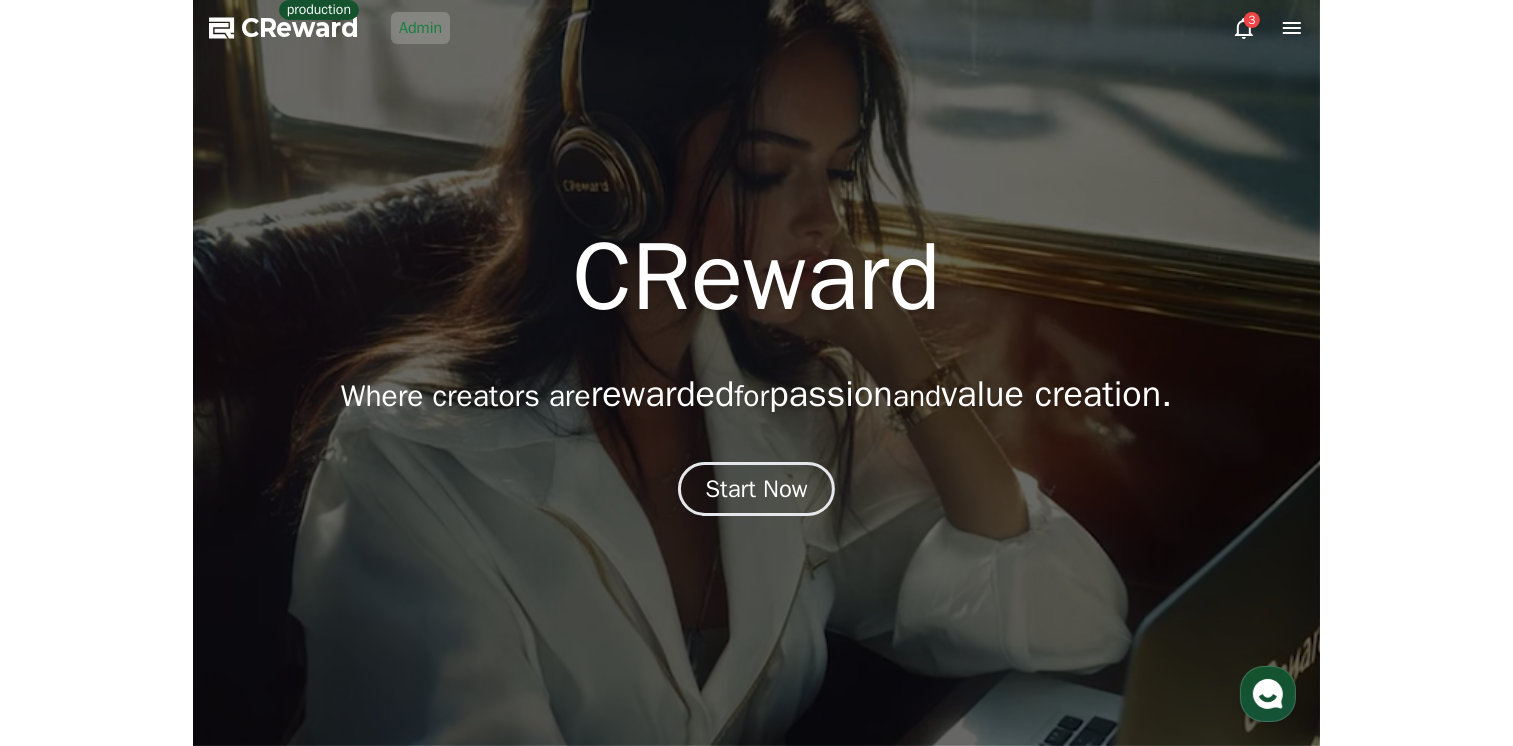 scroll, scrollTop: 0, scrollLeft: 0, axis: both 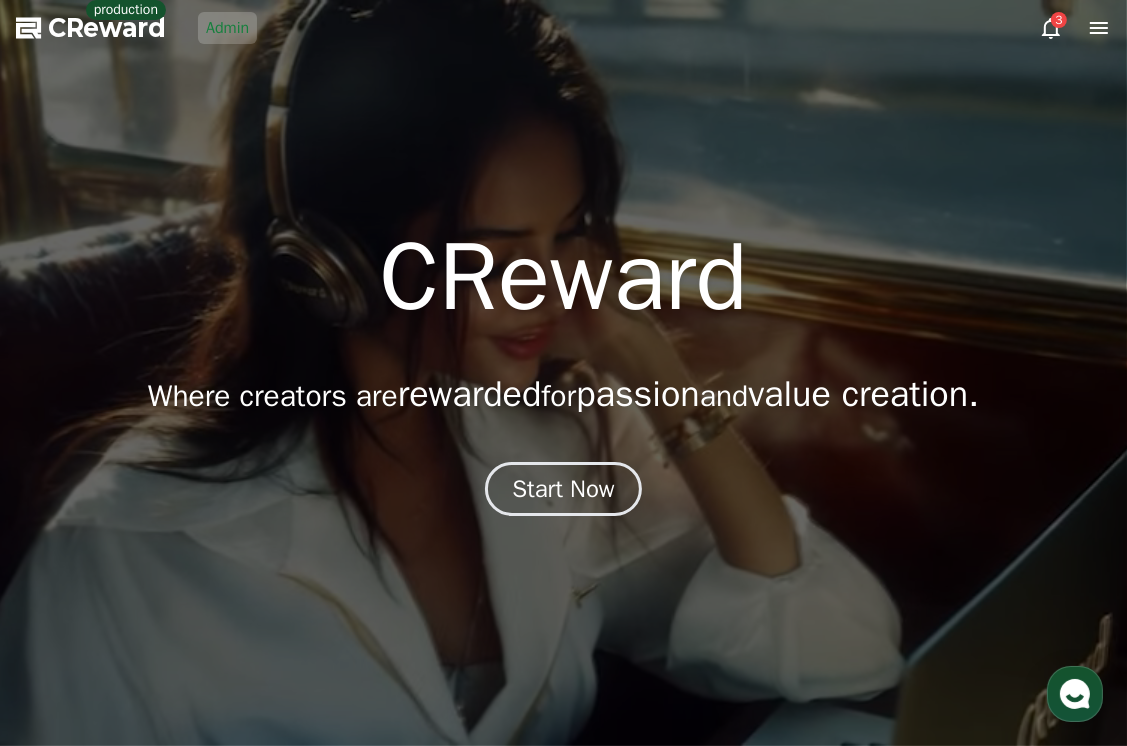 click on "Admin" at bounding box center [227, 28] 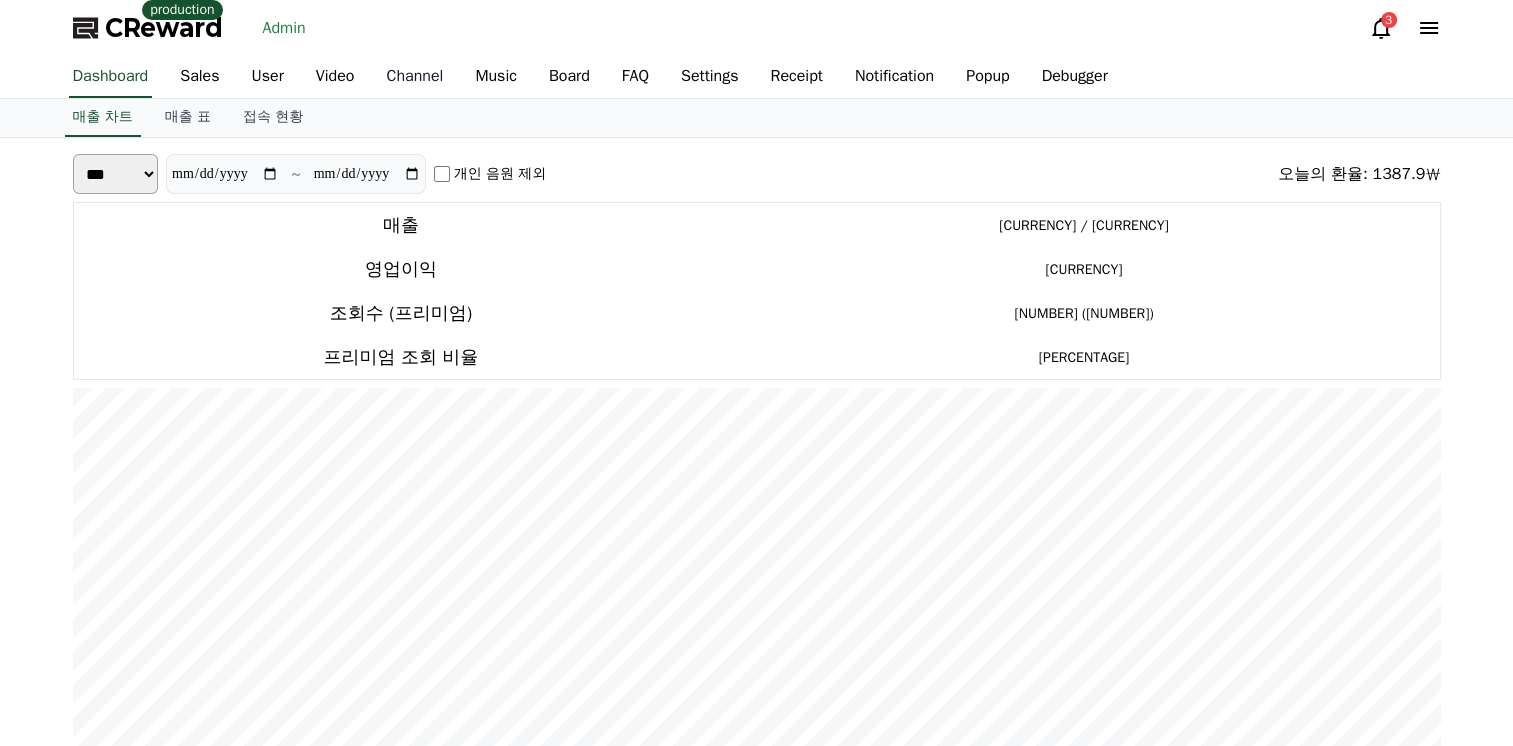 click on "Channel" at bounding box center (414, 77) 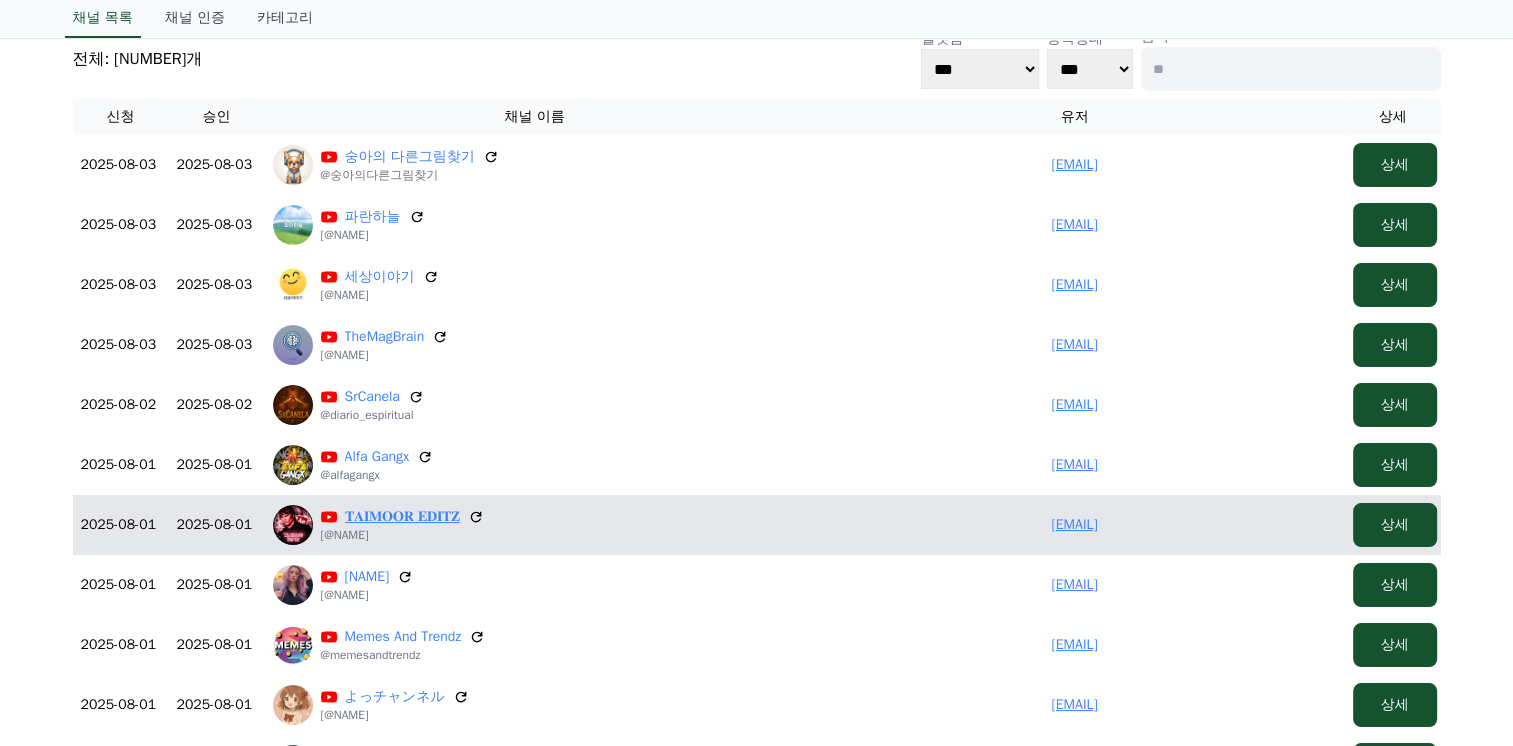 scroll, scrollTop: 400, scrollLeft: 0, axis: vertical 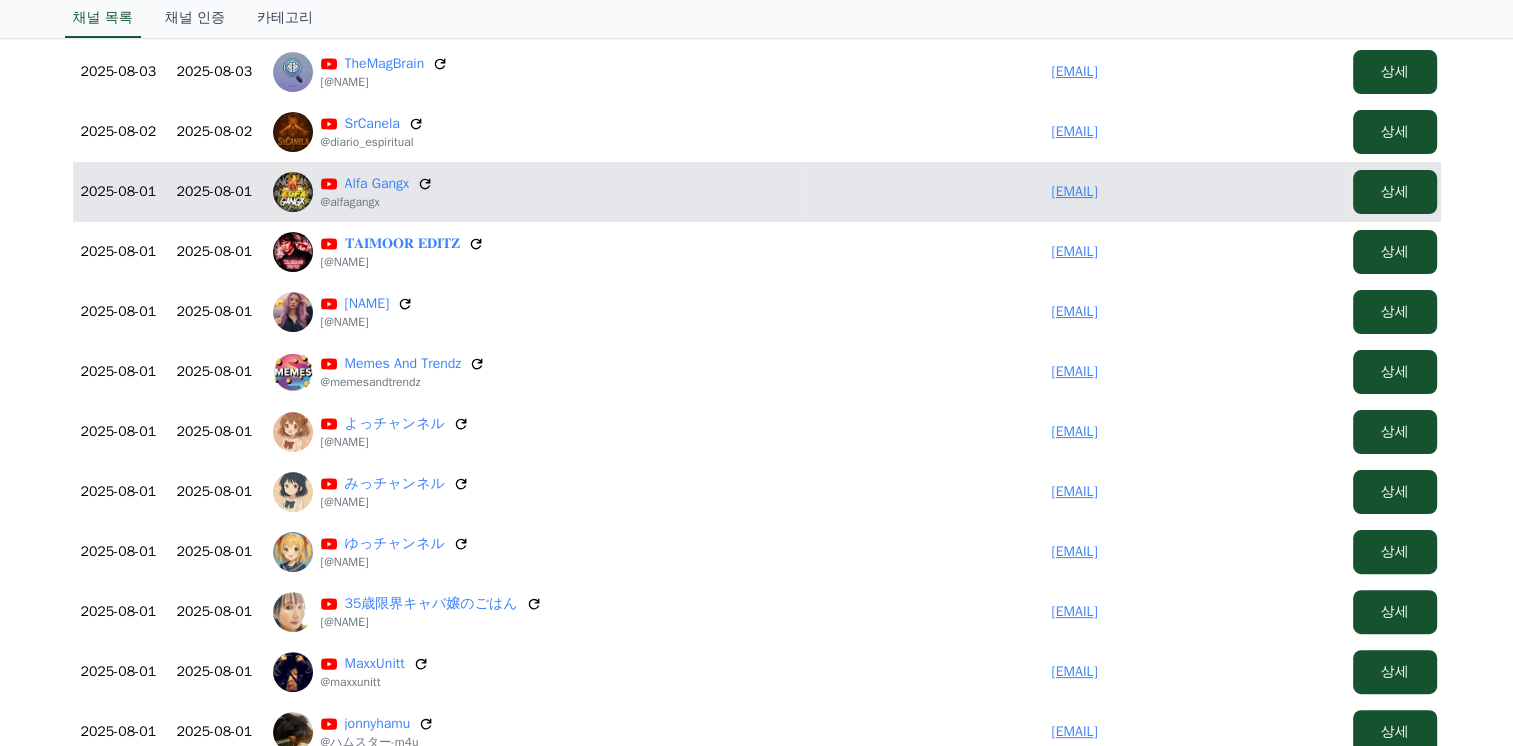 click on "humorrdinamico@gmail.com" at bounding box center [1074, 191] 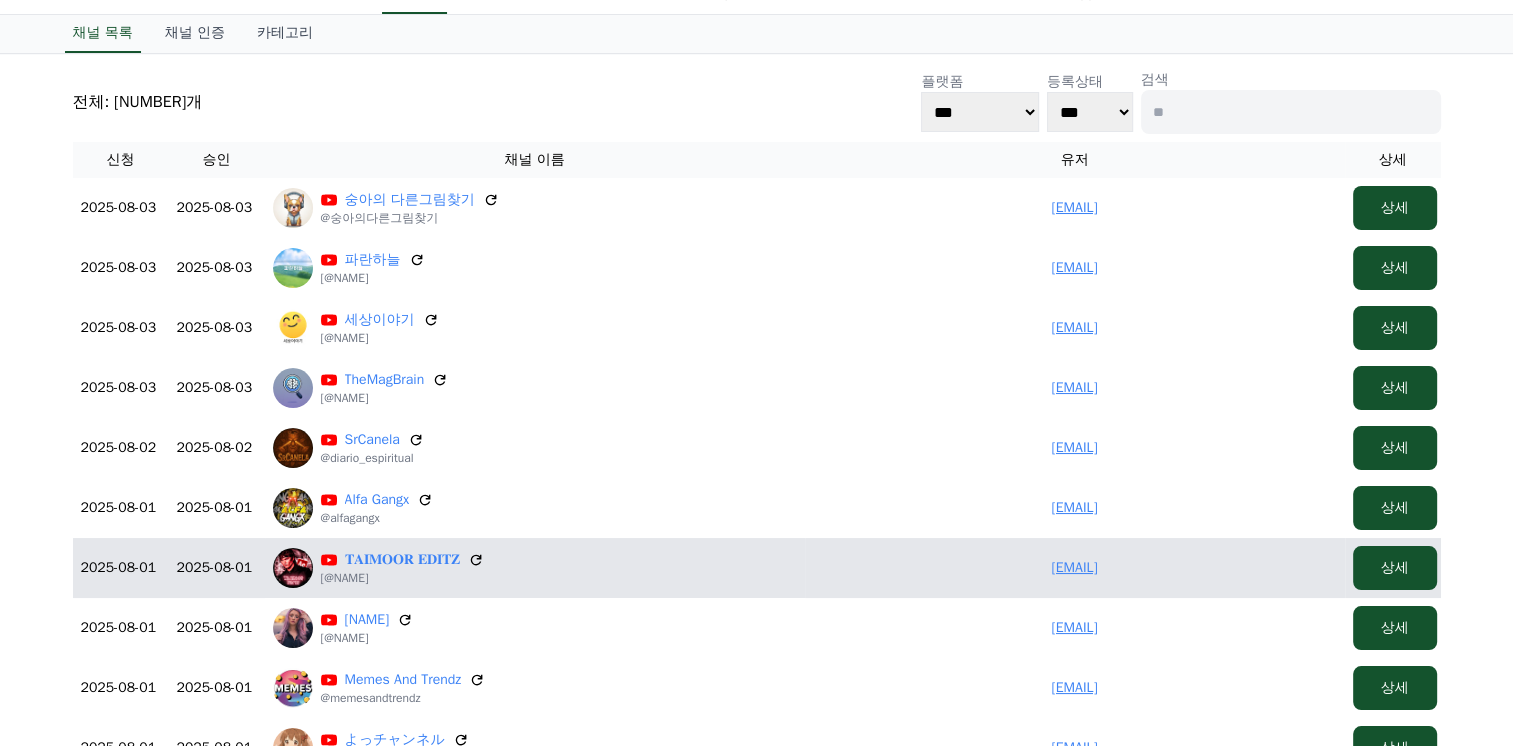 scroll, scrollTop: 0, scrollLeft: 0, axis: both 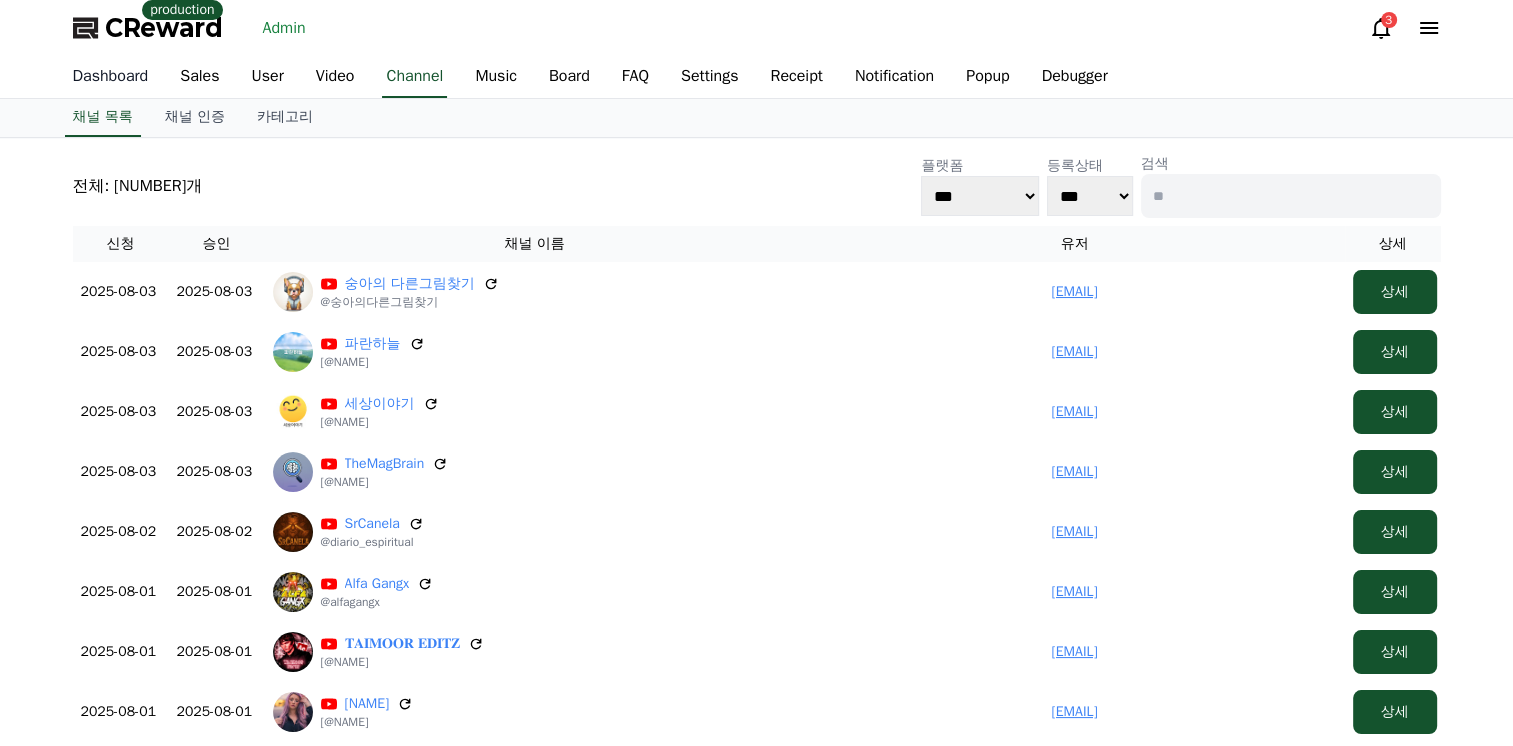 click on "Dashboard" at bounding box center (111, 77) 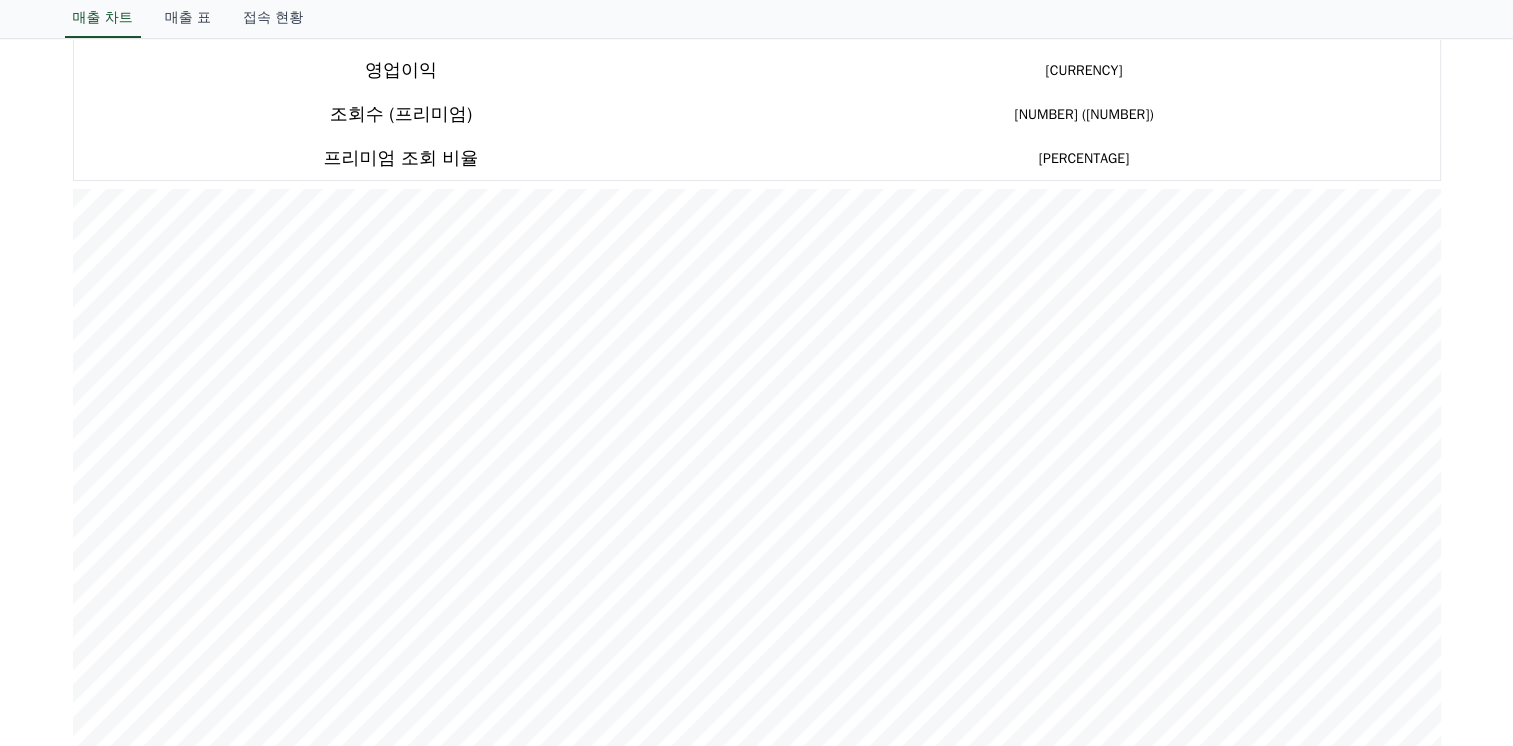 scroll, scrollTop: 200, scrollLeft: 0, axis: vertical 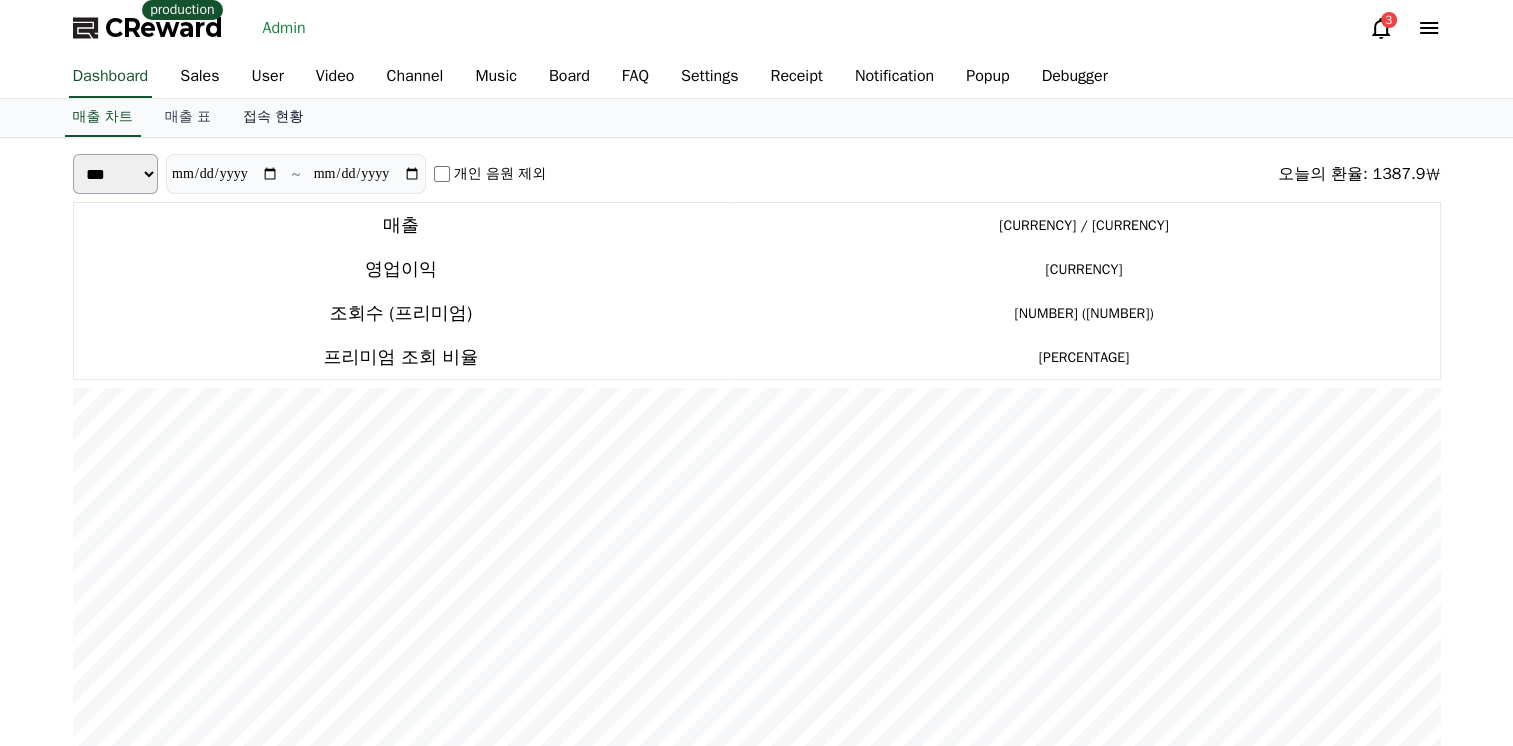 click on "접속 현황" at bounding box center [273, 118] 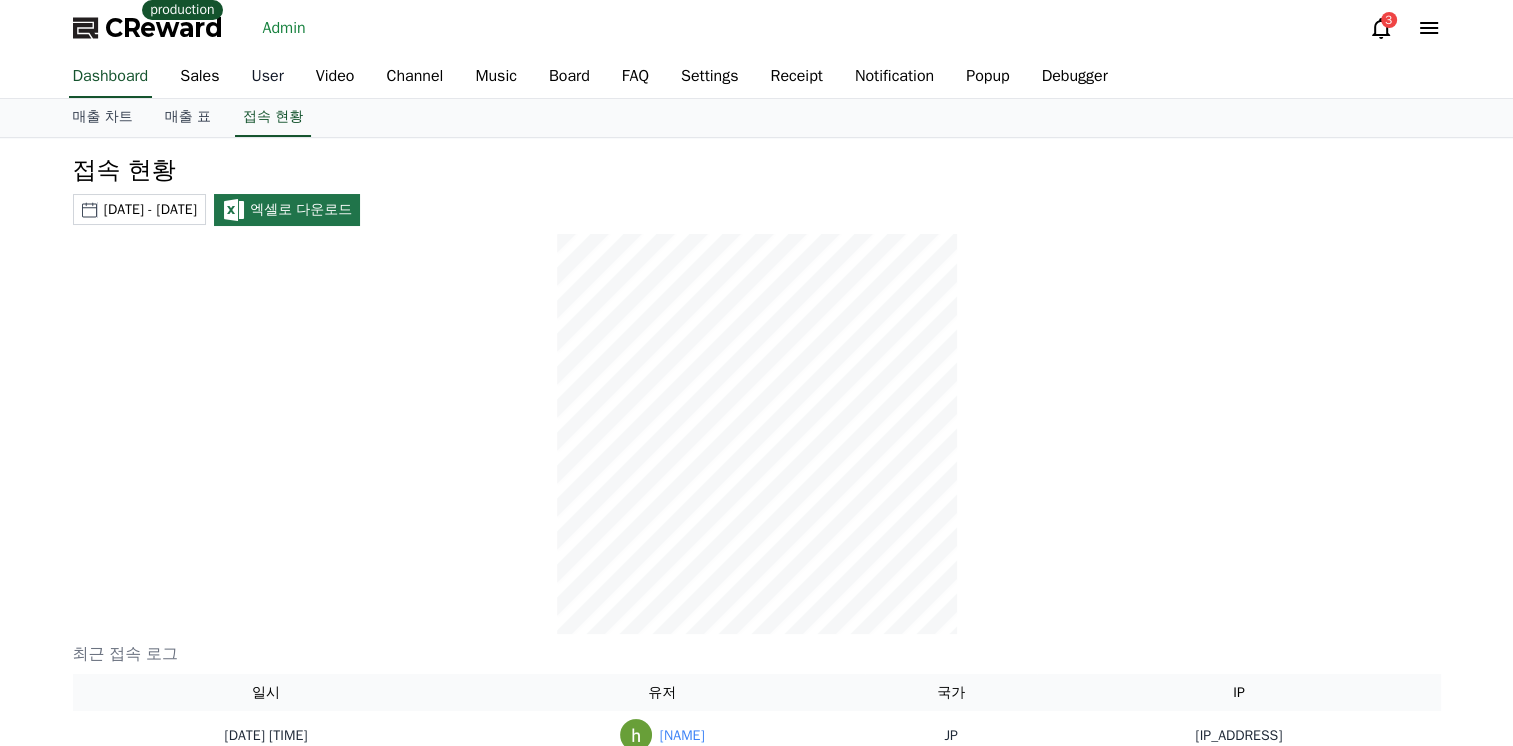 click on "User" at bounding box center (268, 77) 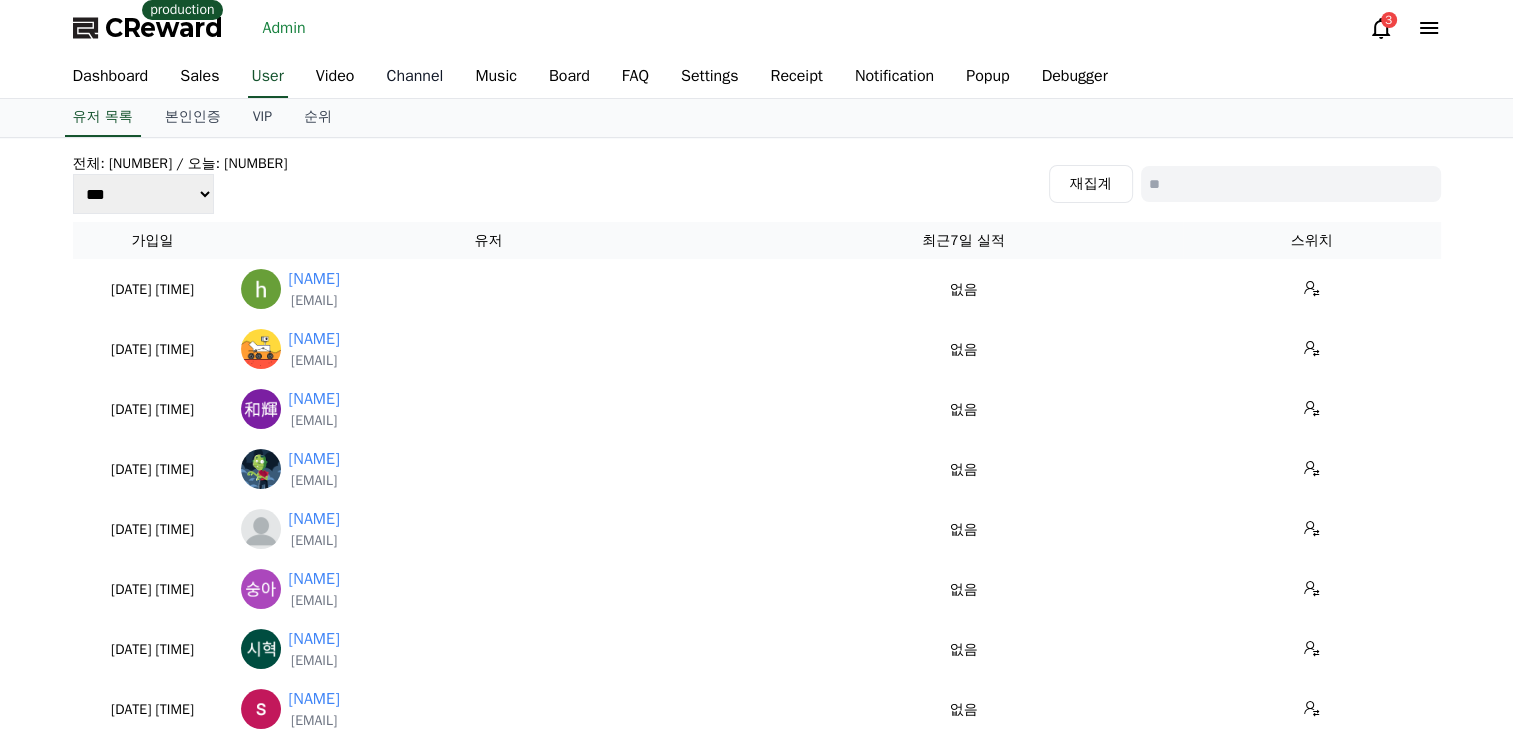 click on "Channel" at bounding box center [414, 77] 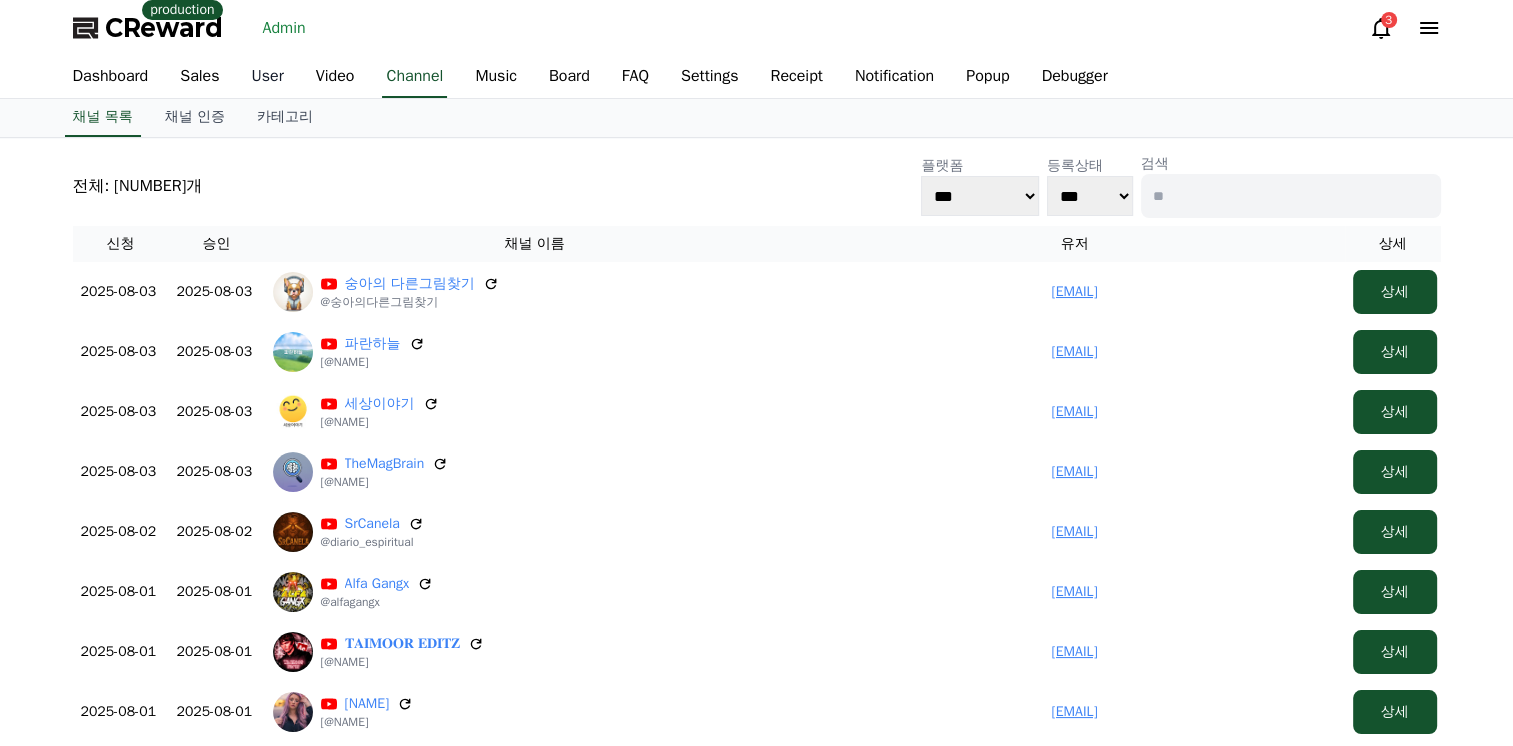 click on "User" at bounding box center [268, 77] 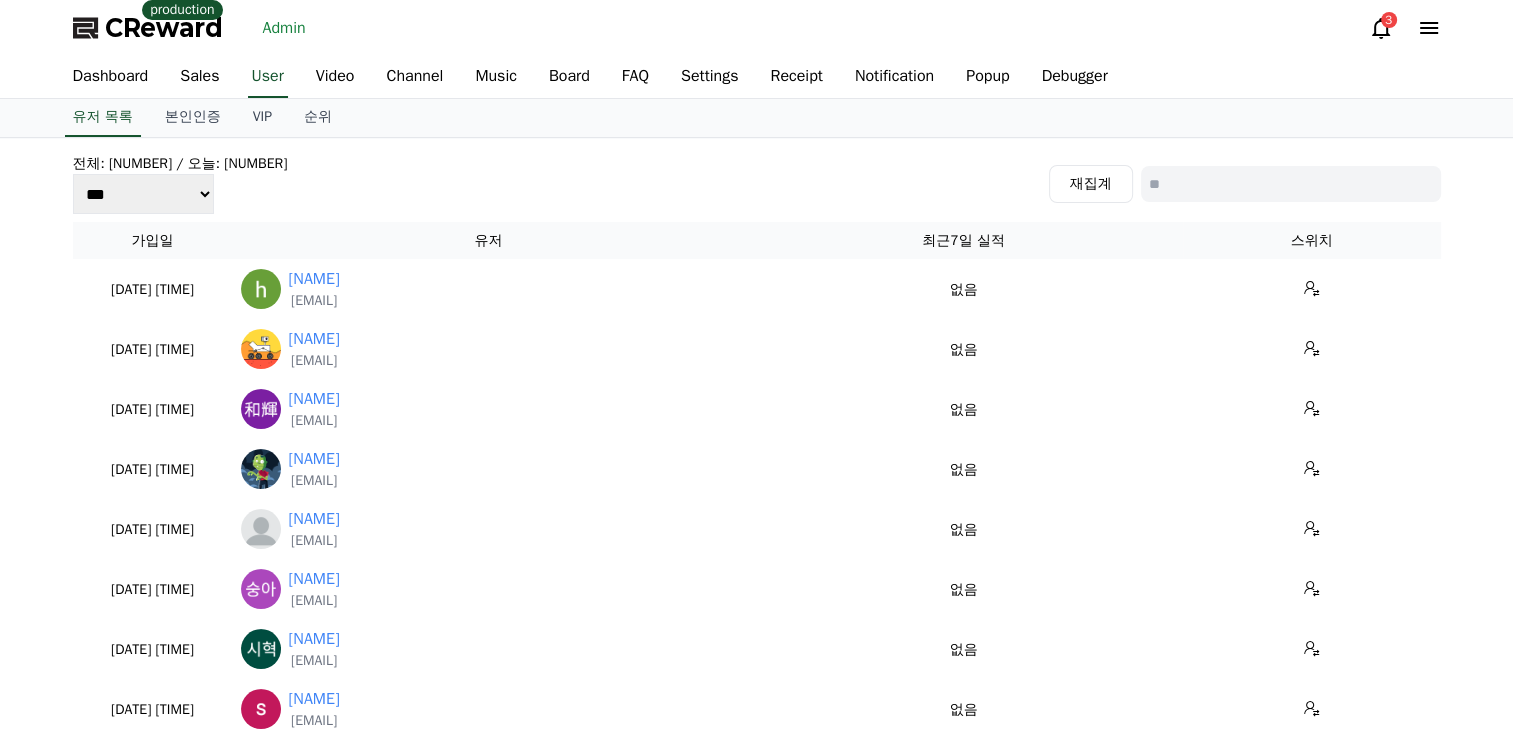 click on "CReward   production     Admin       3" at bounding box center [757, 28] 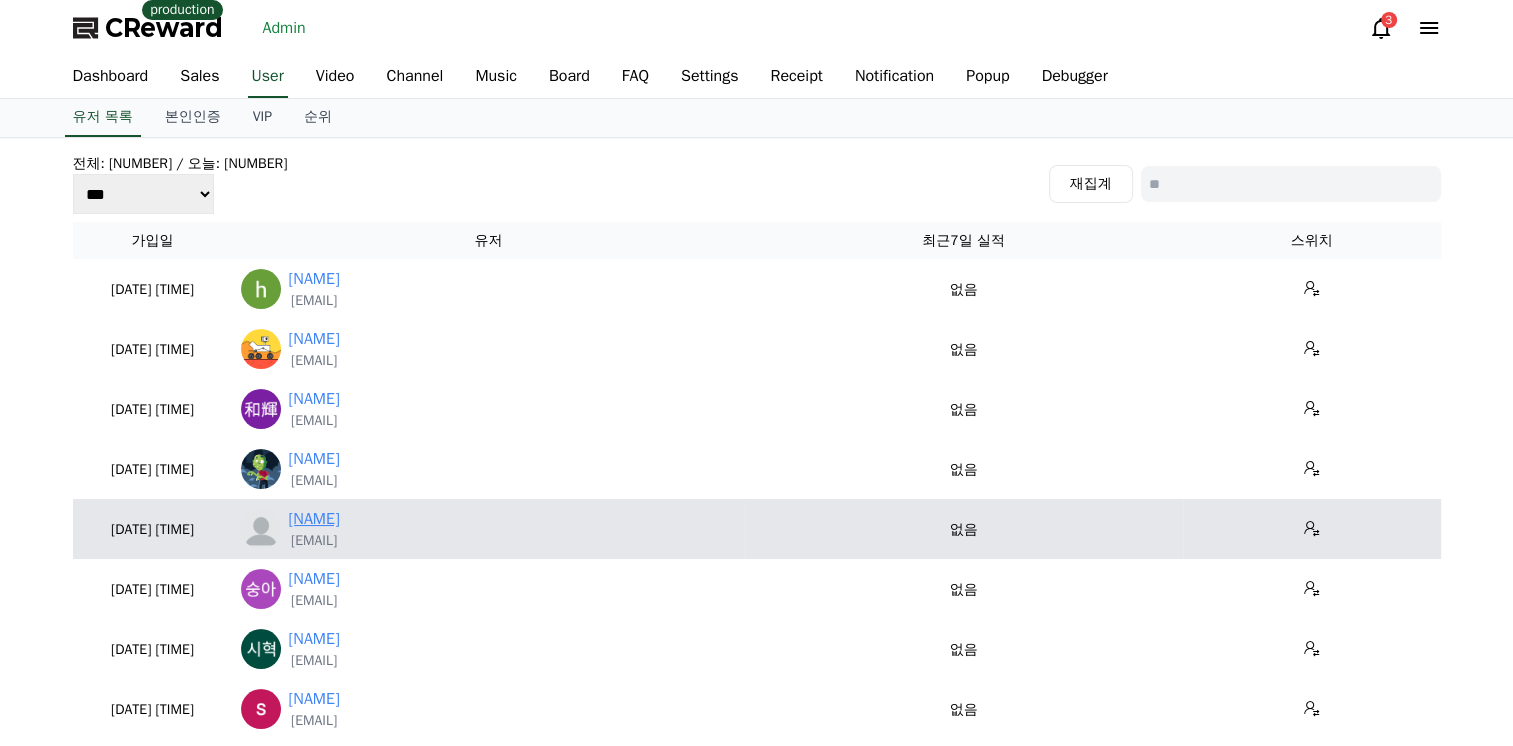 click on "Lukman" at bounding box center [314, 519] 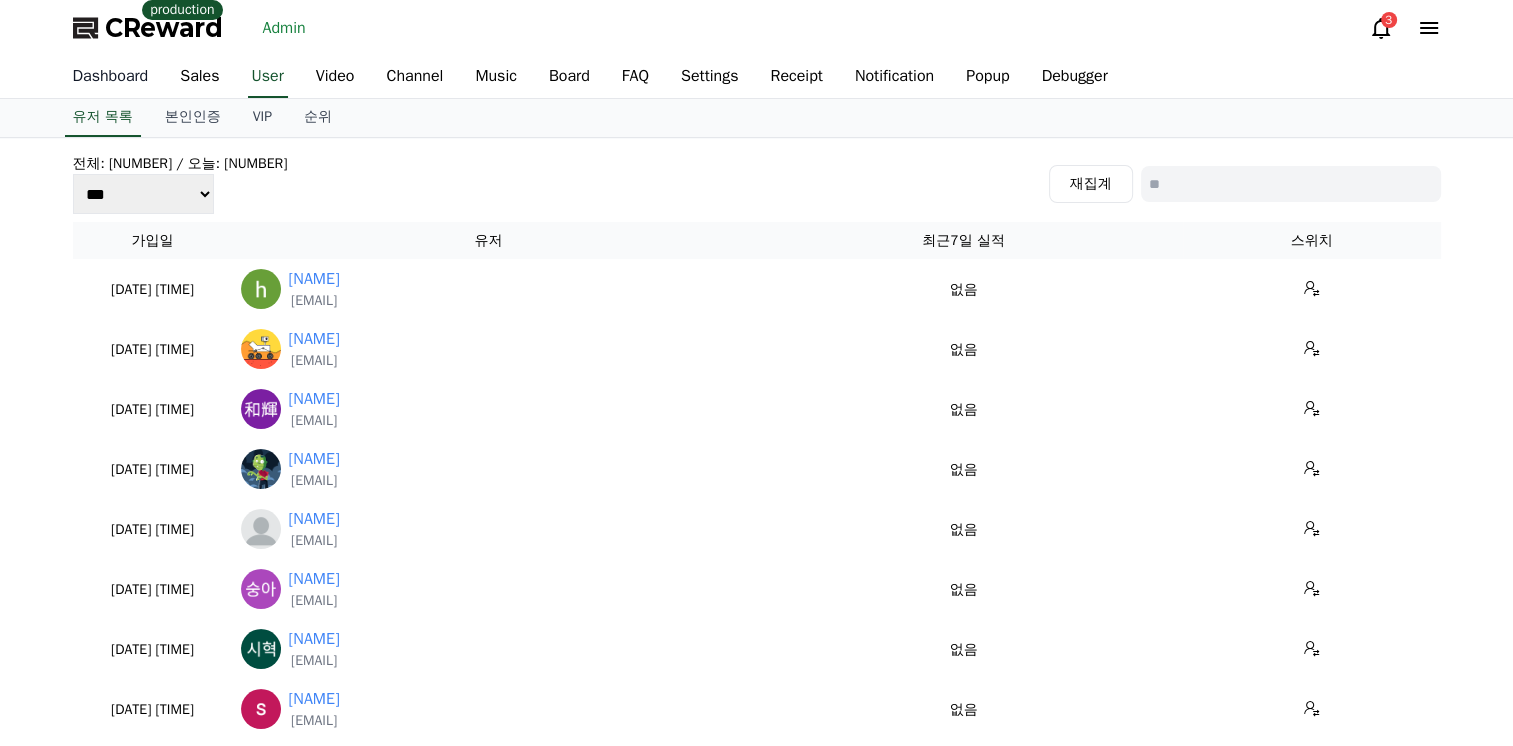 click on "Dashboard" at bounding box center [111, 77] 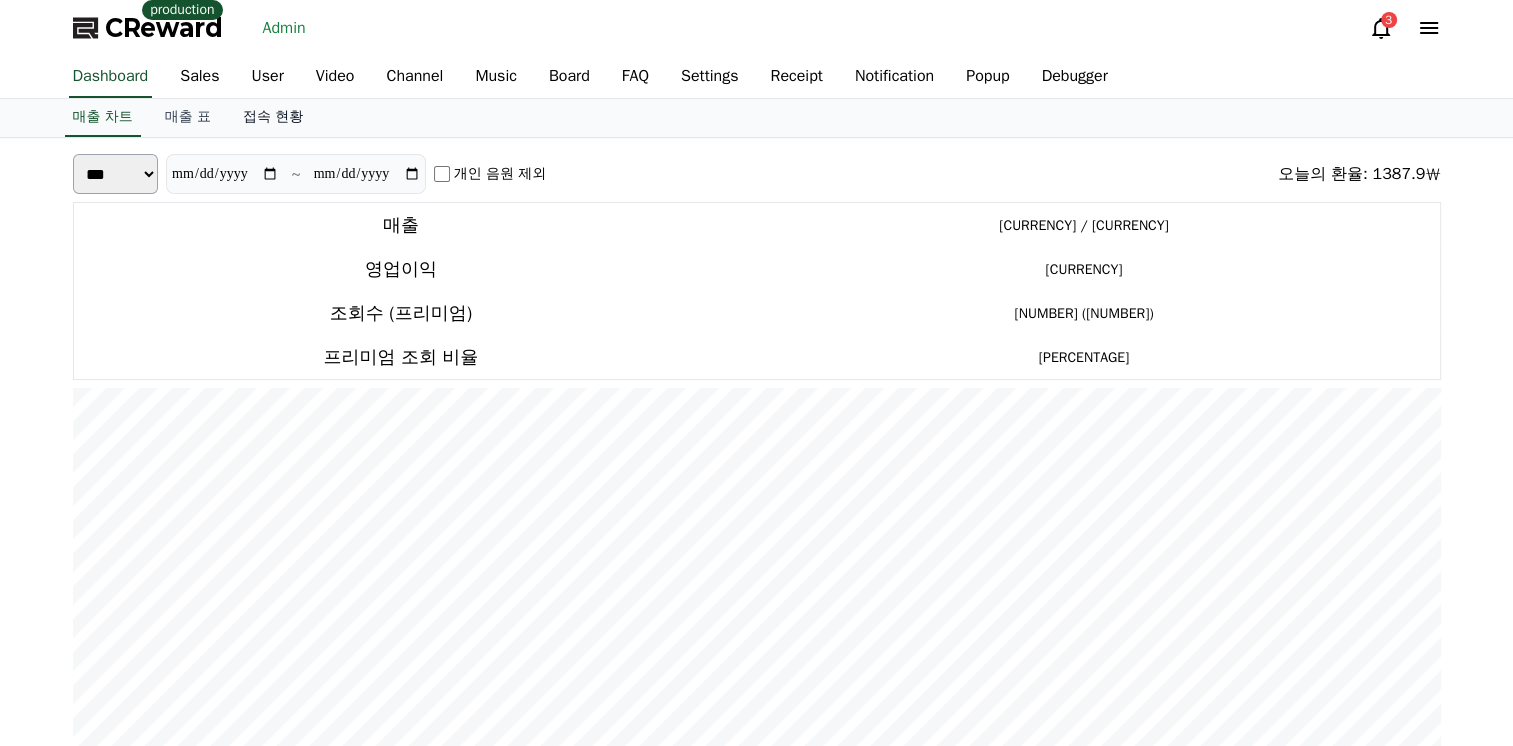 click on "접속 현황" at bounding box center [273, 118] 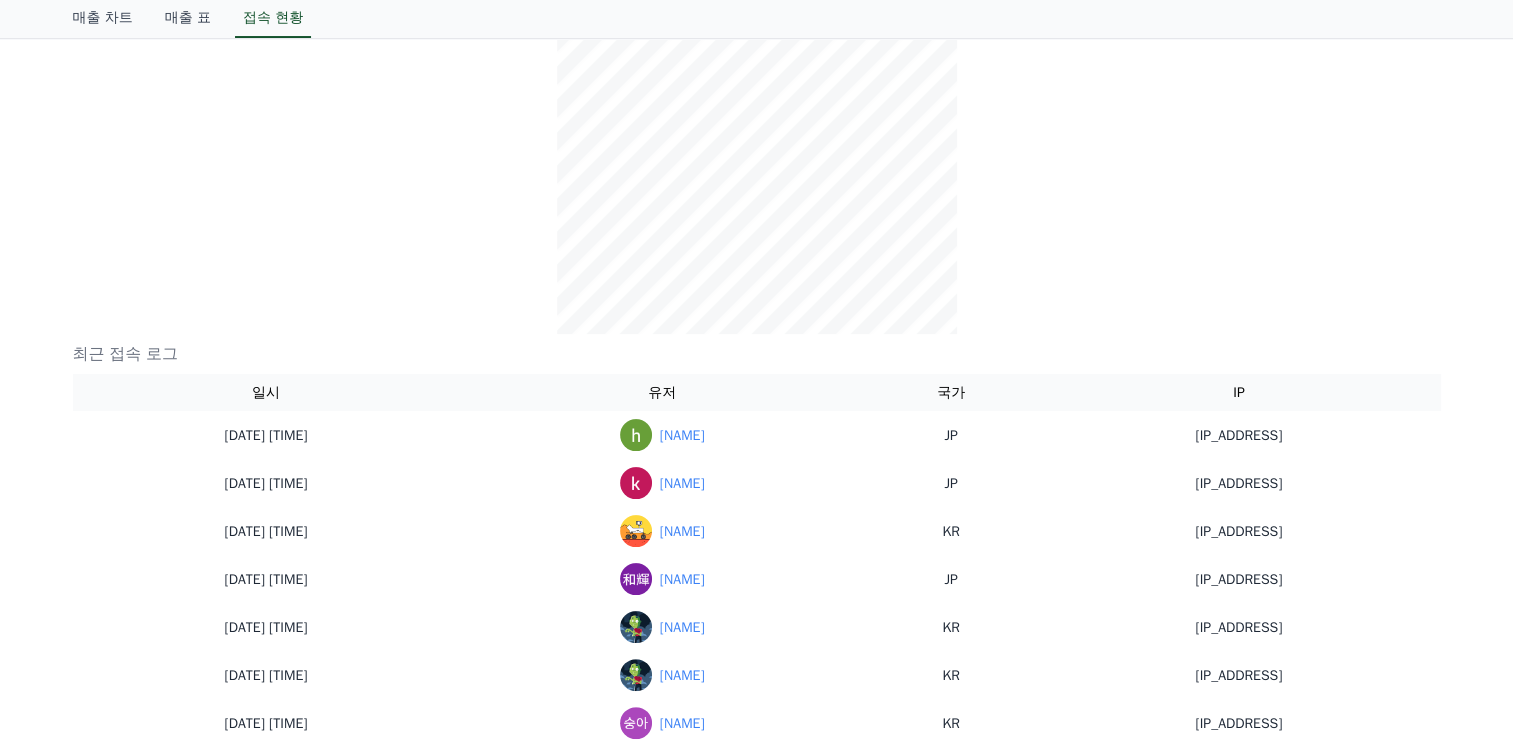 scroll, scrollTop: 500, scrollLeft: 0, axis: vertical 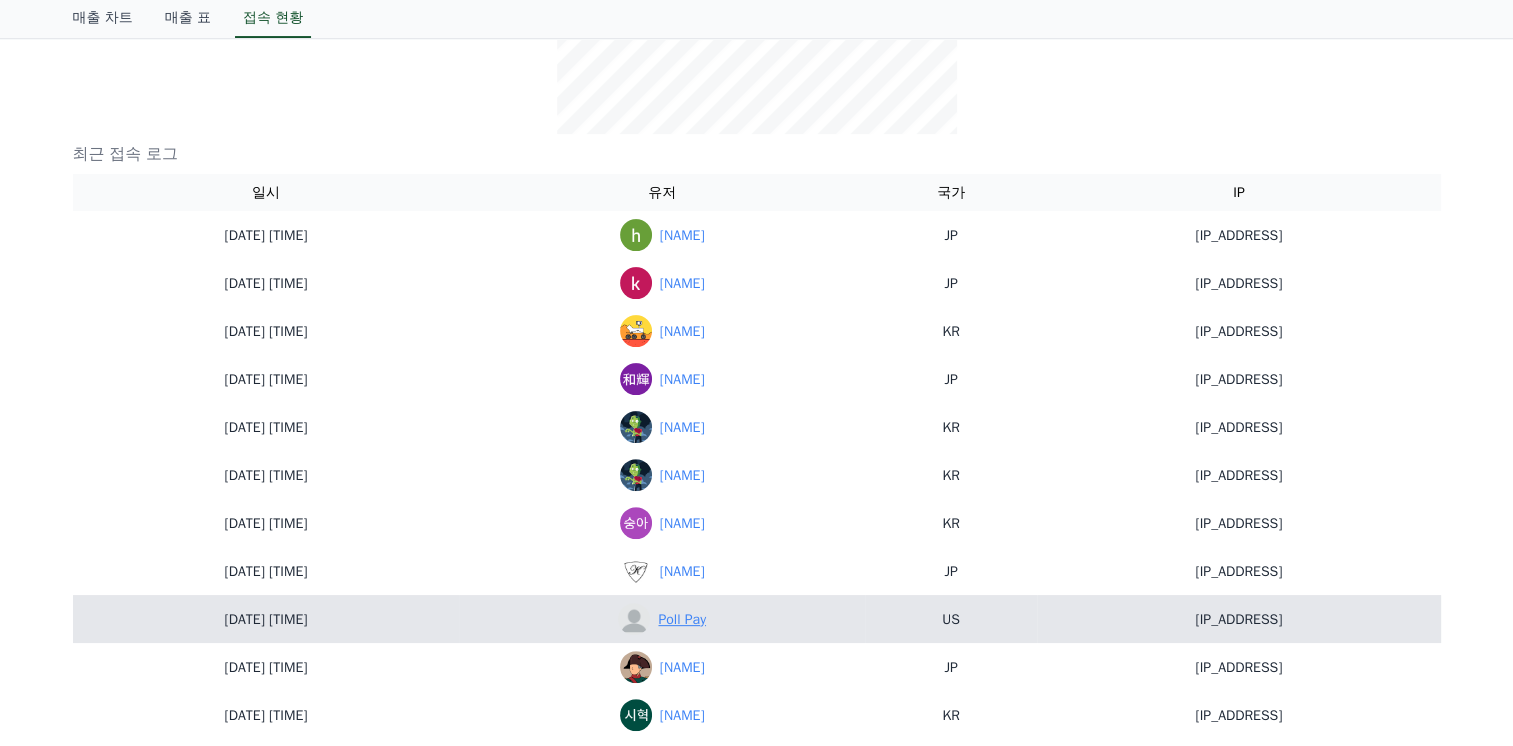 click on "Poll Pay" 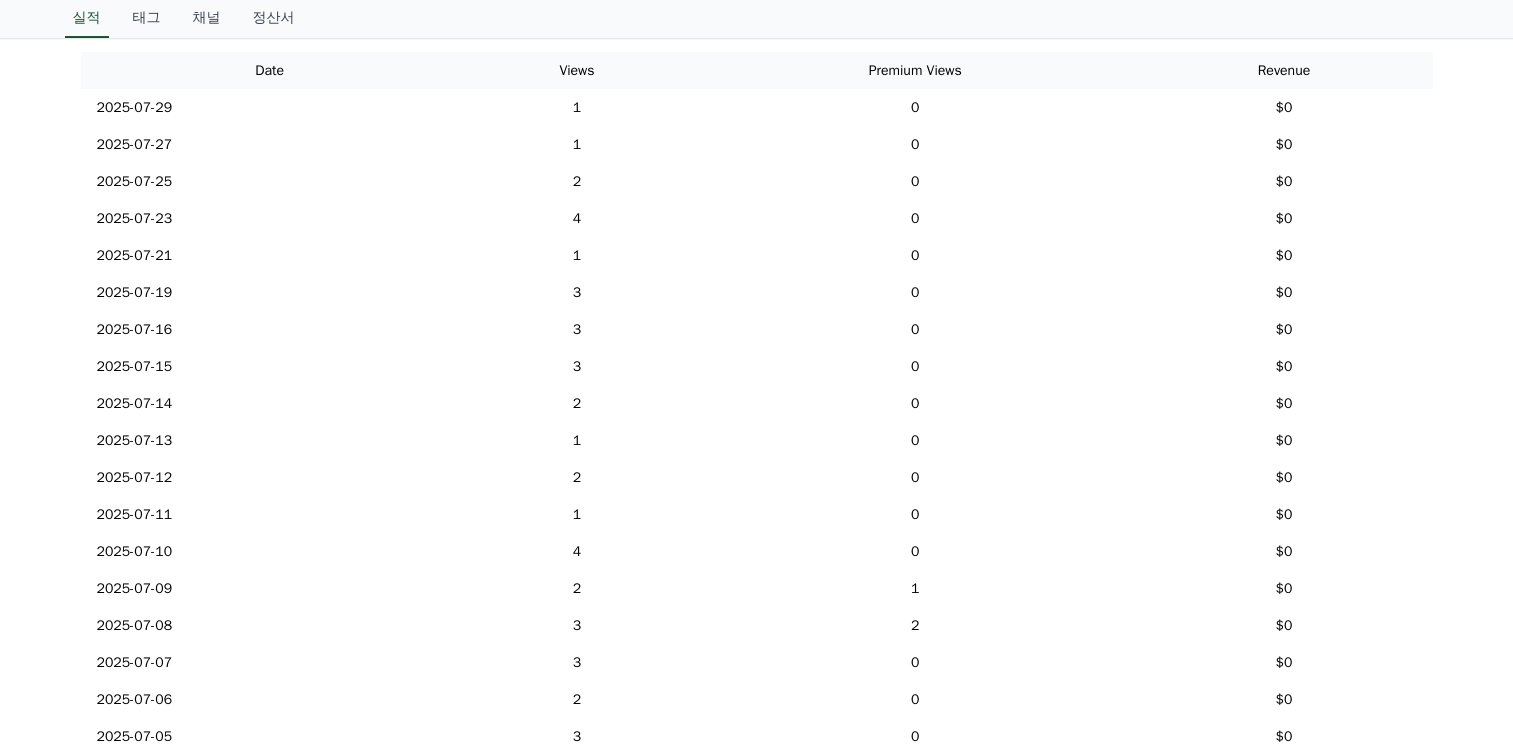 scroll, scrollTop: 304, scrollLeft: 0, axis: vertical 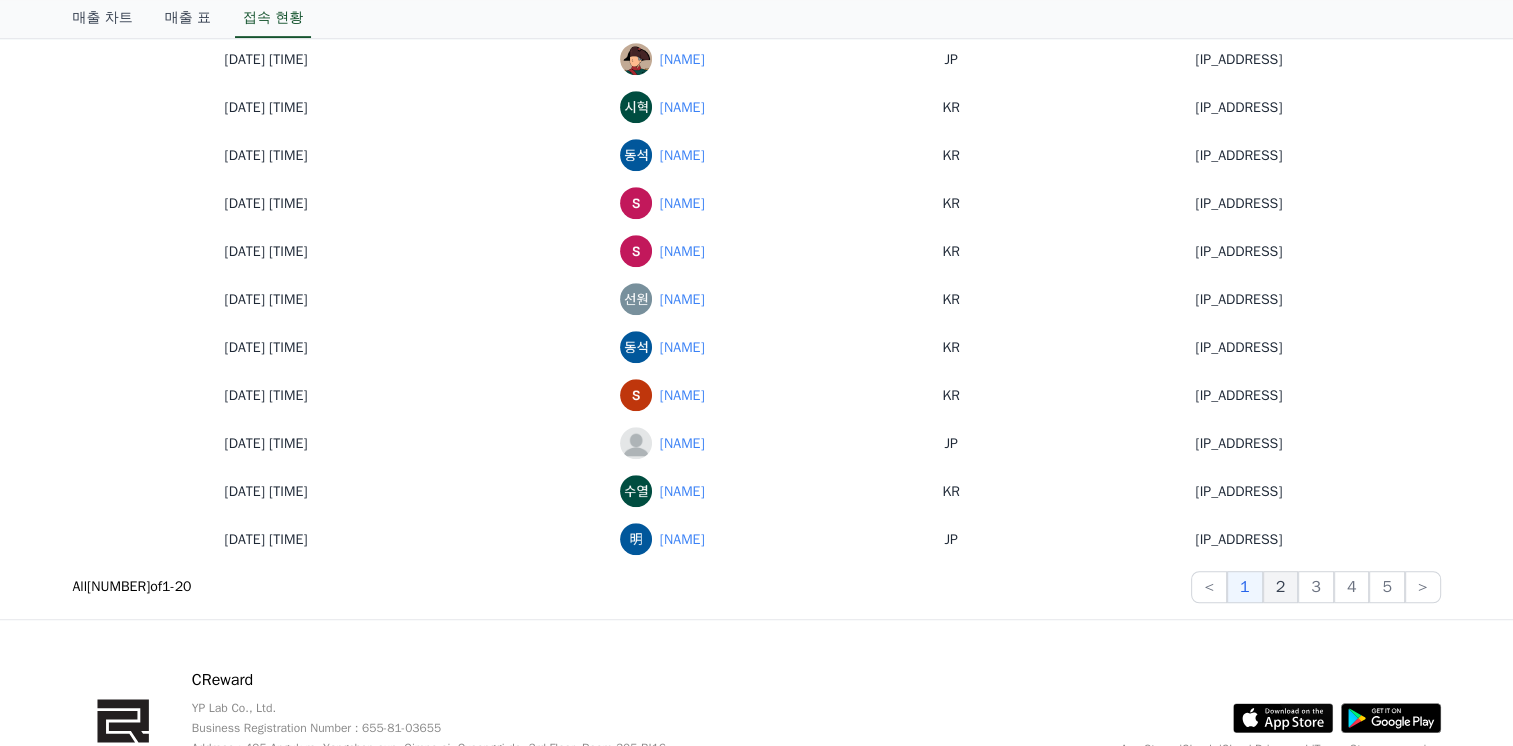 click on "2" 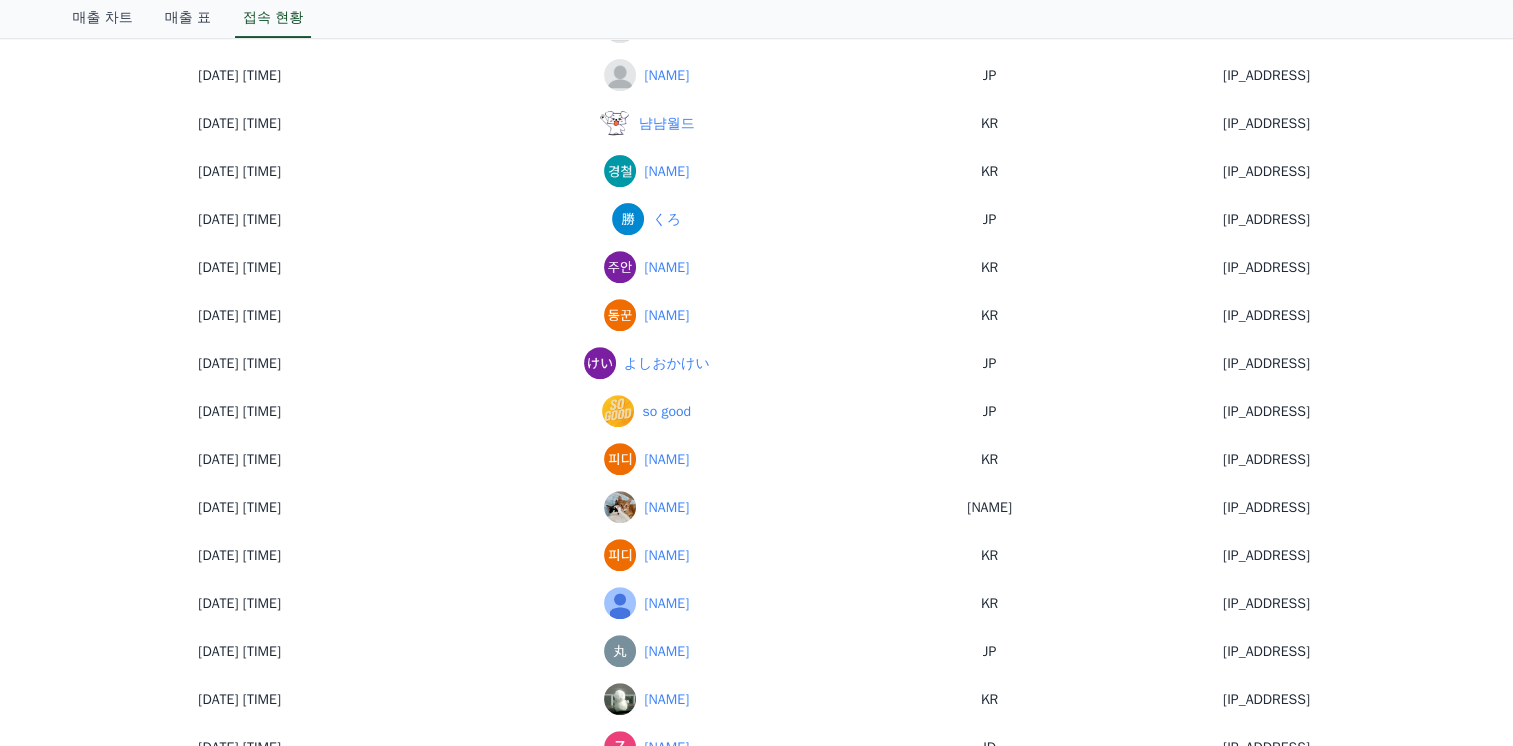 scroll, scrollTop: 1108, scrollLeft: 0, axis: vertical 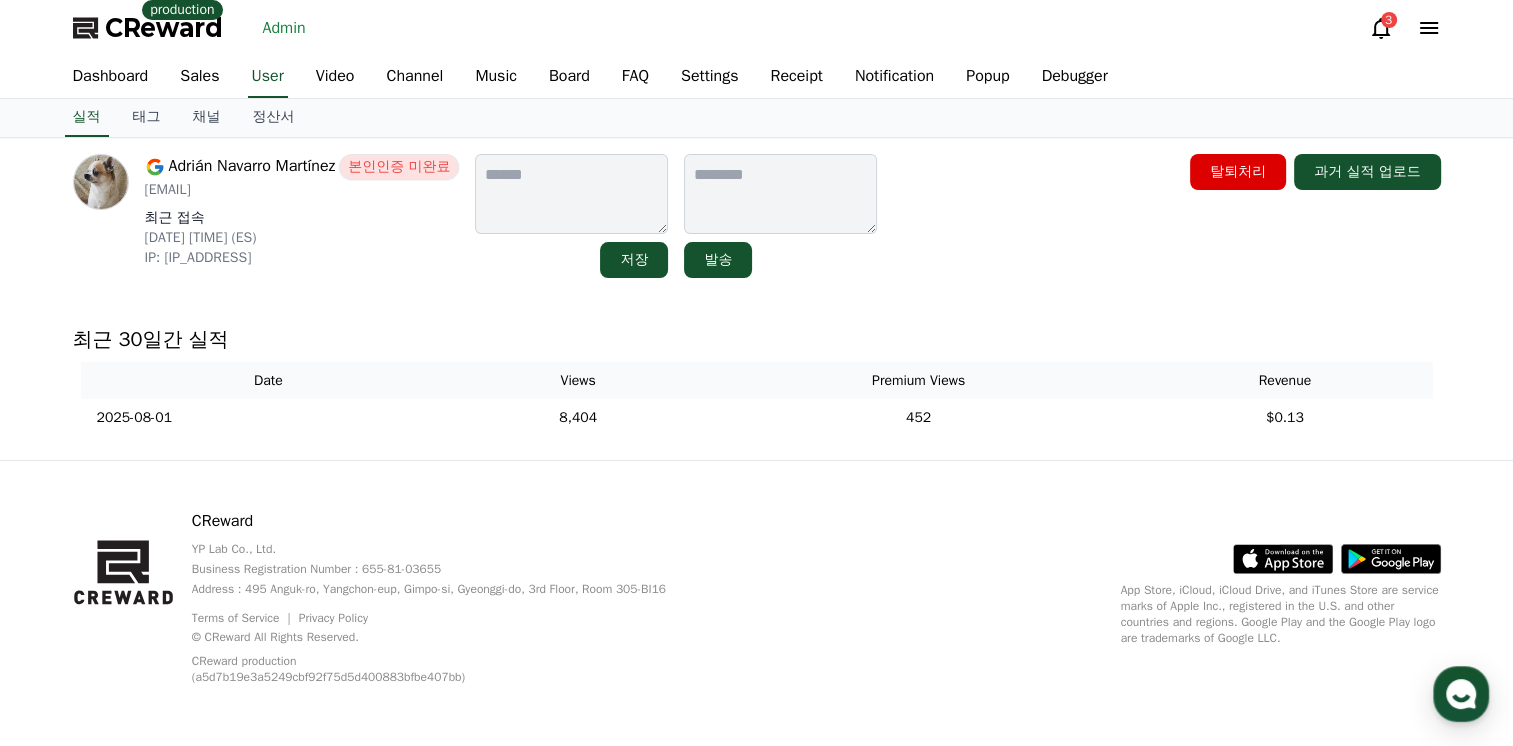 click on "Date Views Premium Views Revenue 2025-08-01 08/01 [NUMBER] [NUMBER] [CURRENCY][NUMBER]" at bounding box center (757, 385) 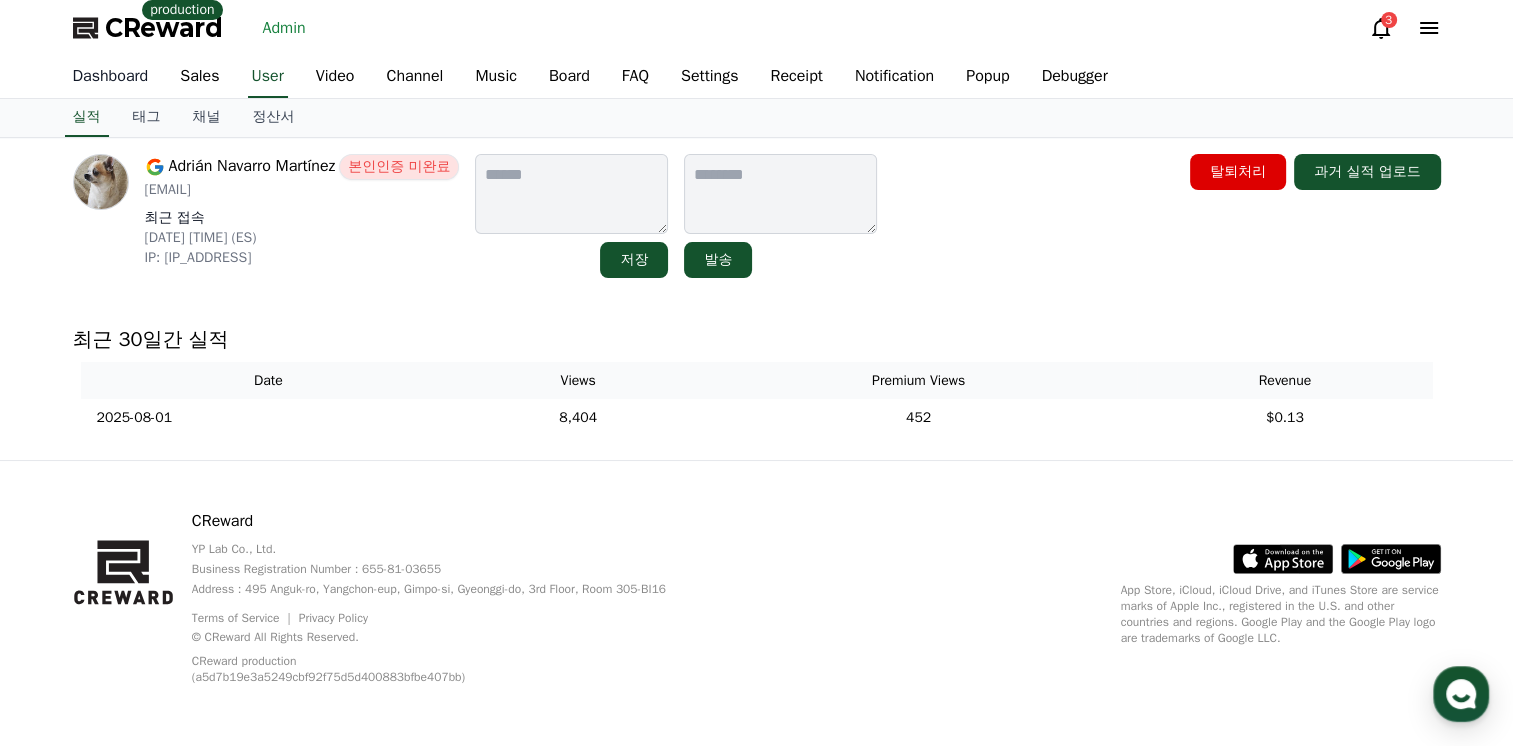 click on "Dashboard" at bounding box center (111, 77) 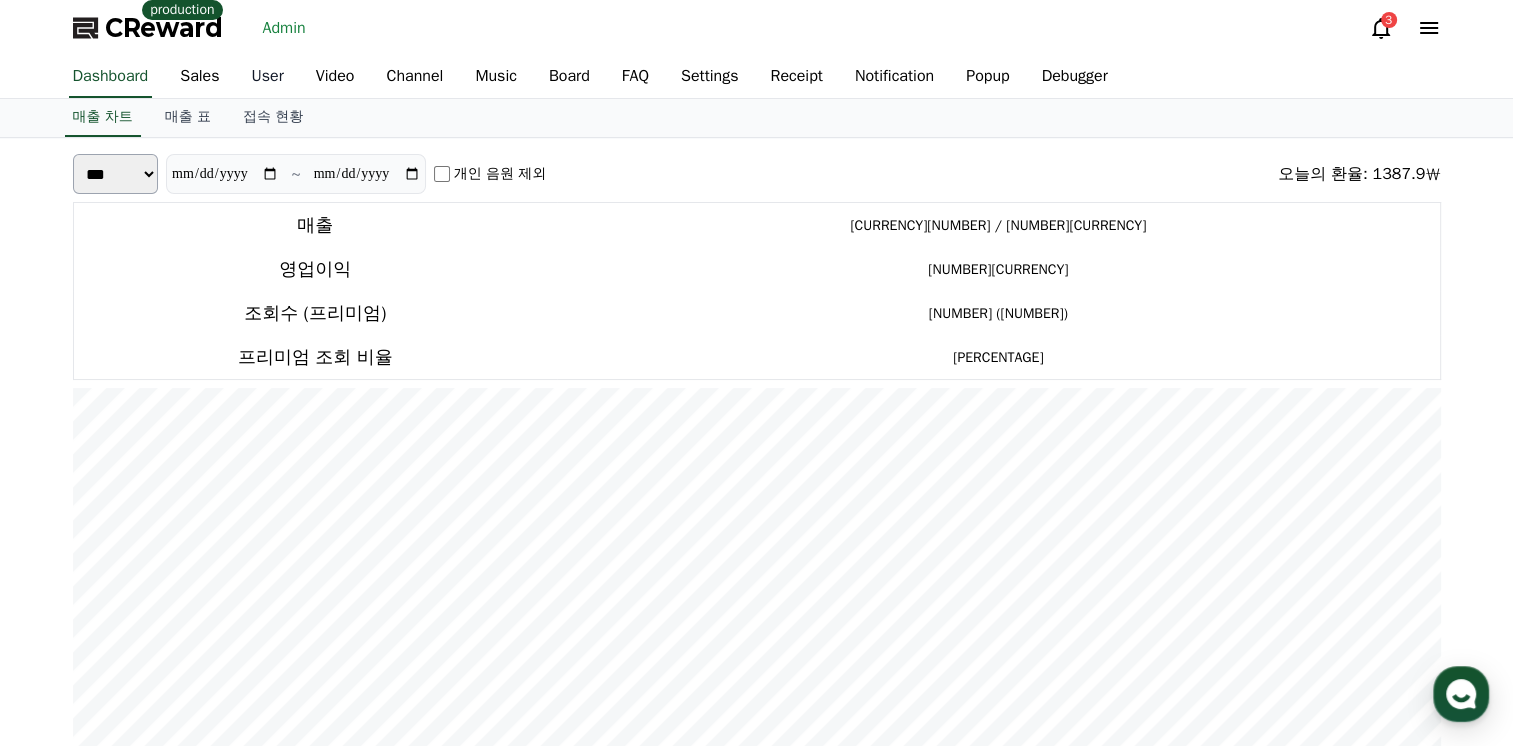 click on "User" at bounding box center [268, 77] 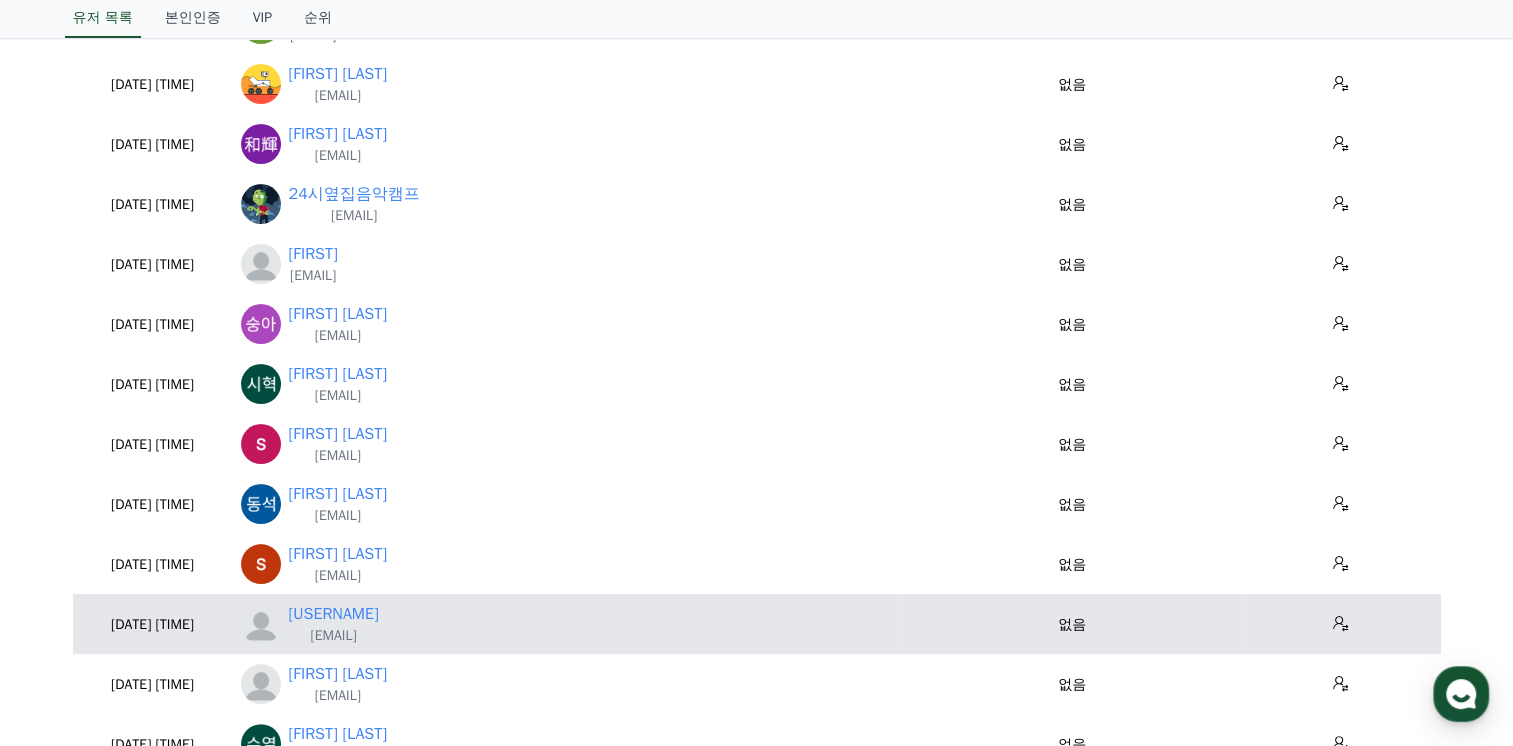 scroll, scrollTop: 300, scrollLeft: 0, axis: vertical 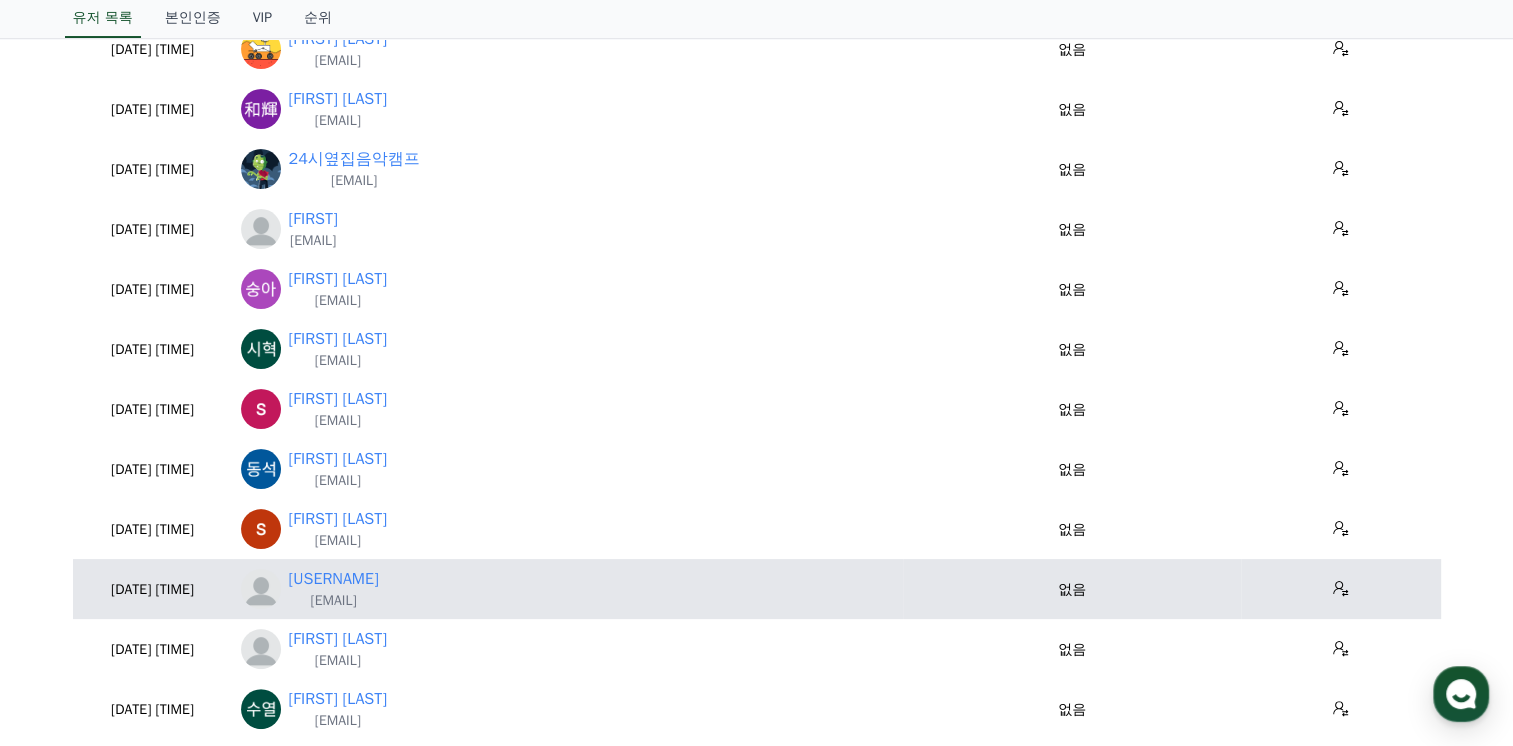 click on "[EMAIL]" at bounding box center [334, 601] 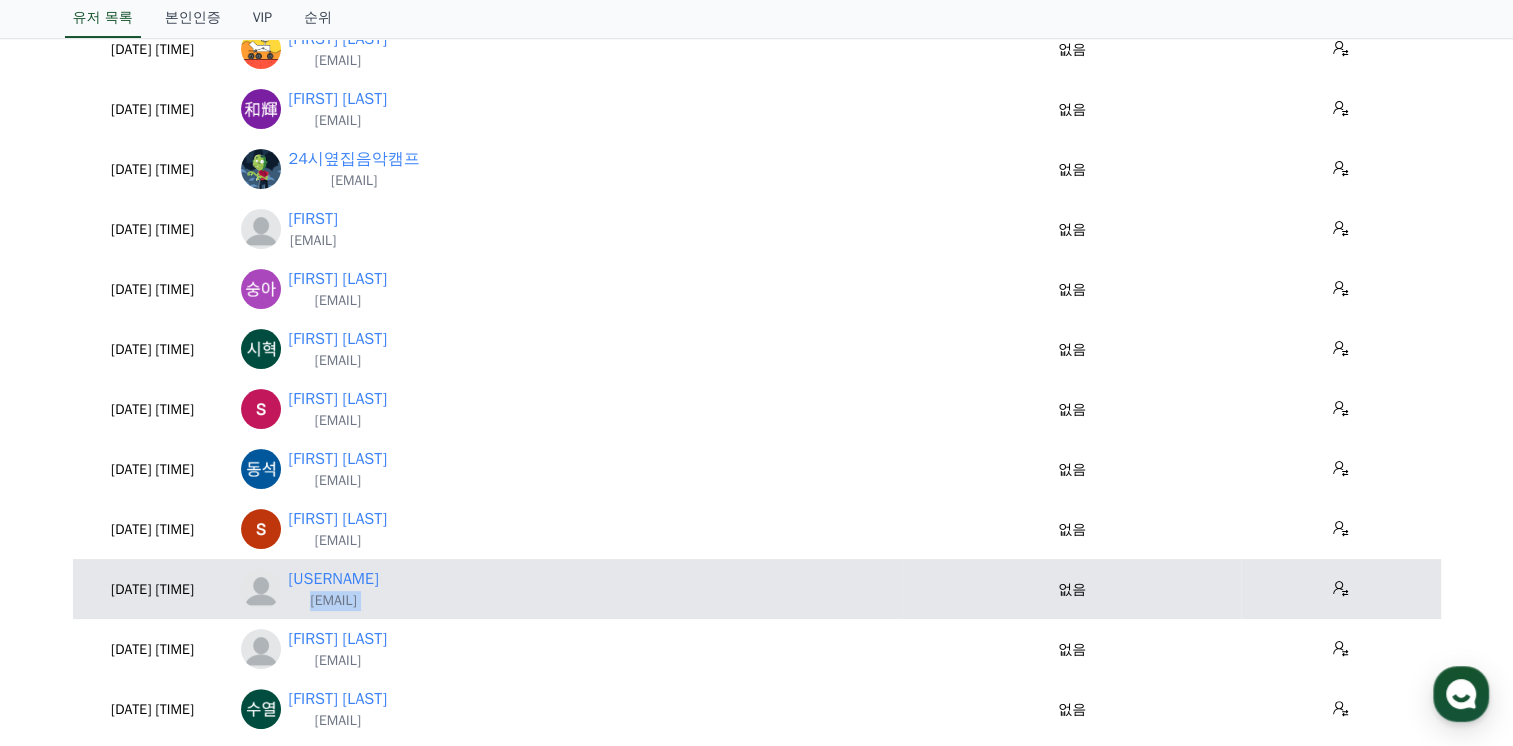 click on "kuroshitsuji.shiel@icloud.com" at bounding box center [334, 601] 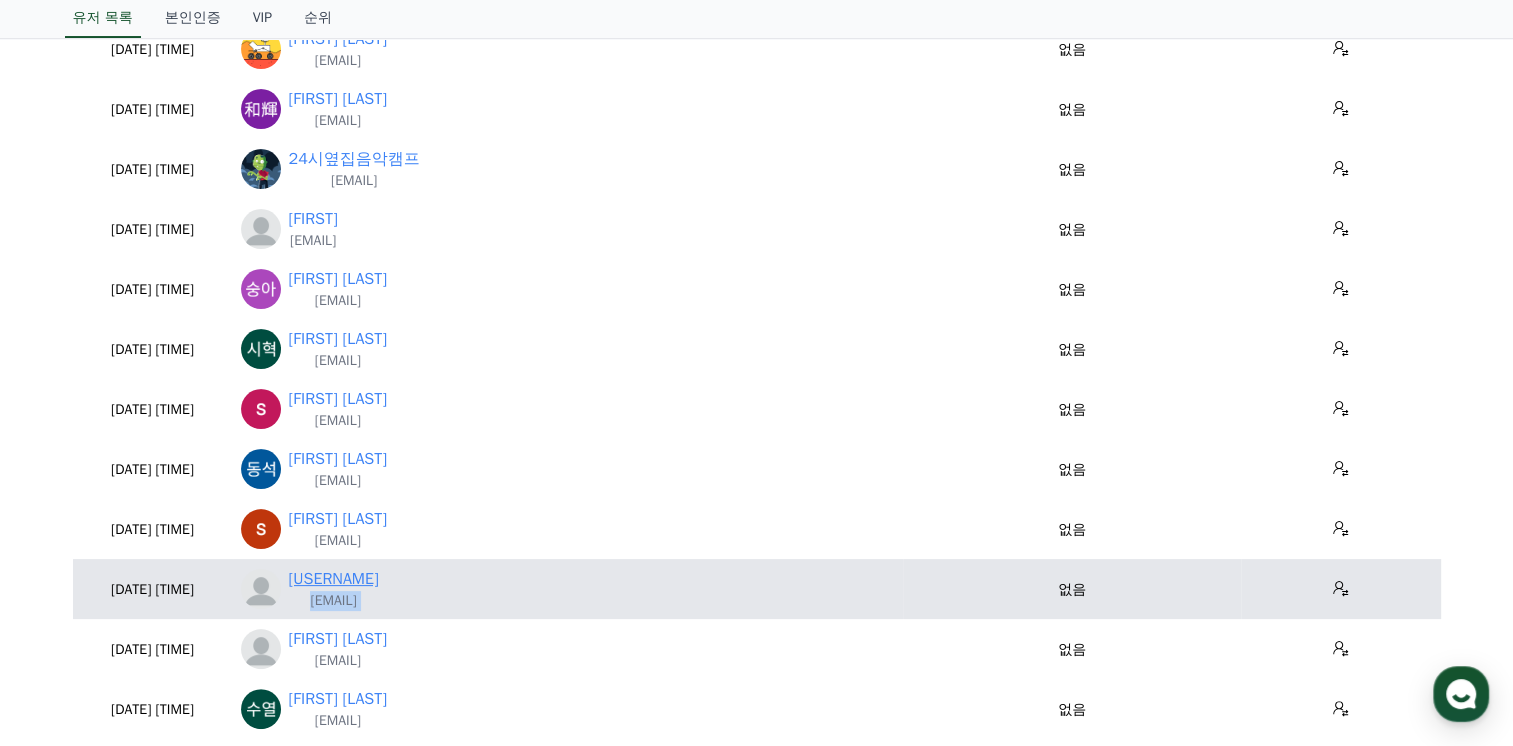 drag, startPoint x: 464, startPoint y: 602, endPoint x: 372, endPoint y: 571, distance: 97.082436 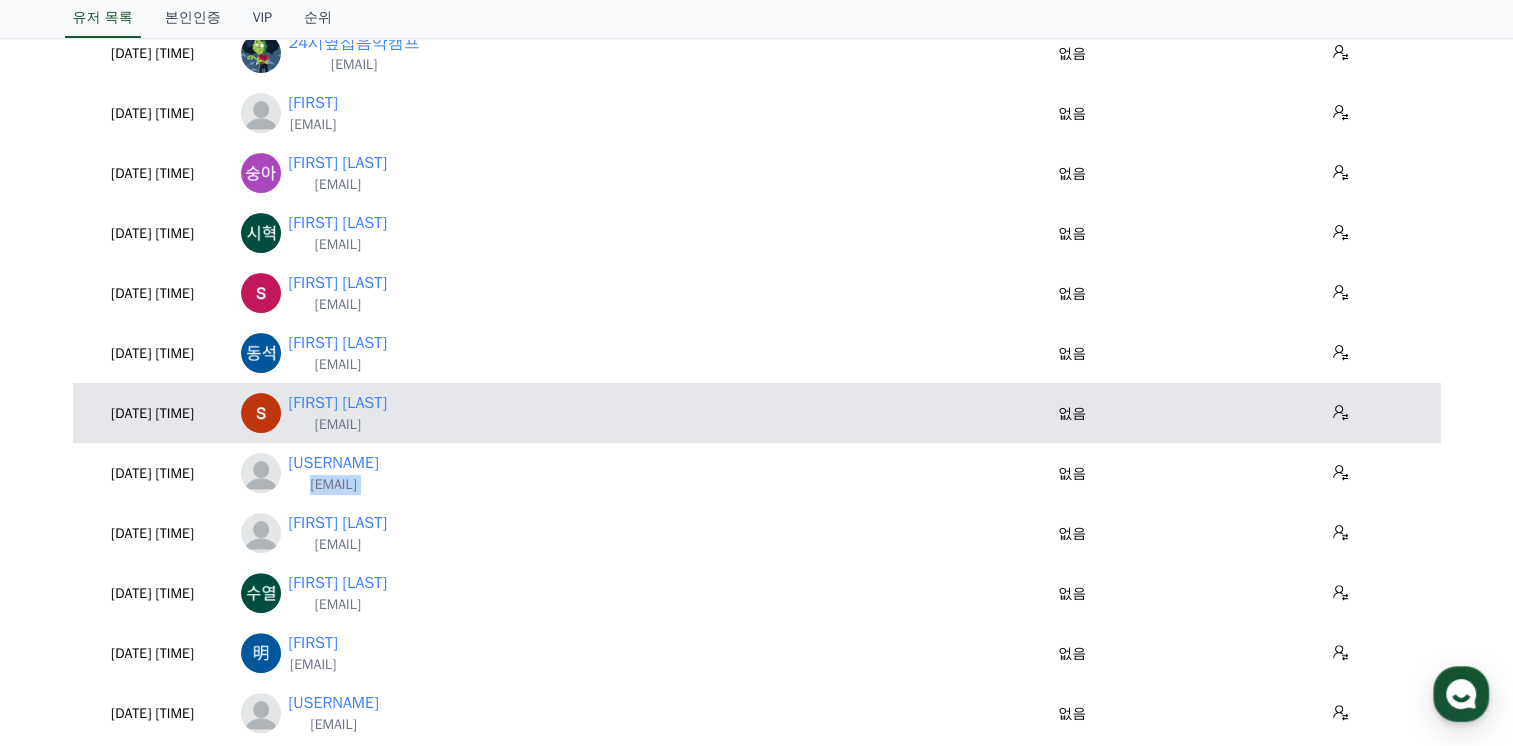 scroll, scrollTop: 600, scrollLeft: 0, axis: vertical 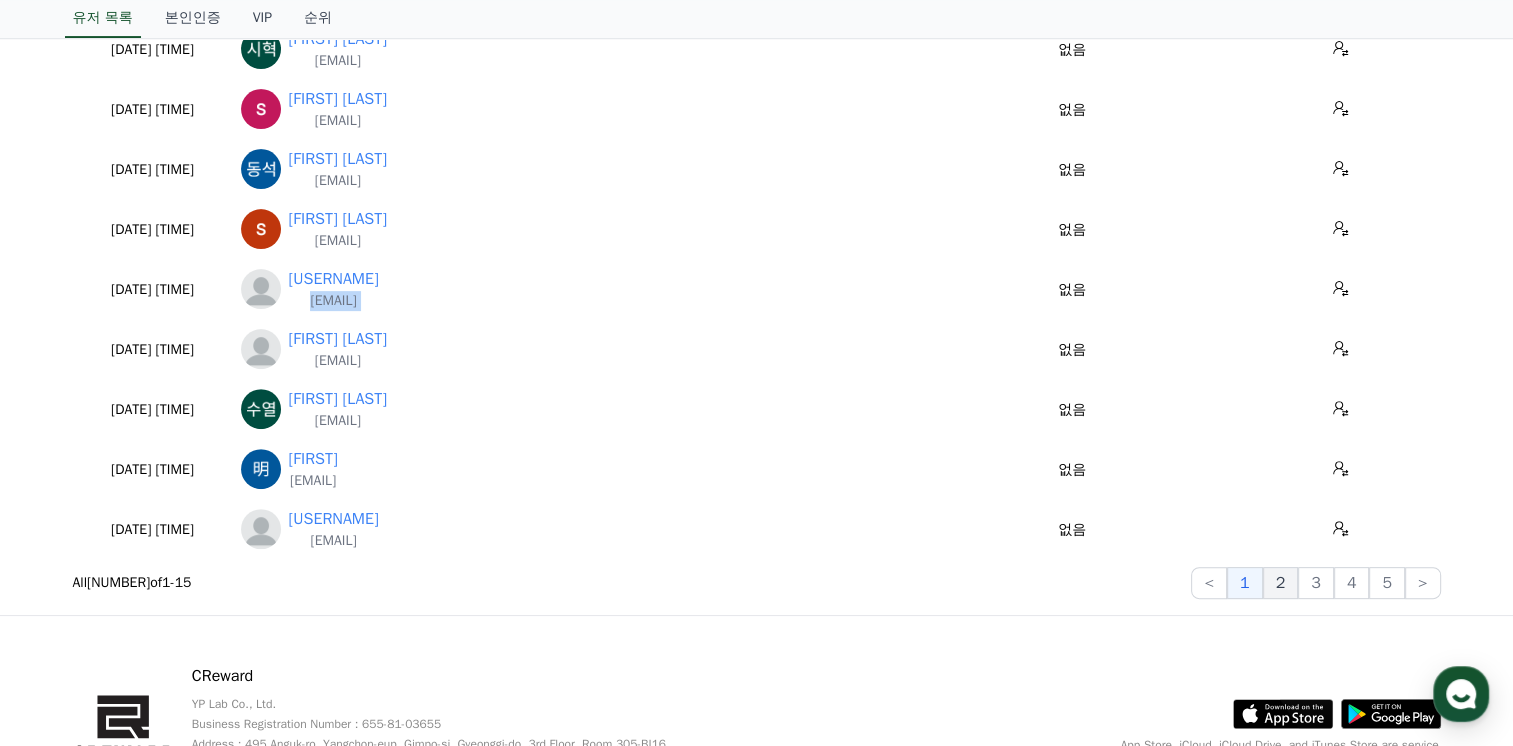 click on "2" 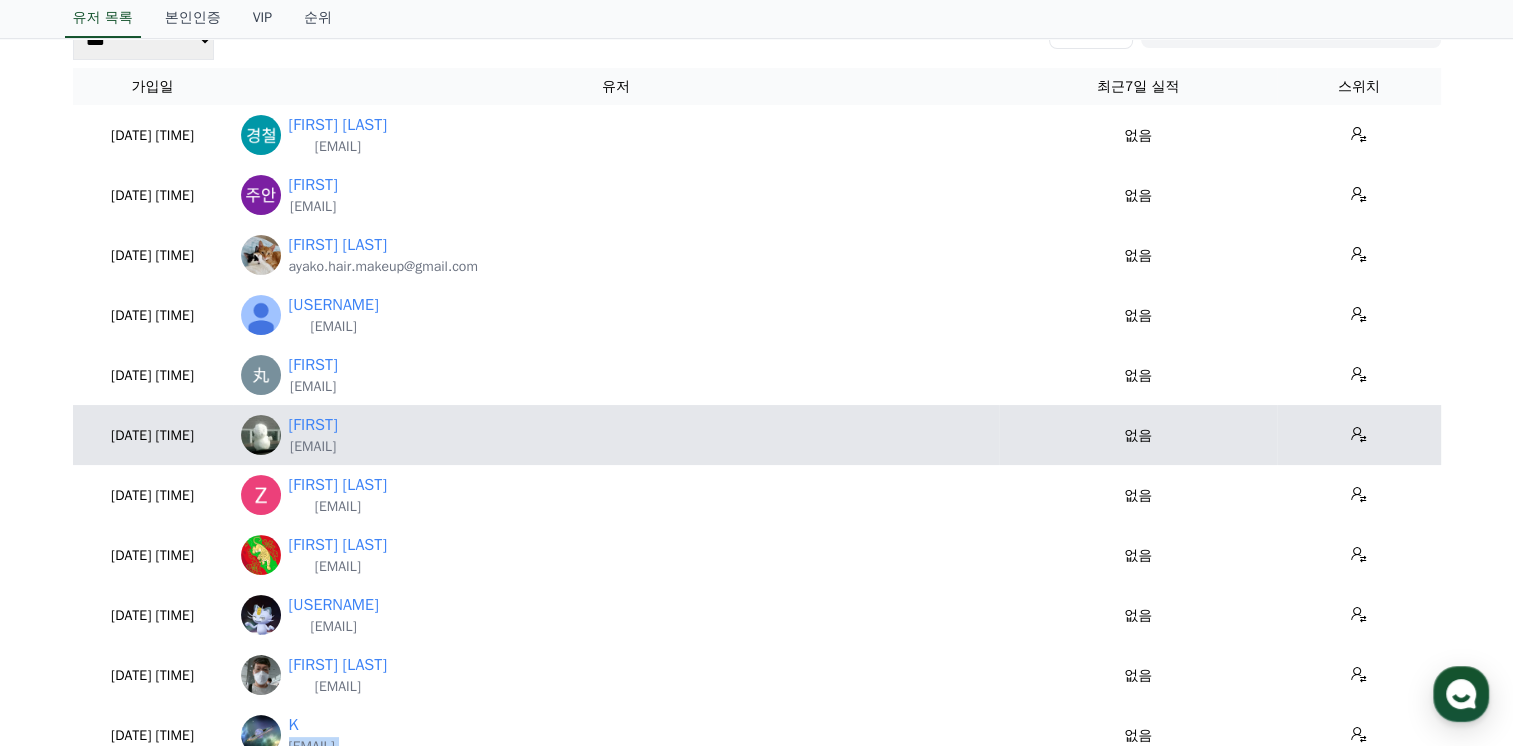 scroll, scrollTop: 200, scrollLeft: 0, axis: vertical 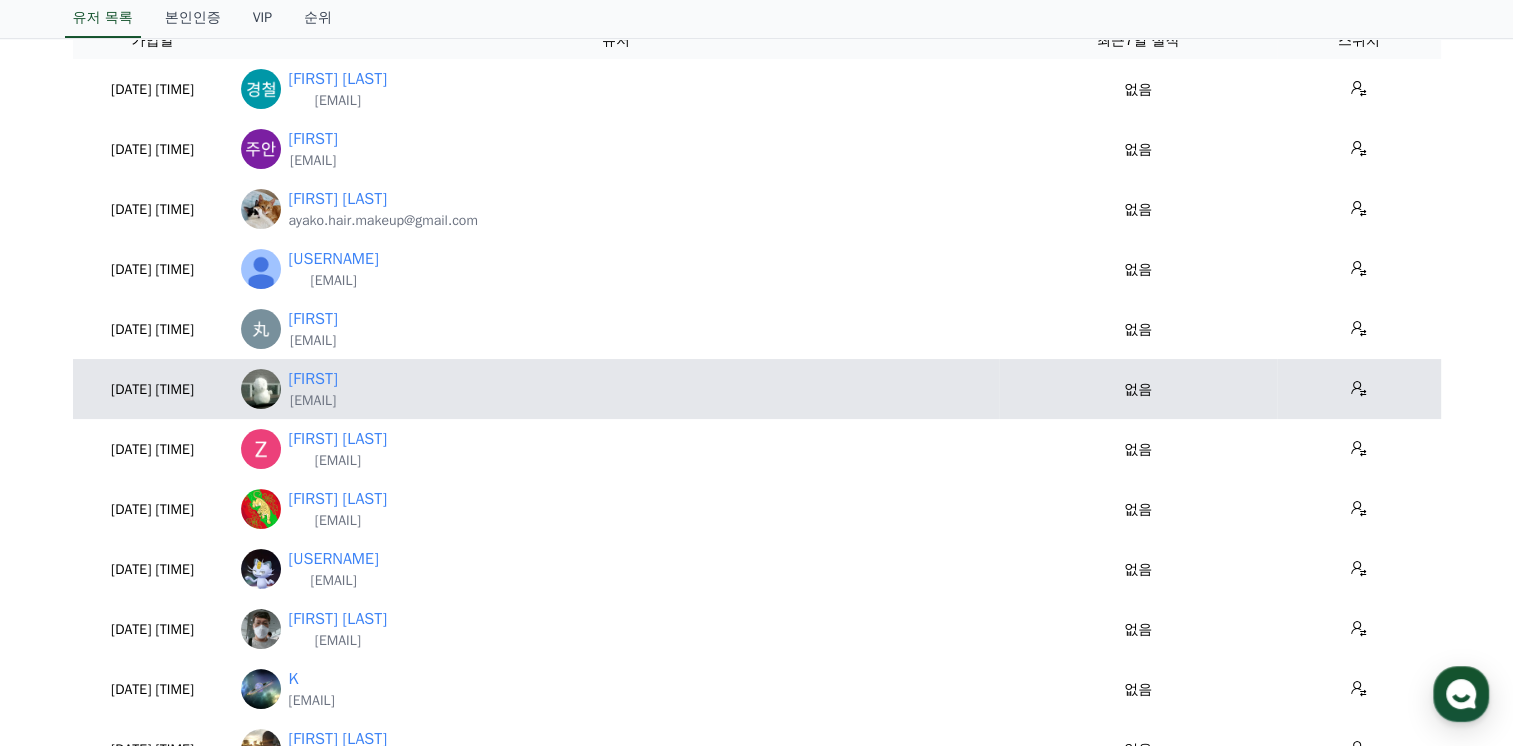 click on "zinedine180123@gmail.com" at bounding box center (338, 461) 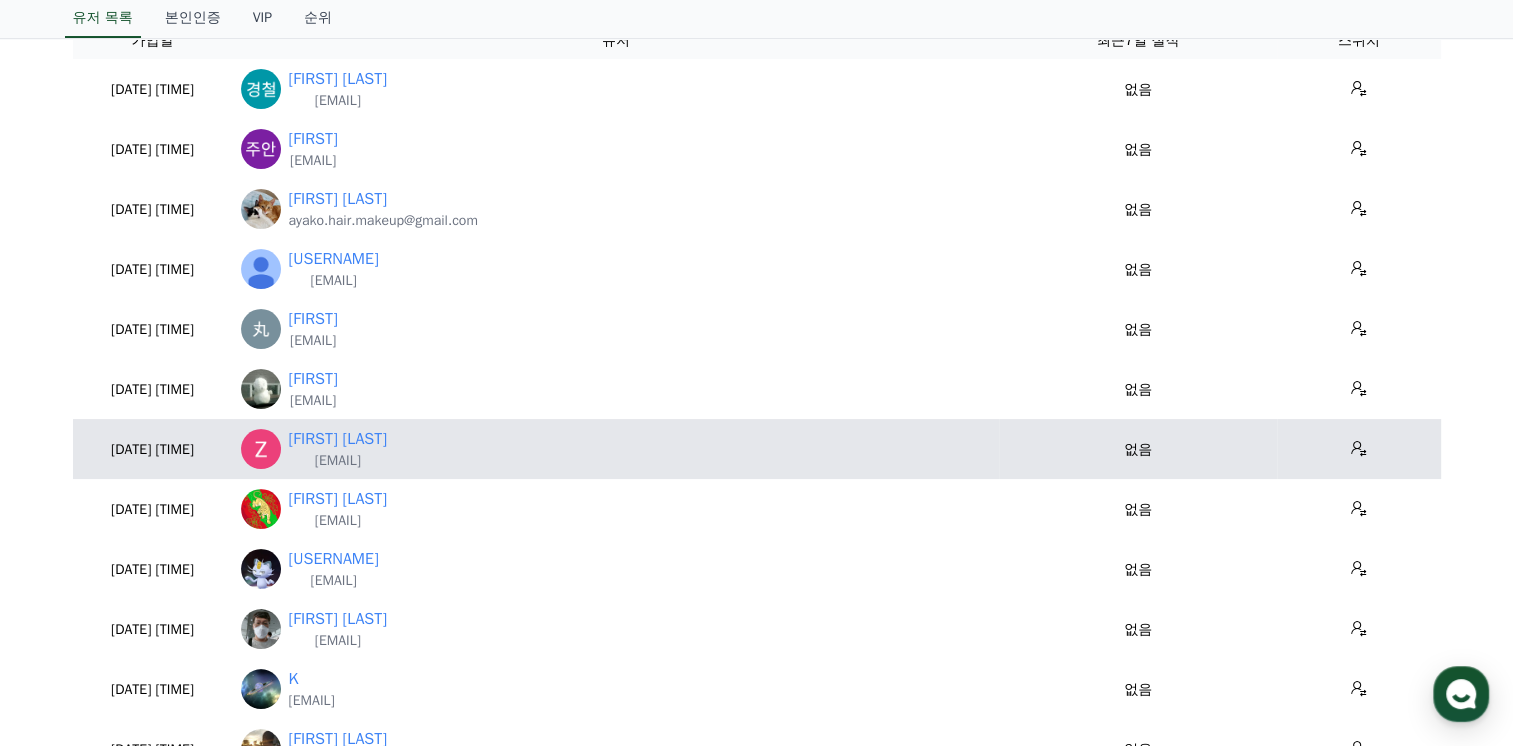 click on "zinedine180123@gmail.com" at bounding box center [338, 461] 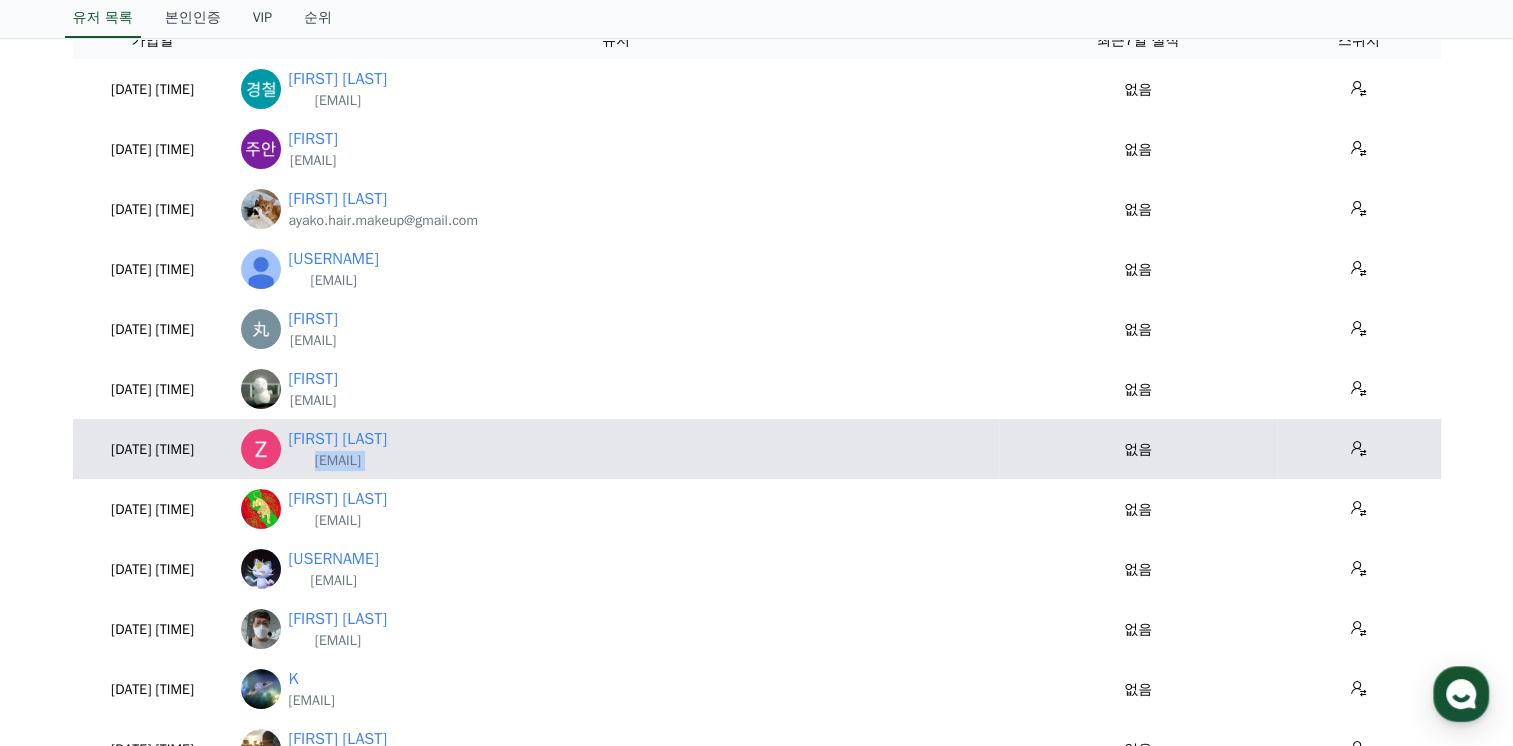 click on "zinedine180123@gmail.com" at bounding box center (338, 461) 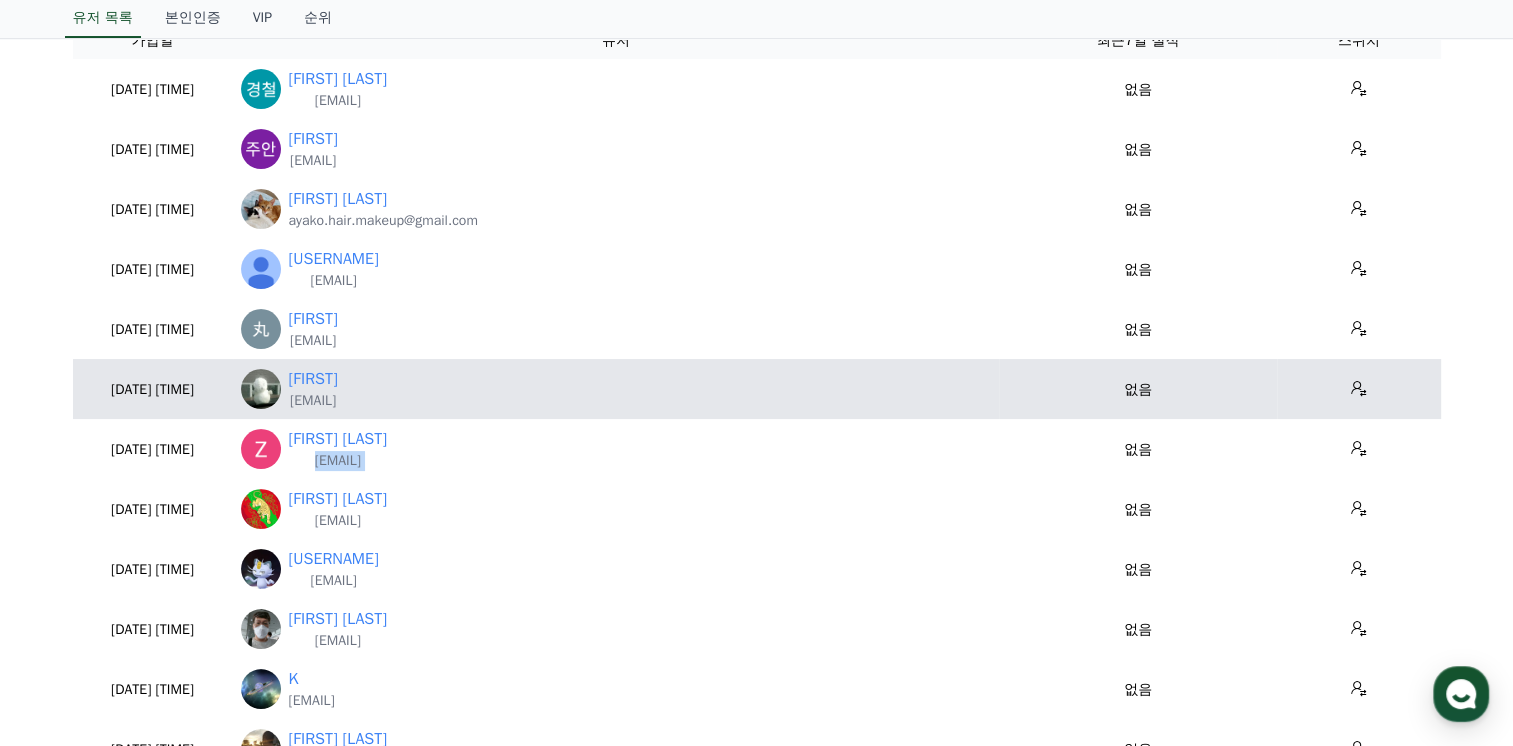 copy on "zinedine180123@gmail.com" 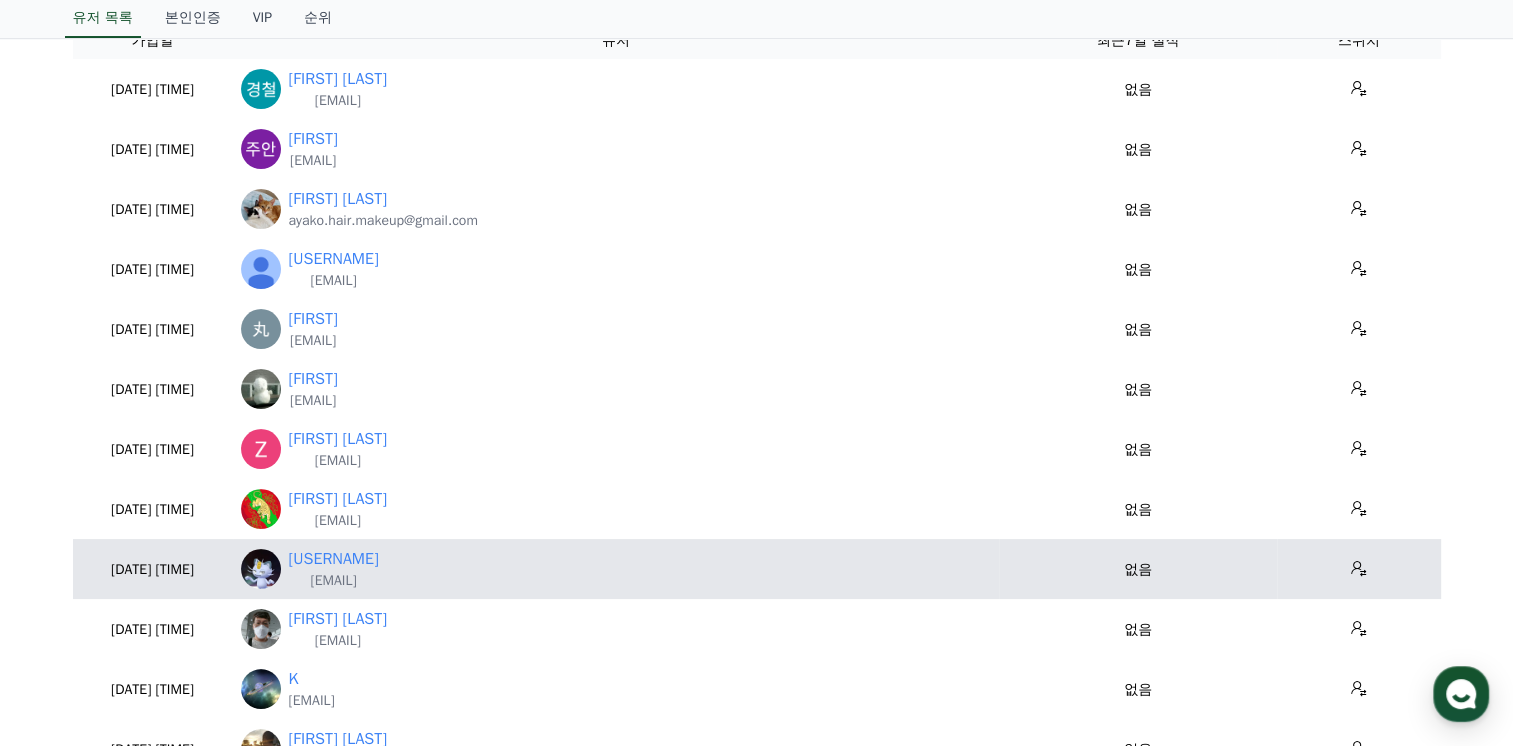 click on "beru.blue.wind@gmail.com" at bounding box center [334, 581] 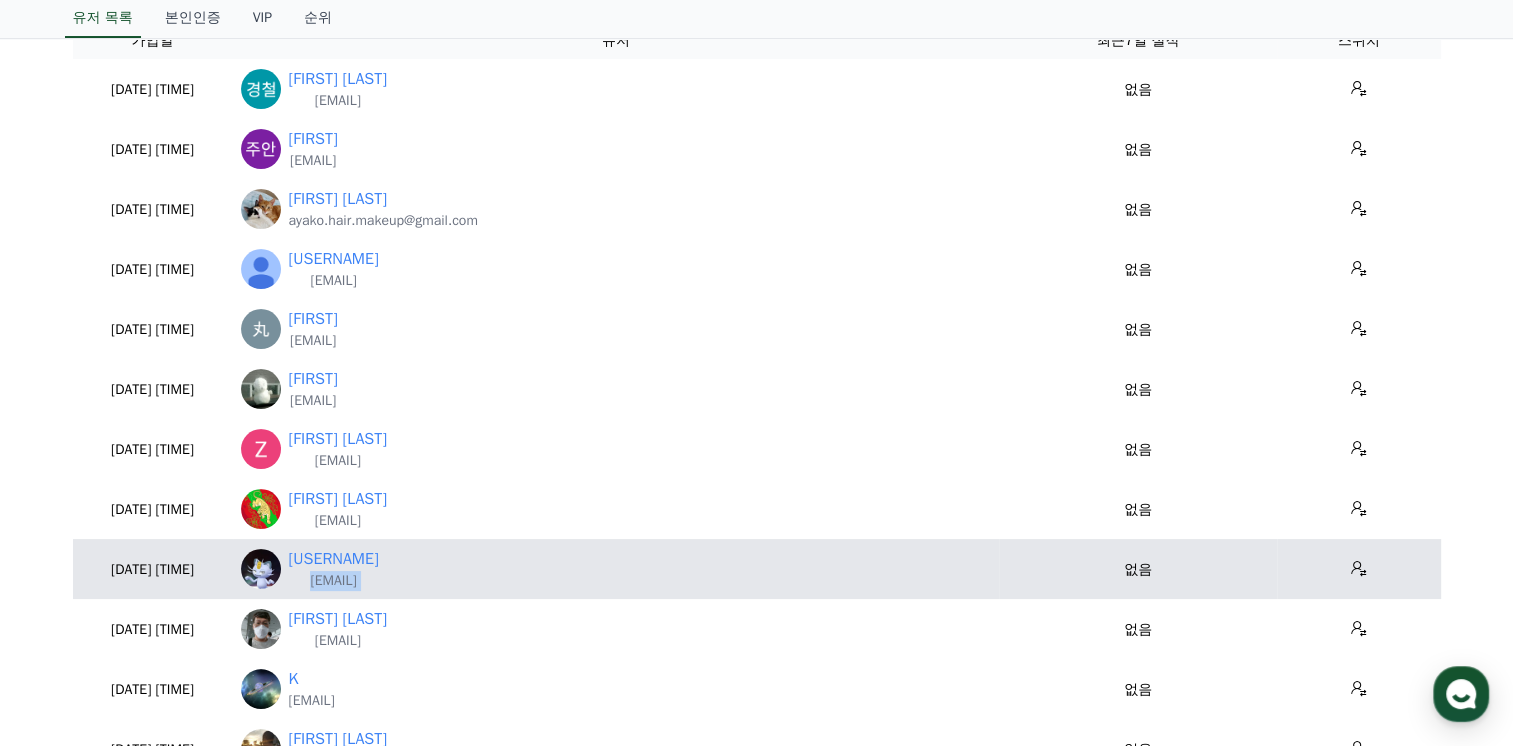 click on "beru.blue.wind@gmail.com" at bounding box center (334, 581) 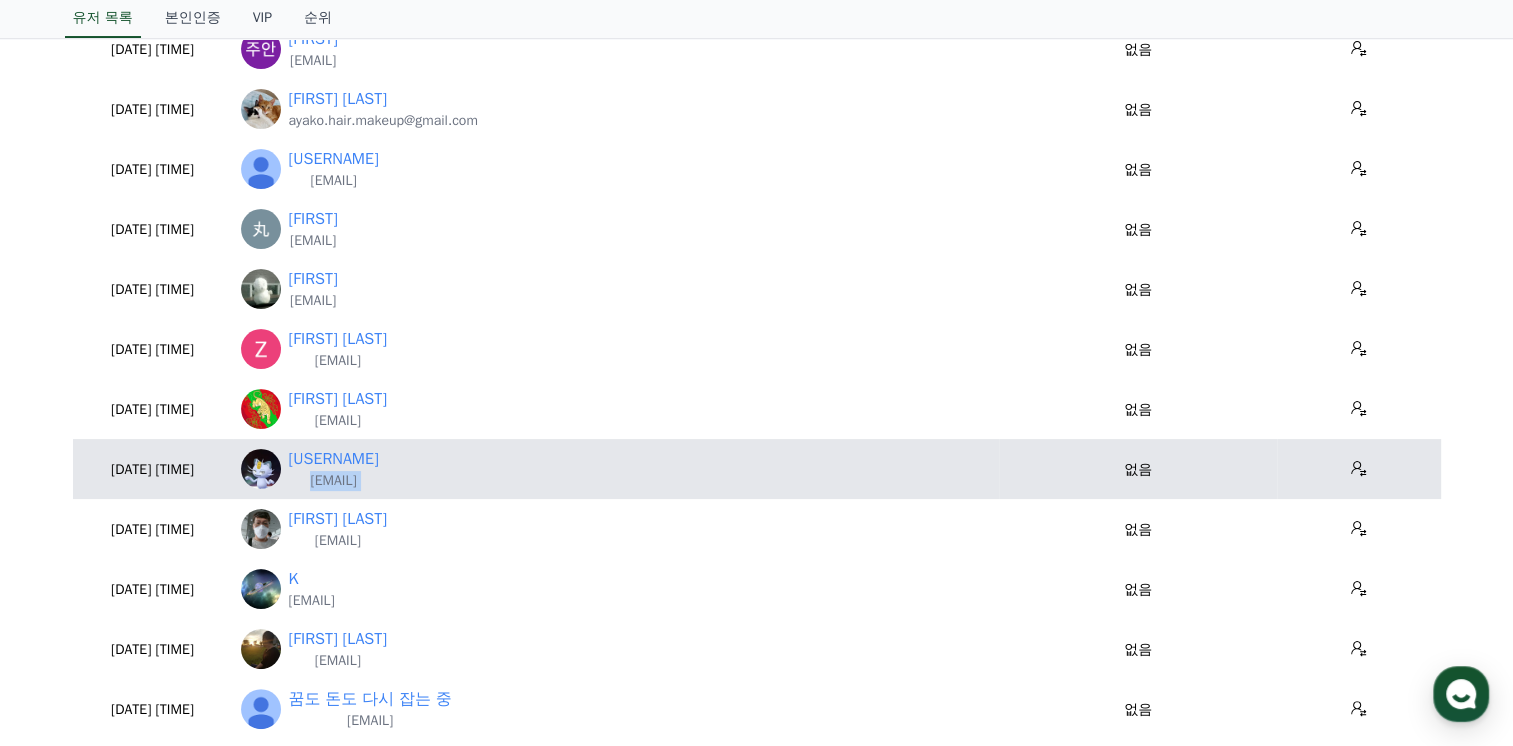scroll, scrollTop: 400, scrollLeft: 0, axis: vertical 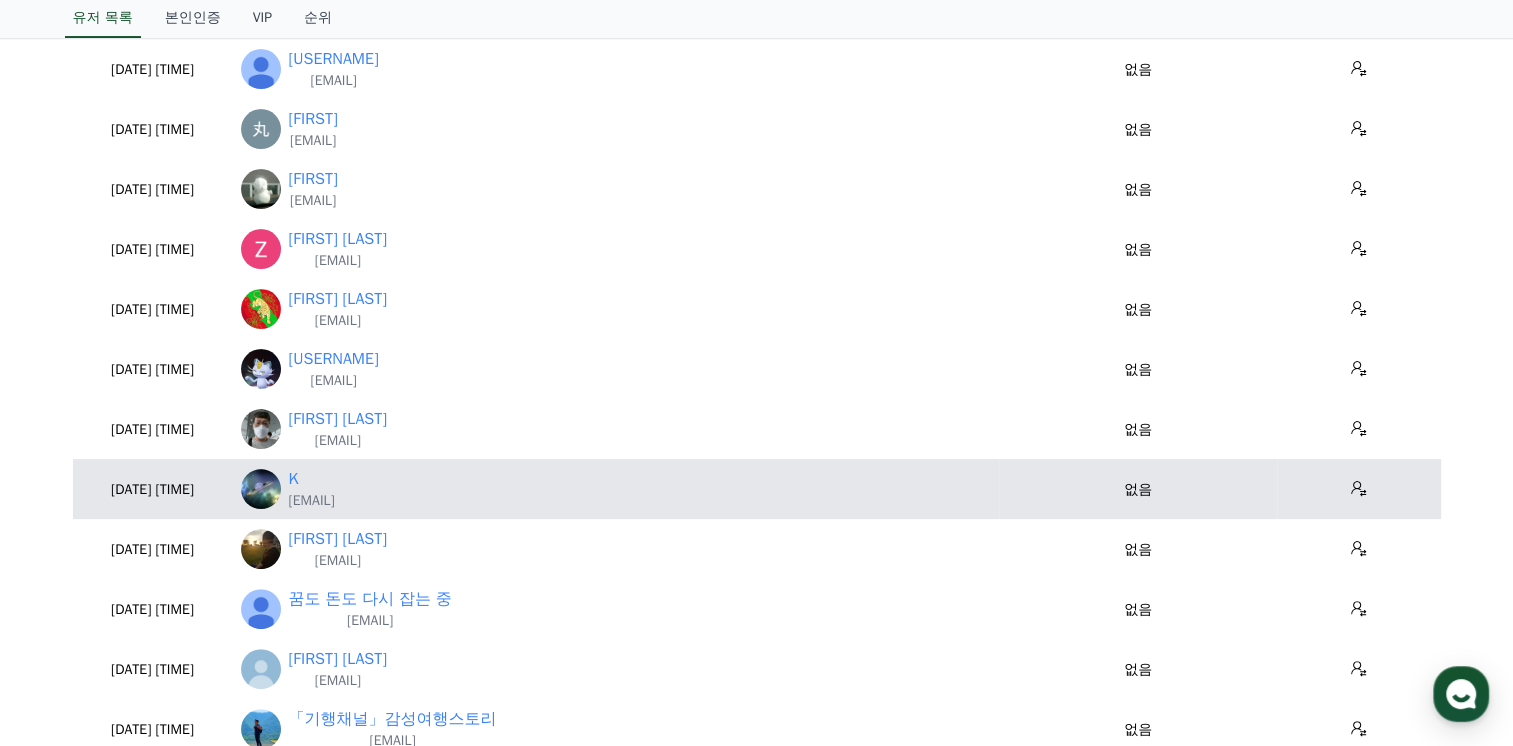 click on "black.nikka6969@gmail.com" at bounding box center (312, 501) 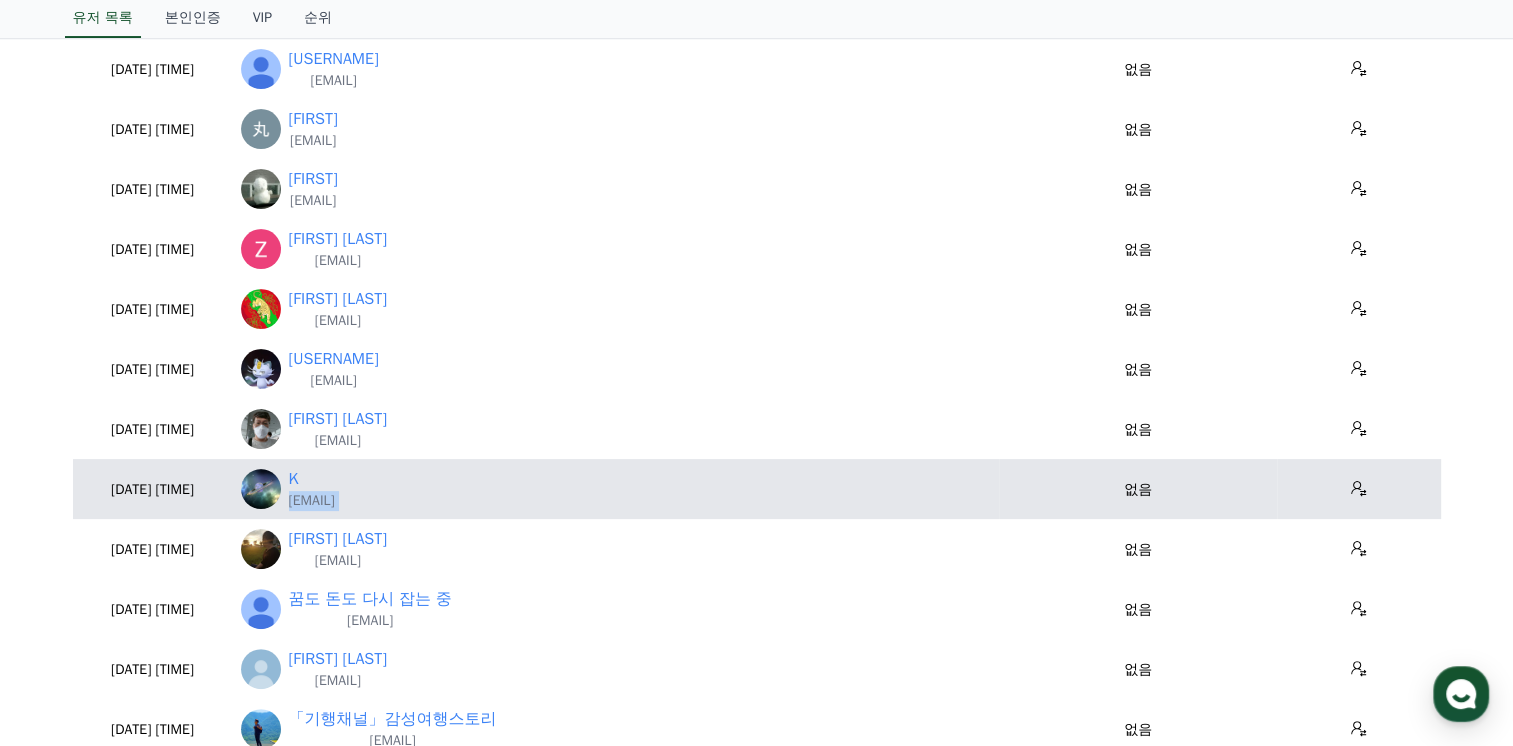 click on "black.nikka6969@gmail.com" at bounding box center [312, 501] 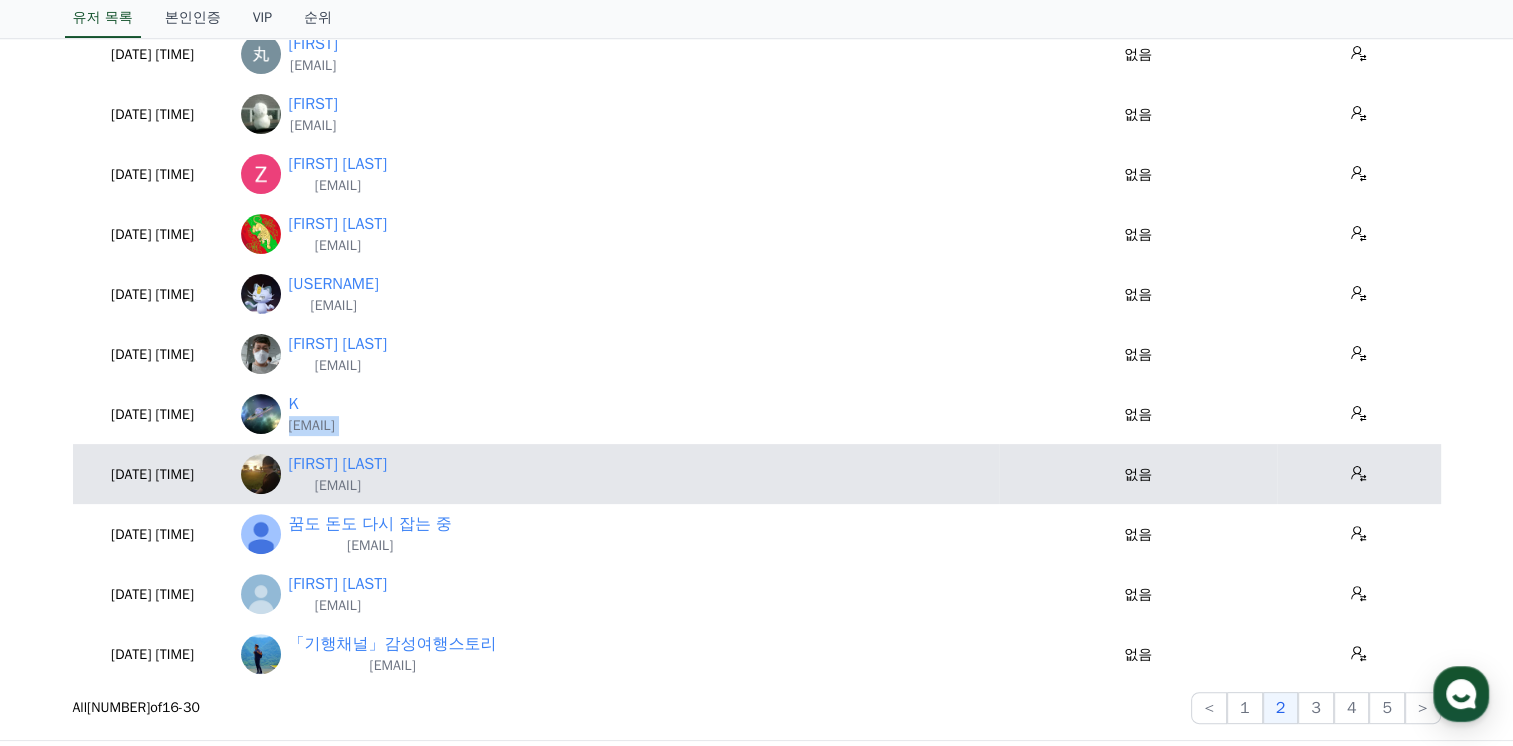 scroll, scrollTop: 500, scrollLeft: 0, axis: vertical 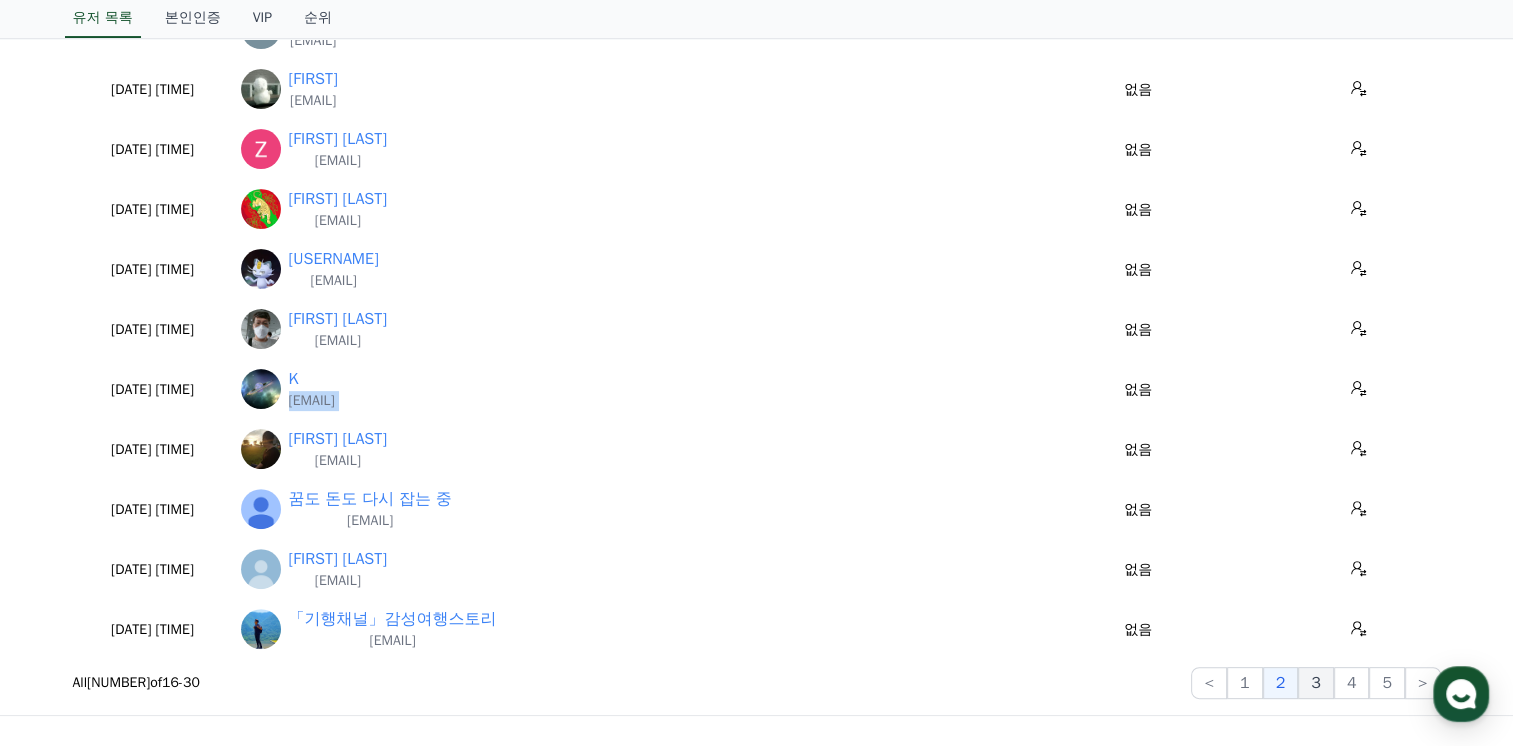click on "3" 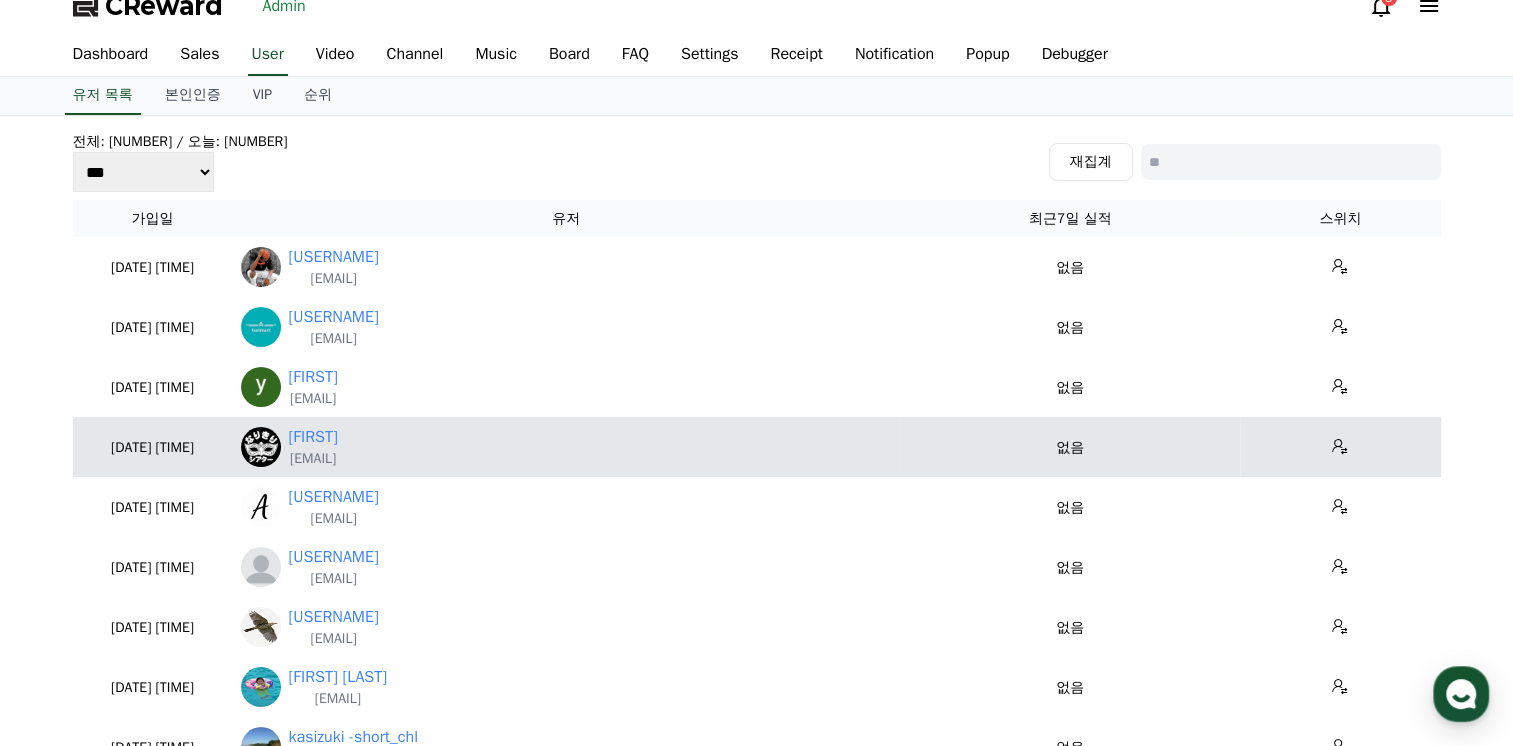 scroll, scrollTop: 0, scrollLeft: 0, axis: both 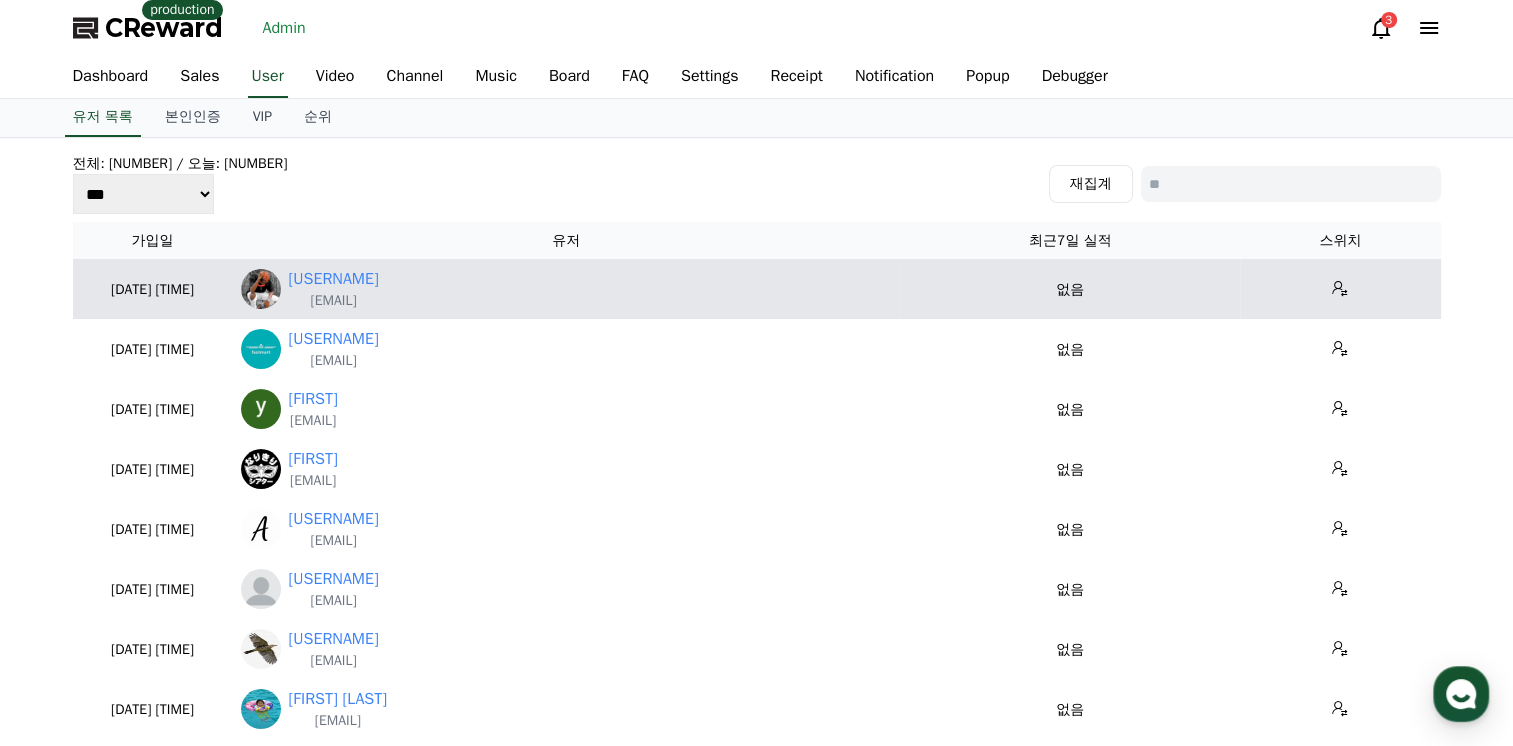 click on "ssesangasussan51@gmail.com" at bounding box center [334, 301] 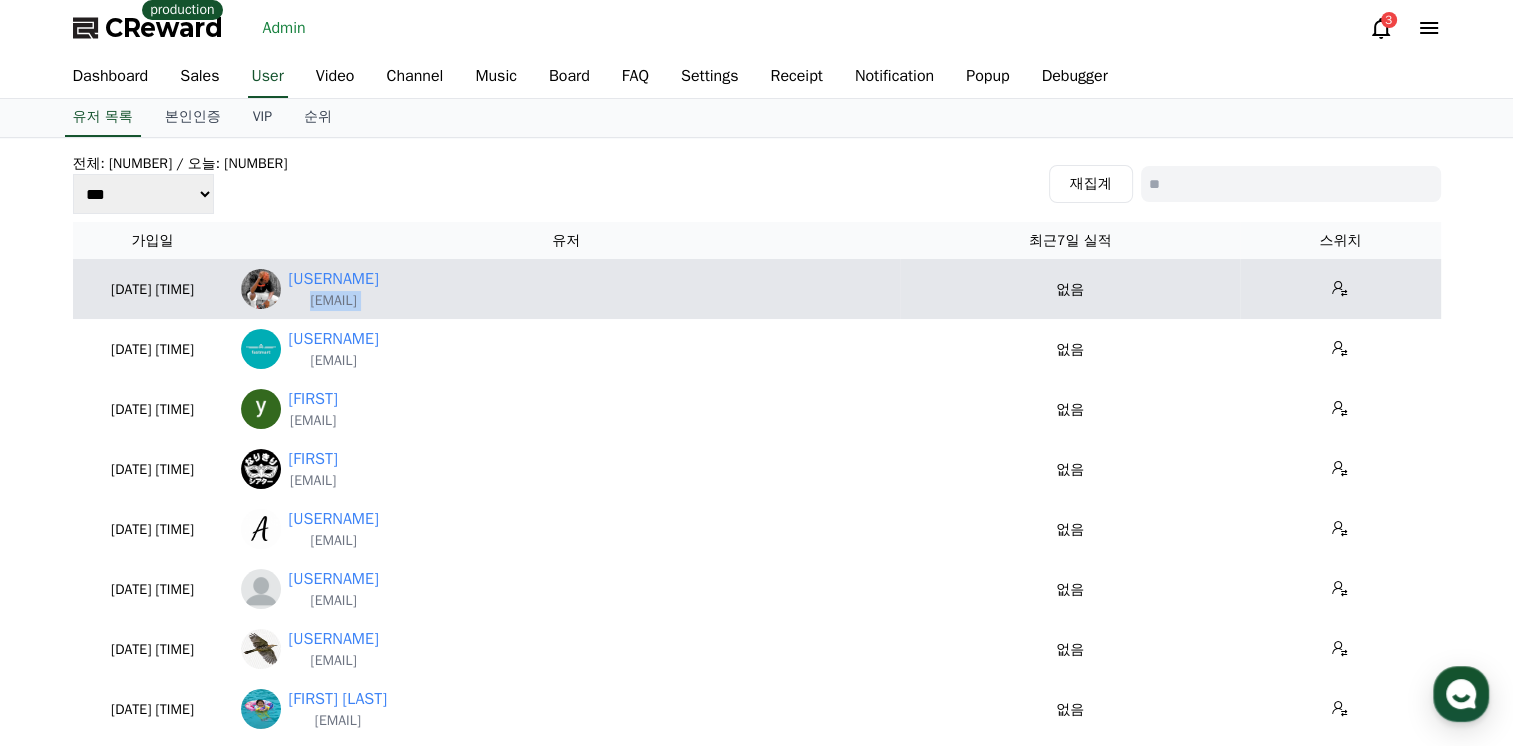 click on "ssesangasussan51@gmail.com" at bounding box center (334, 301) 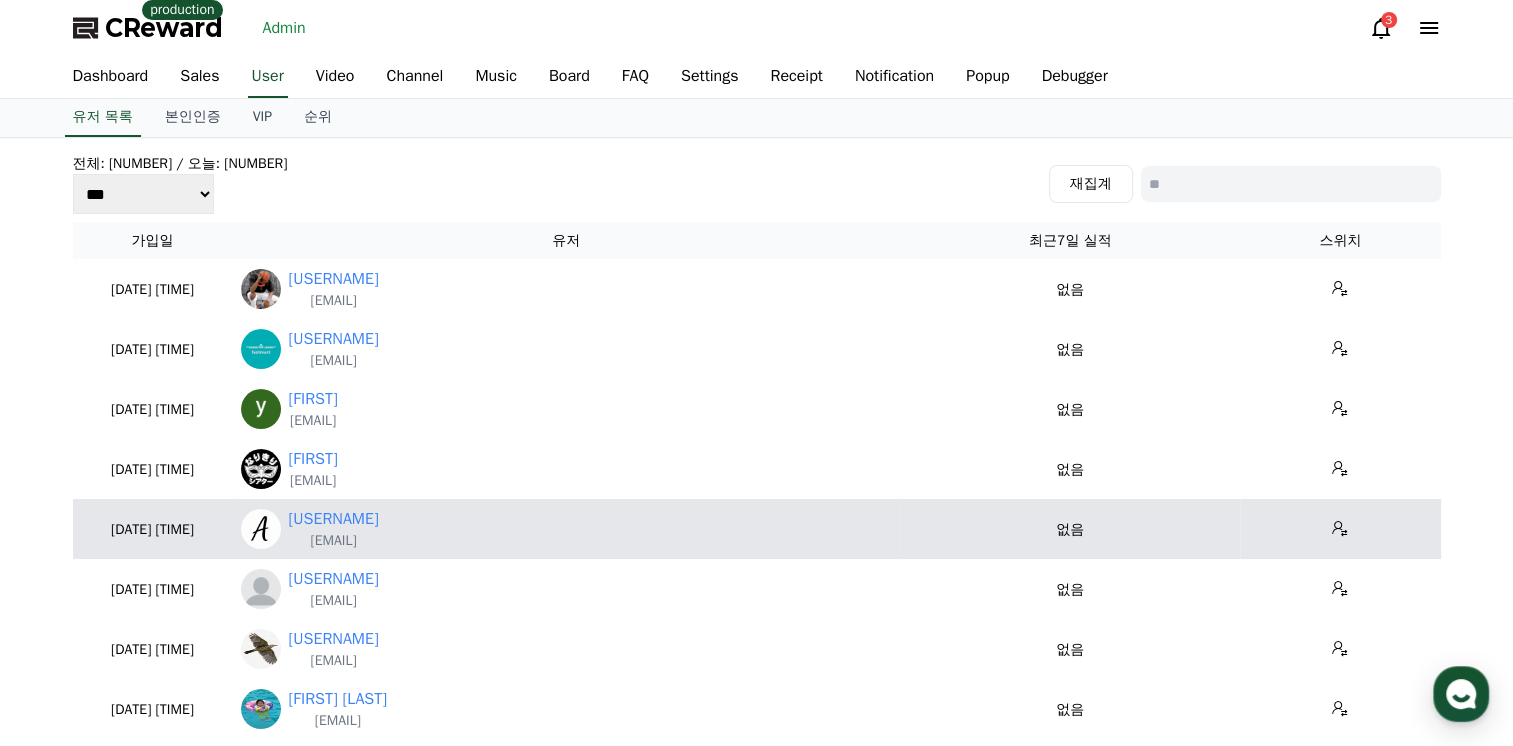 click on "acky1959sns@gmail.com" at bounding box center (334, 541) 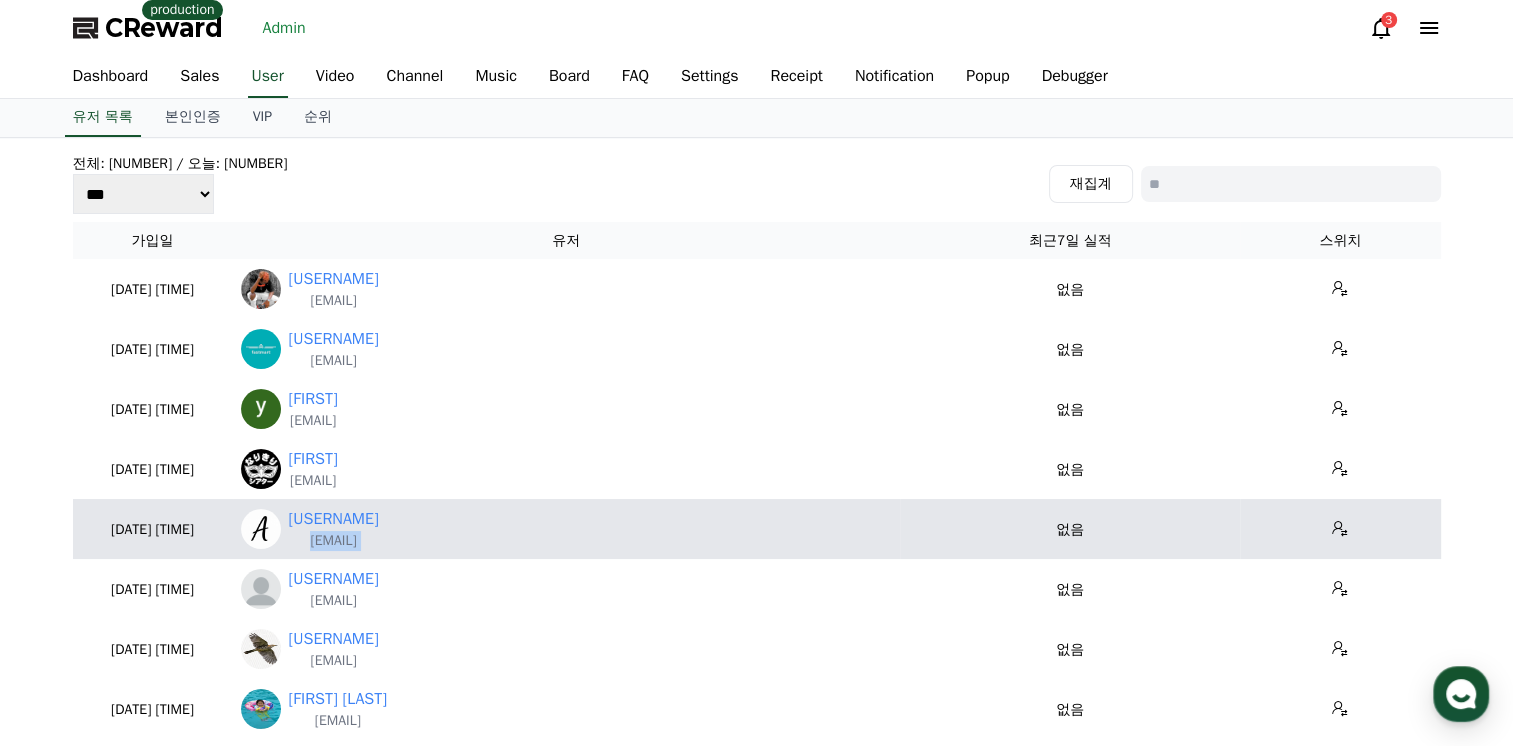 click on "acky1959sns@gmail.com" at bounding box center (334, 541) 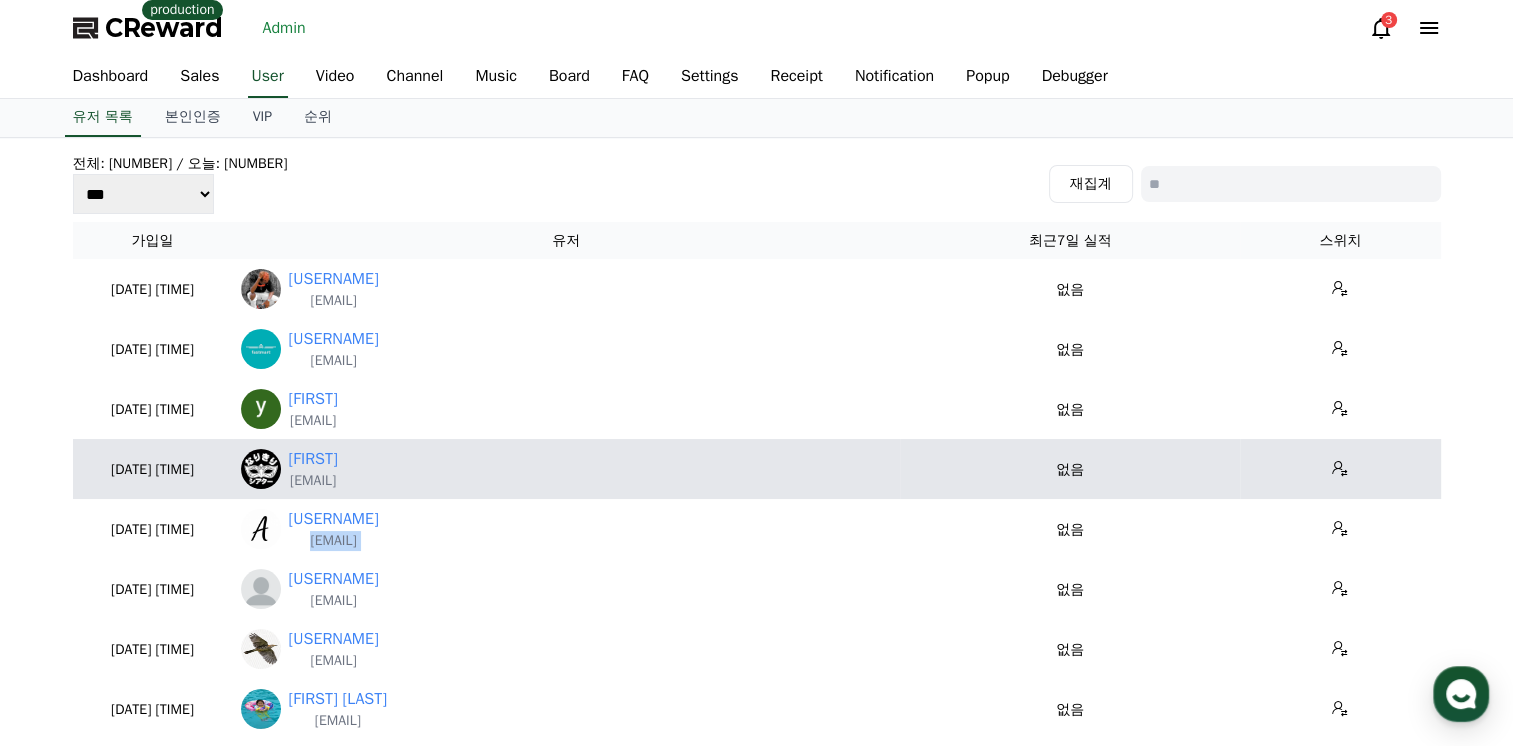 copy on "acky1959sns@gmail.com" 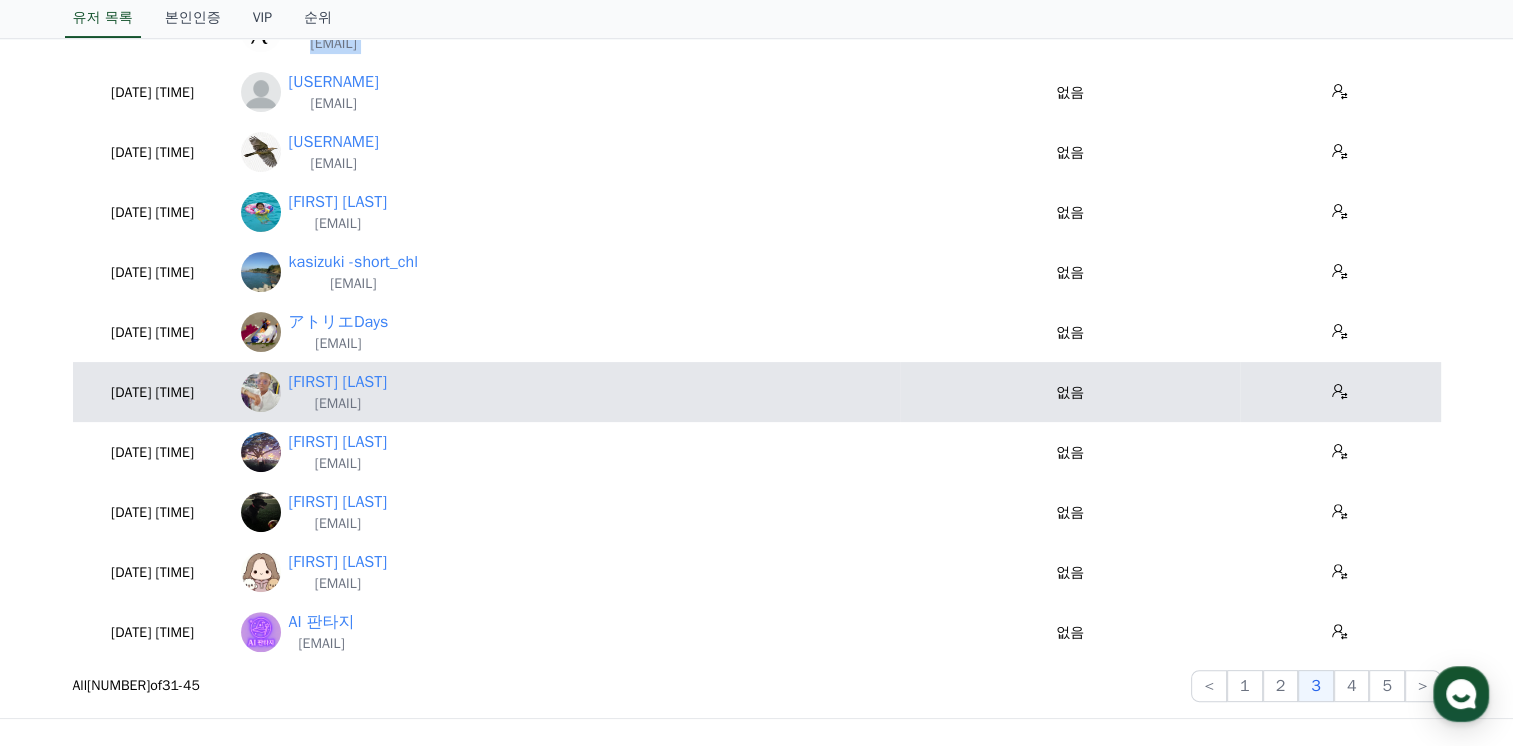 scroll, scrollTop: 600, scrollLeft: 0, axis: vertical 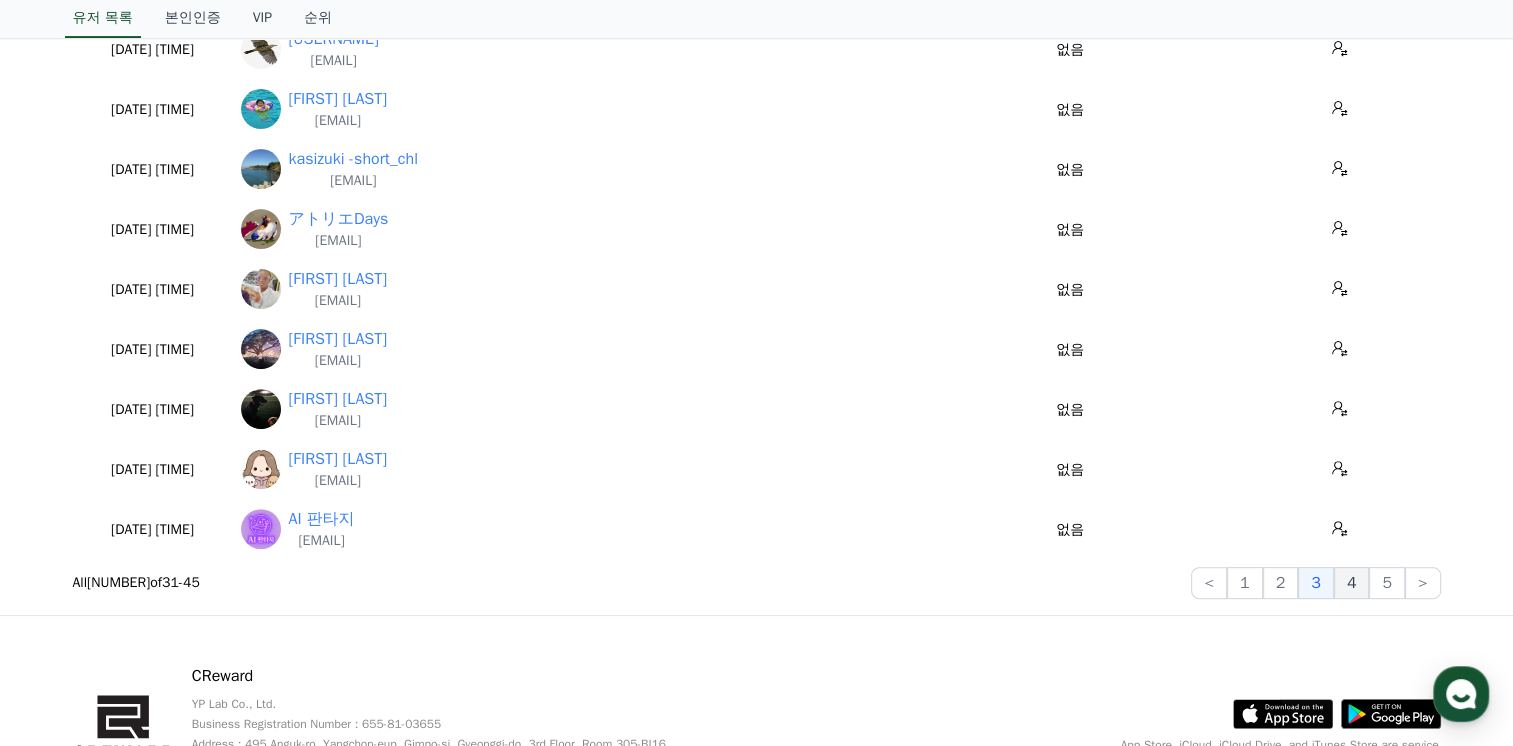 click on "4" 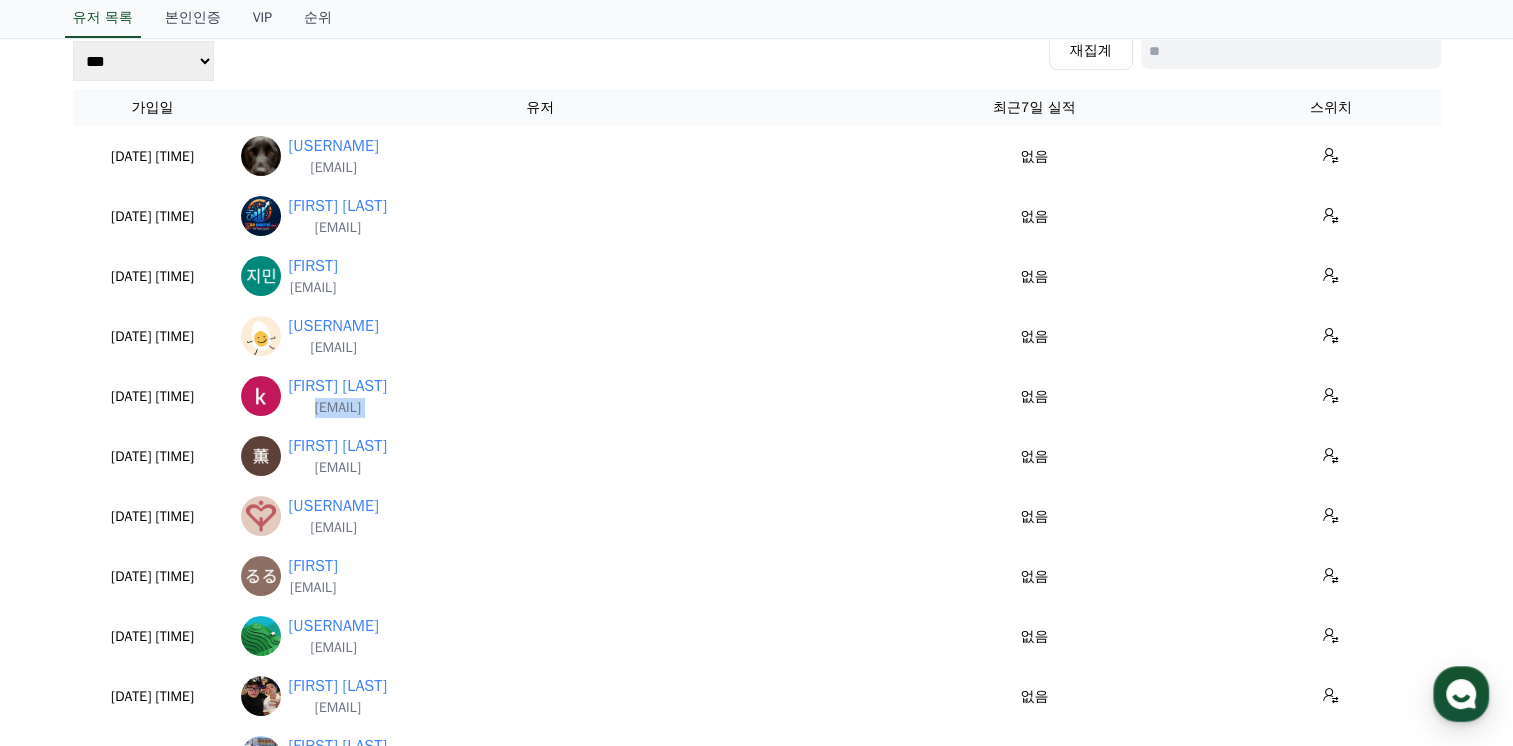scroll, scrollTop: 100, scrollLeft: 0, axis: vertical 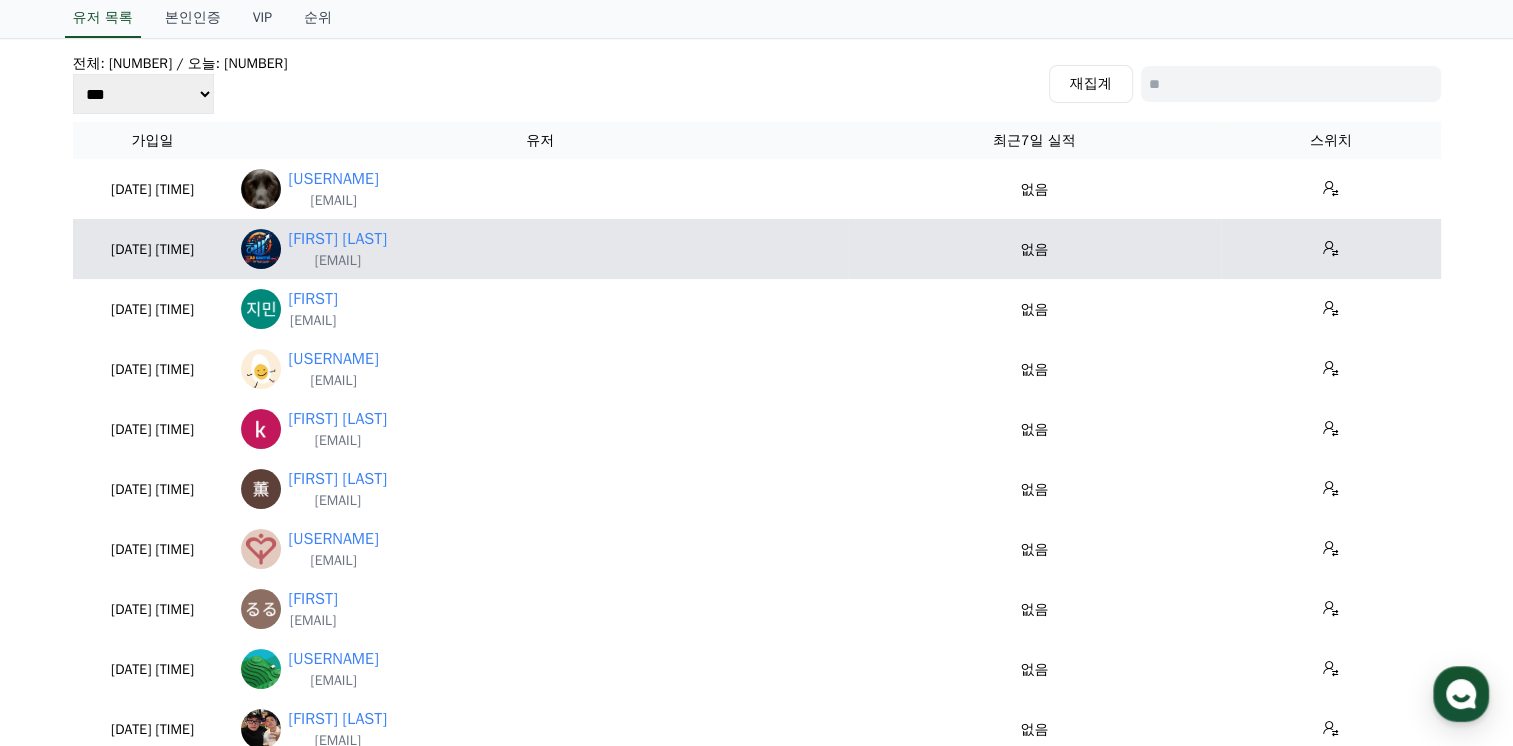 click on "adsarthicare@gmail.com" at bounding box center (338, 261) 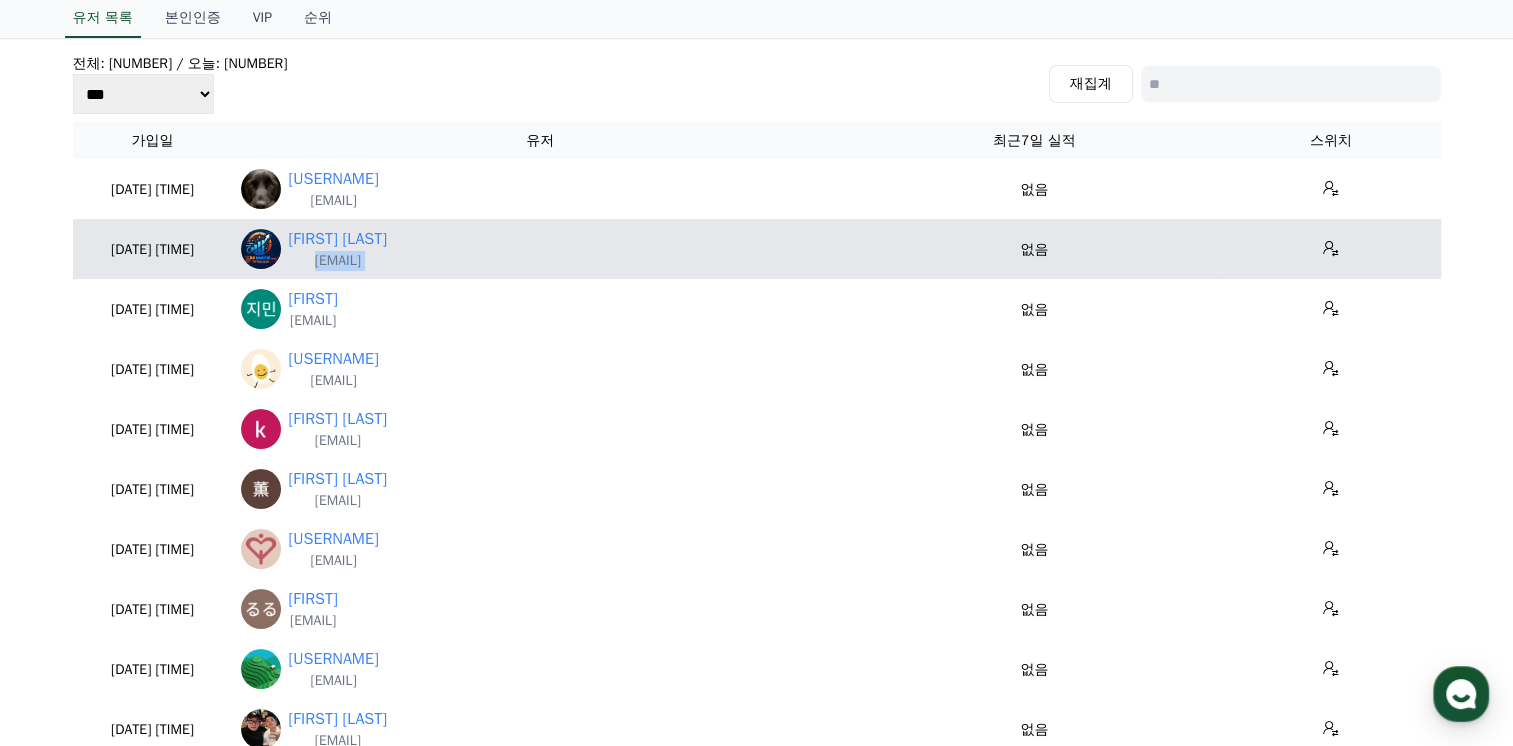 click on "adsarthicare@gmail.com" at bounding box center [338, 261] 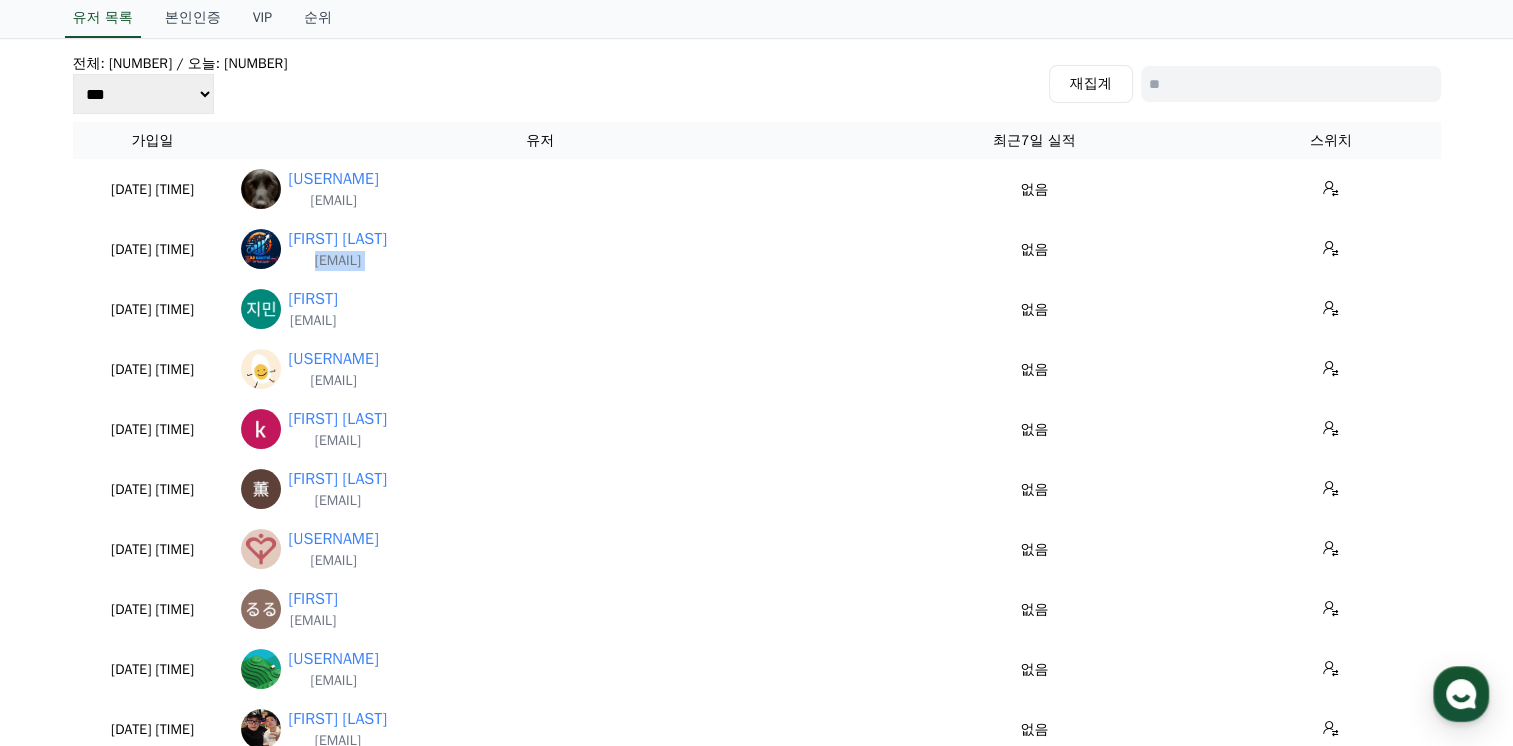 copy on "adsarthicare@gmail.com" 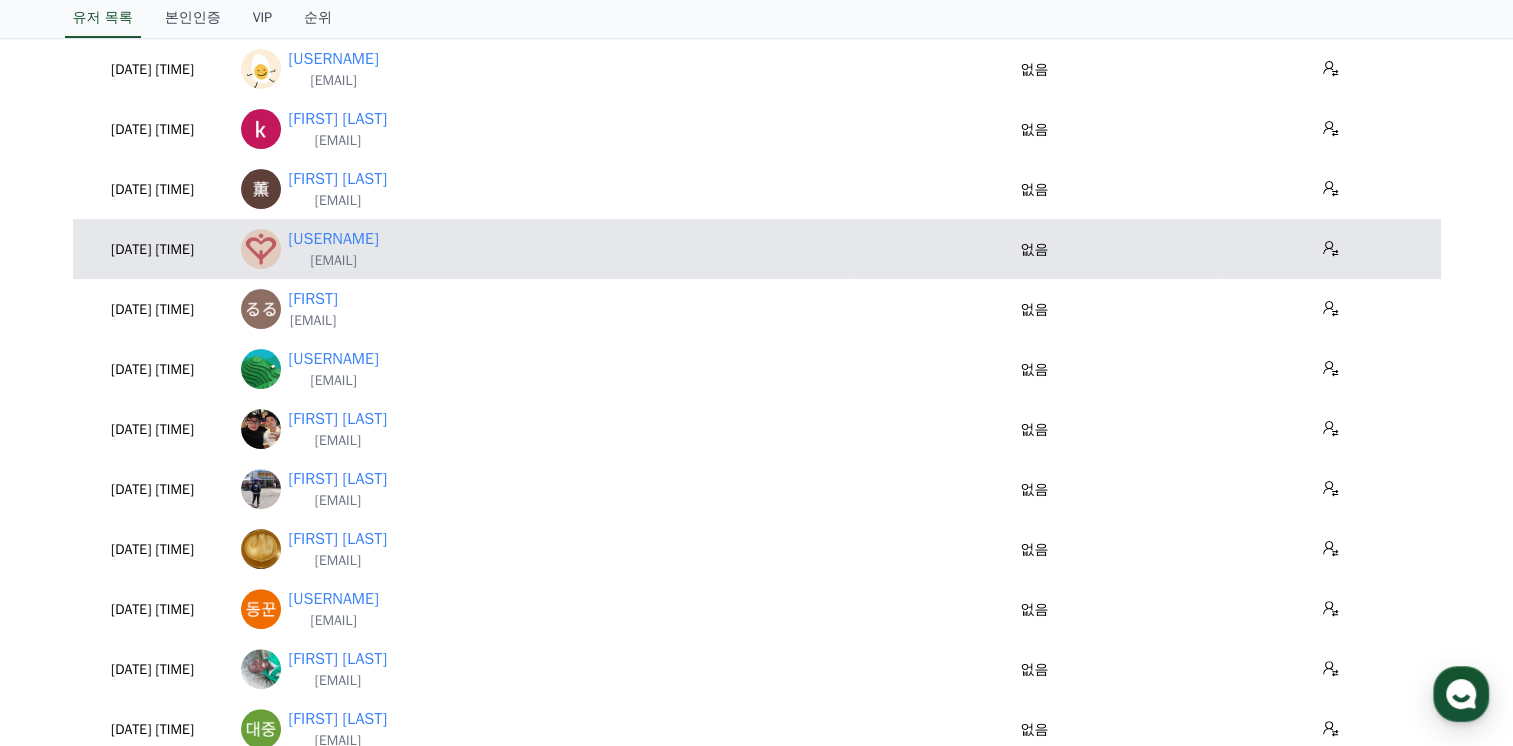scroll, scrollTop: 500, scrollLeft: 0, axis: vertical 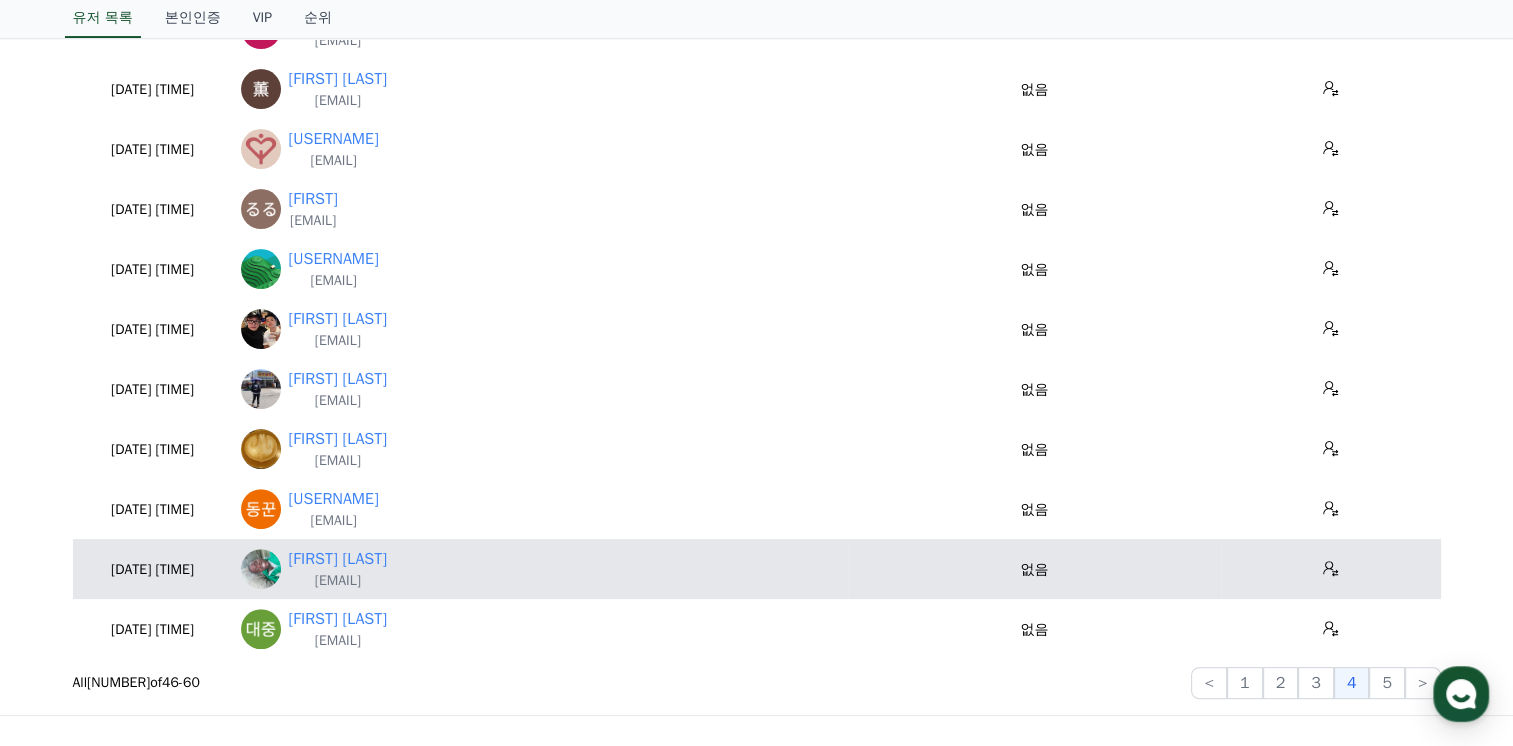 click on "samuelvirat61@gmail.com" at bounding box center [338, 581] 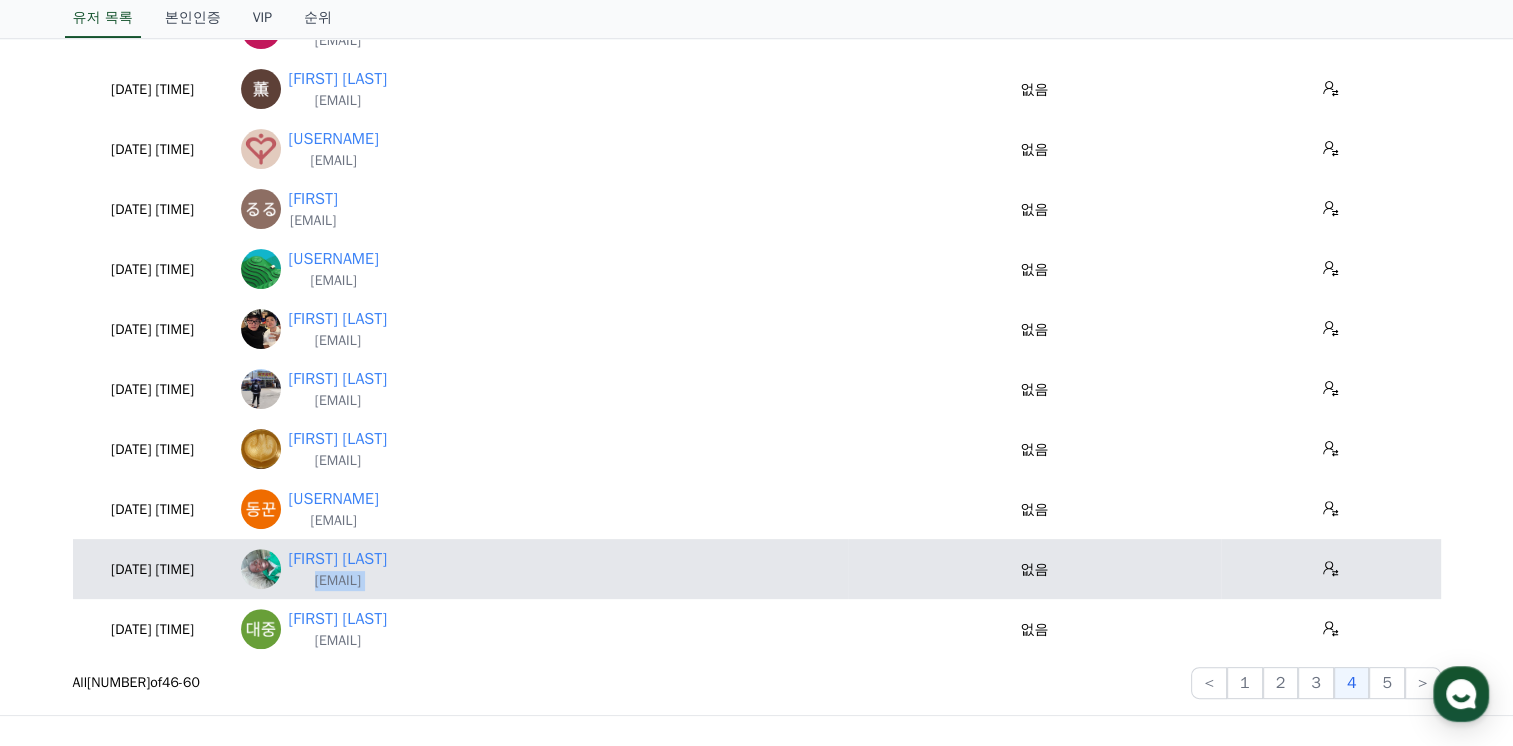 click on "samuelvirat61@gmail.com" at bounding box center [338, 581] 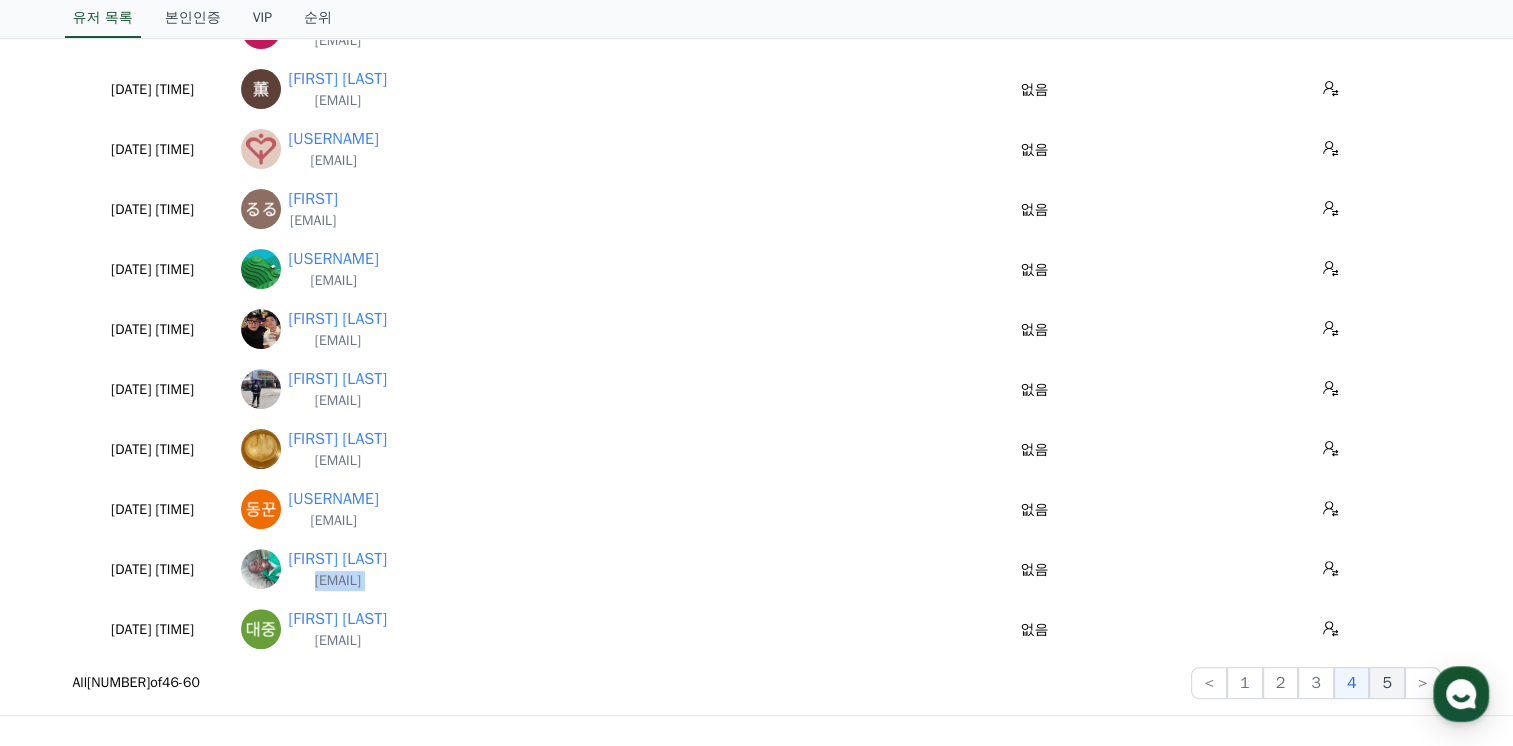 click on "5" 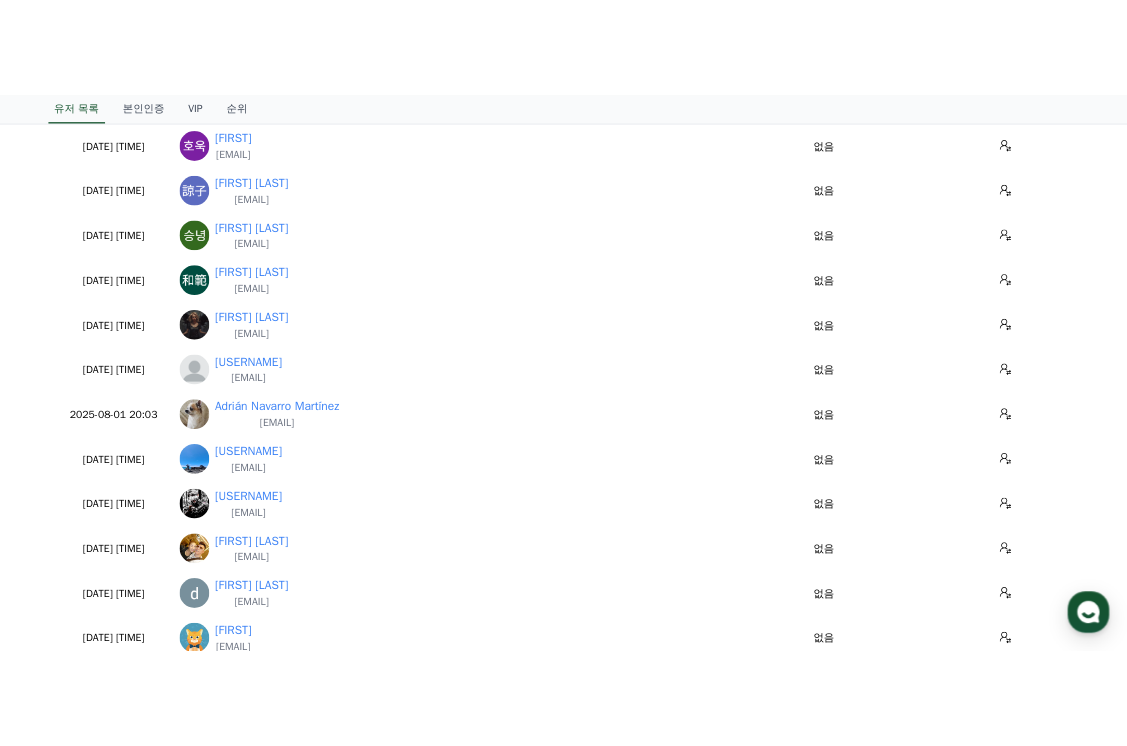 scroll, scrollTop: 276, scrollLeft: 0, axis: vertical 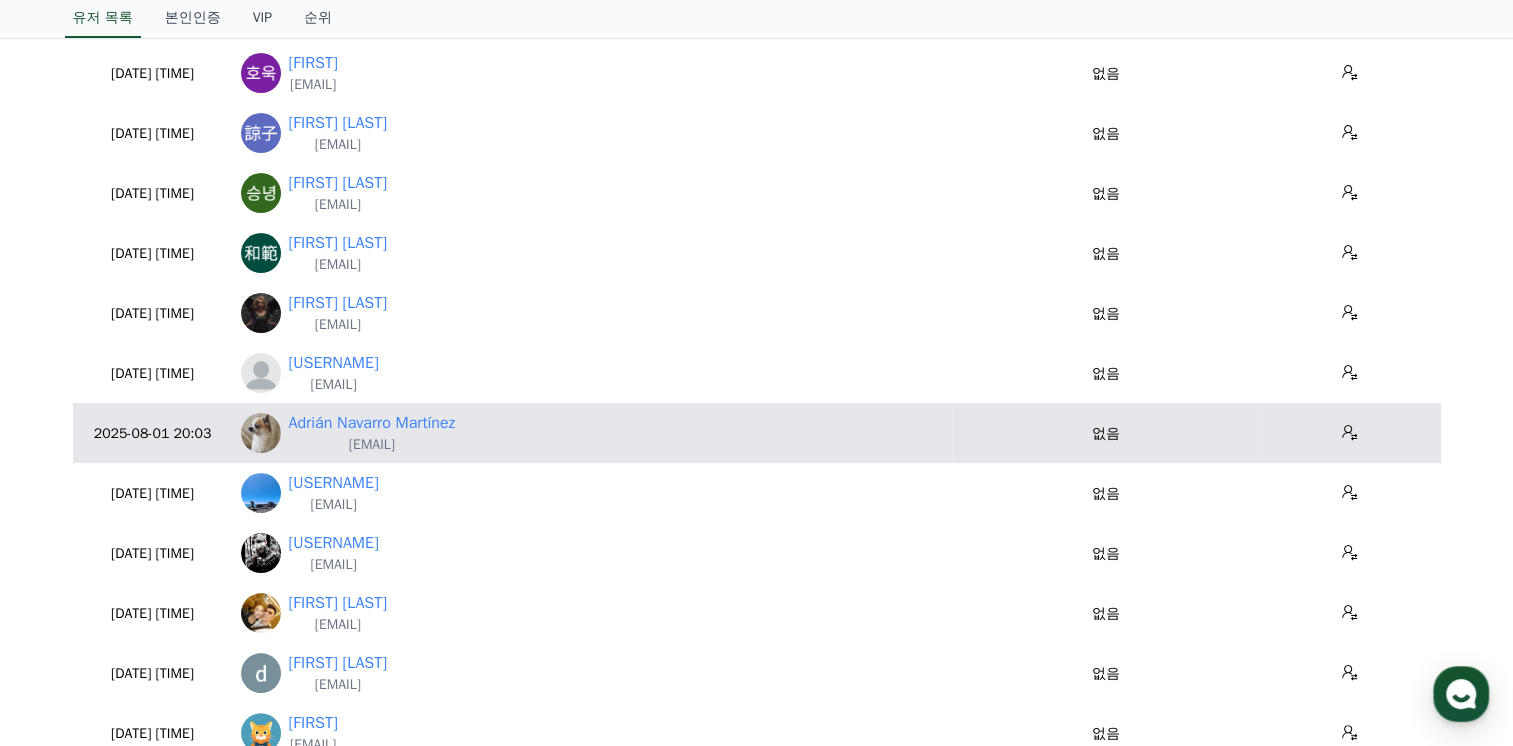 click on "humorrdinamico@gmail.com" at bounding box center (372, 445) 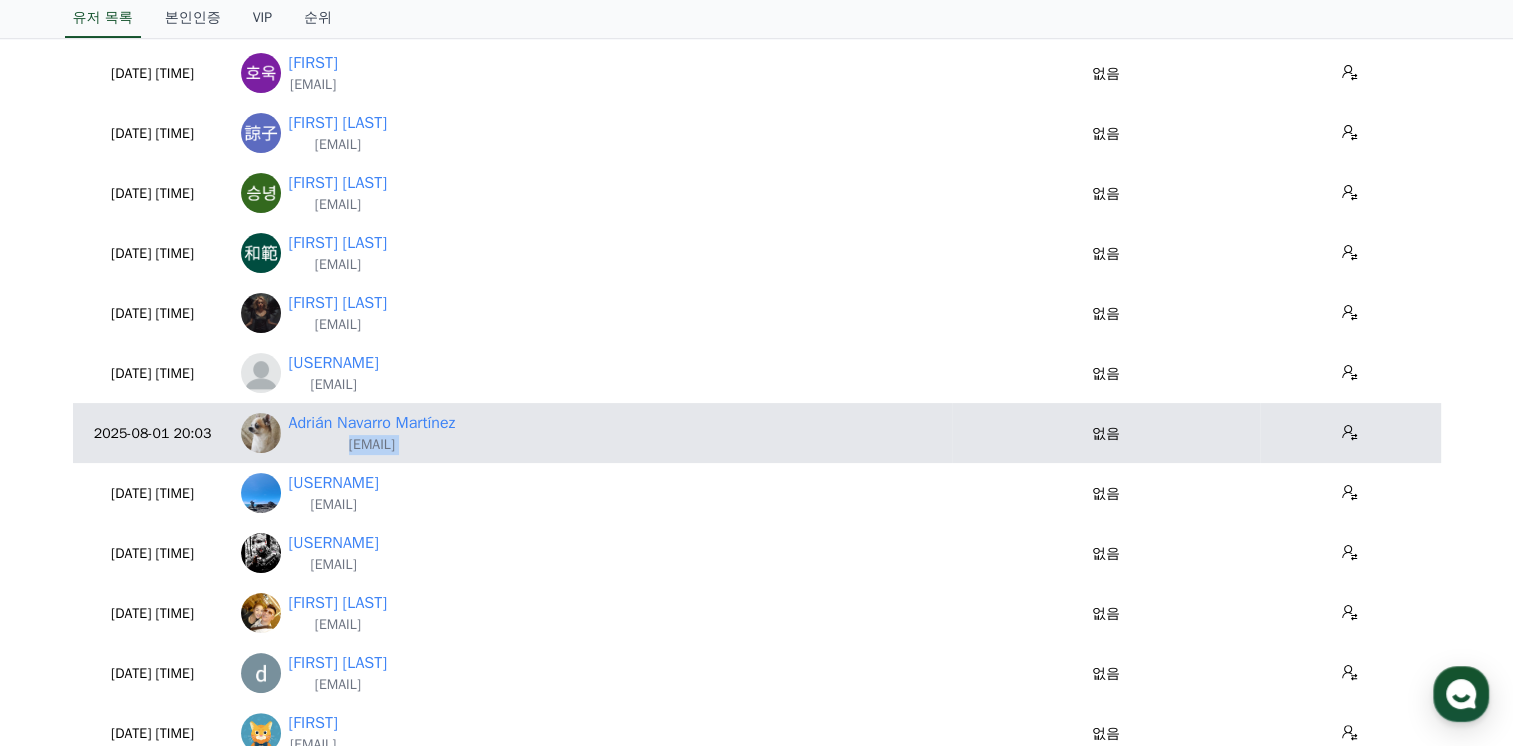 click on "humorrdinamico@gmail.com" at bounding box center [372, 445] 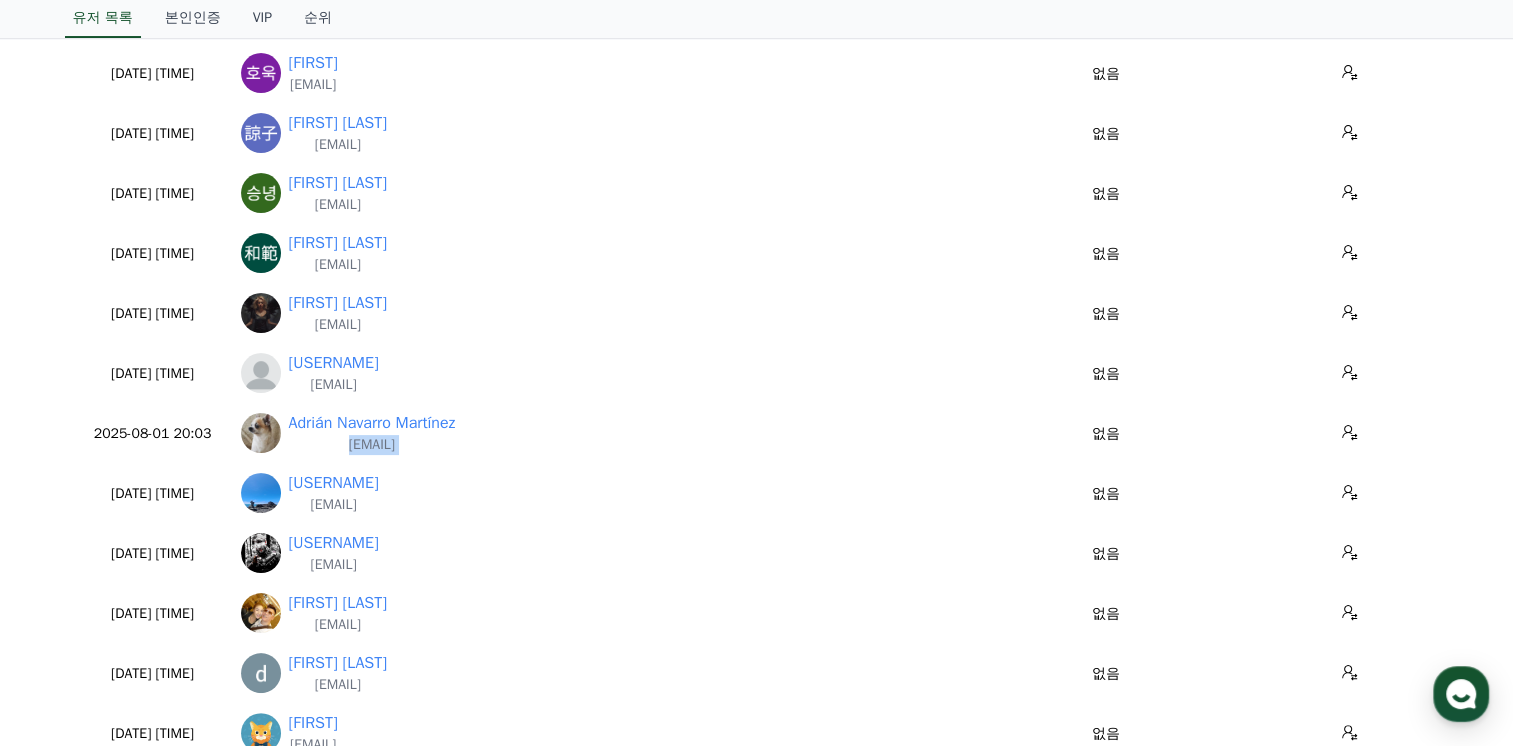 copy on "humorrdinamico@gmail.com" 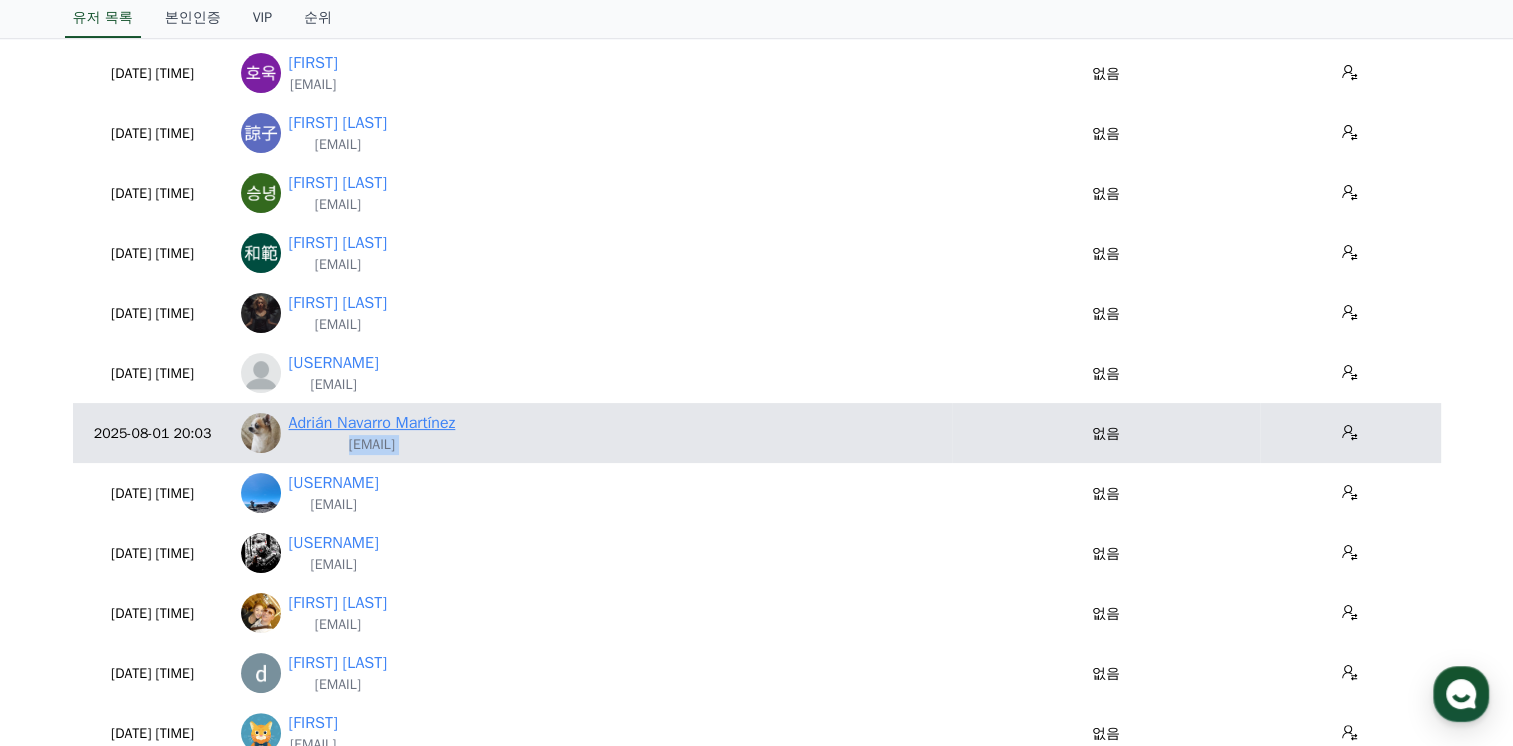 click on "Adrián Navarro Martínez" at bounding box center (372, 423) 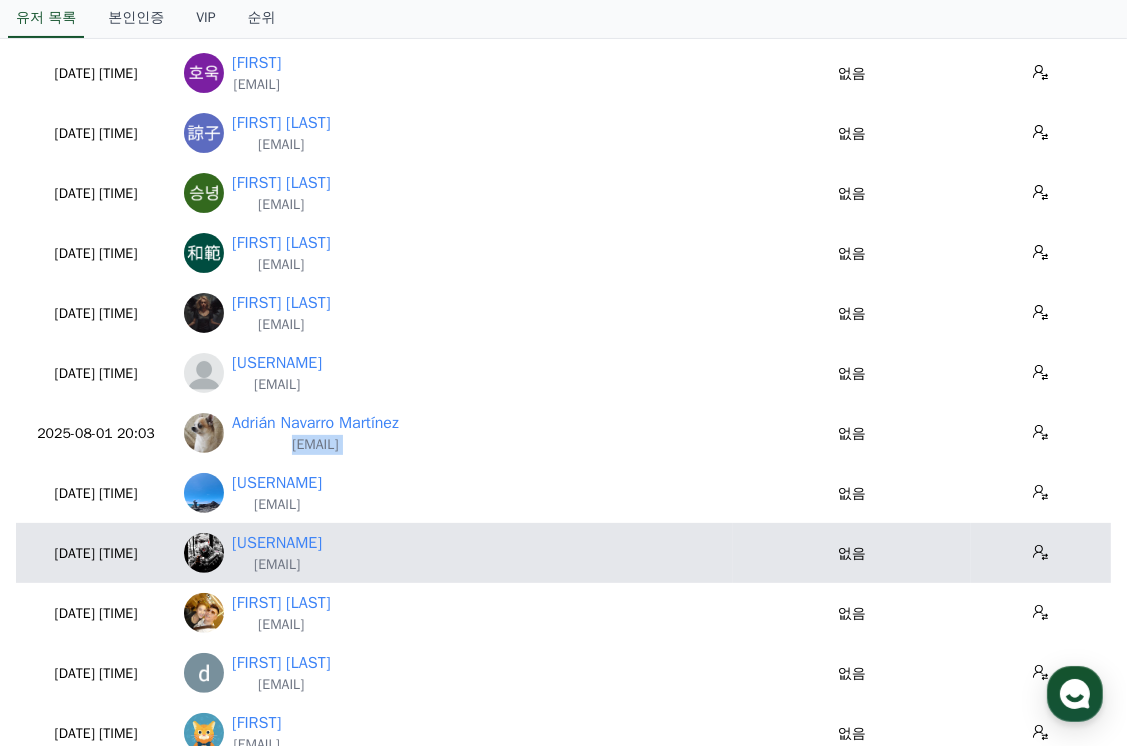 drag, startPoint x: 428, startPoint y: 562, endPoint x: 230, endPoint y: 569, distance: 198.1237 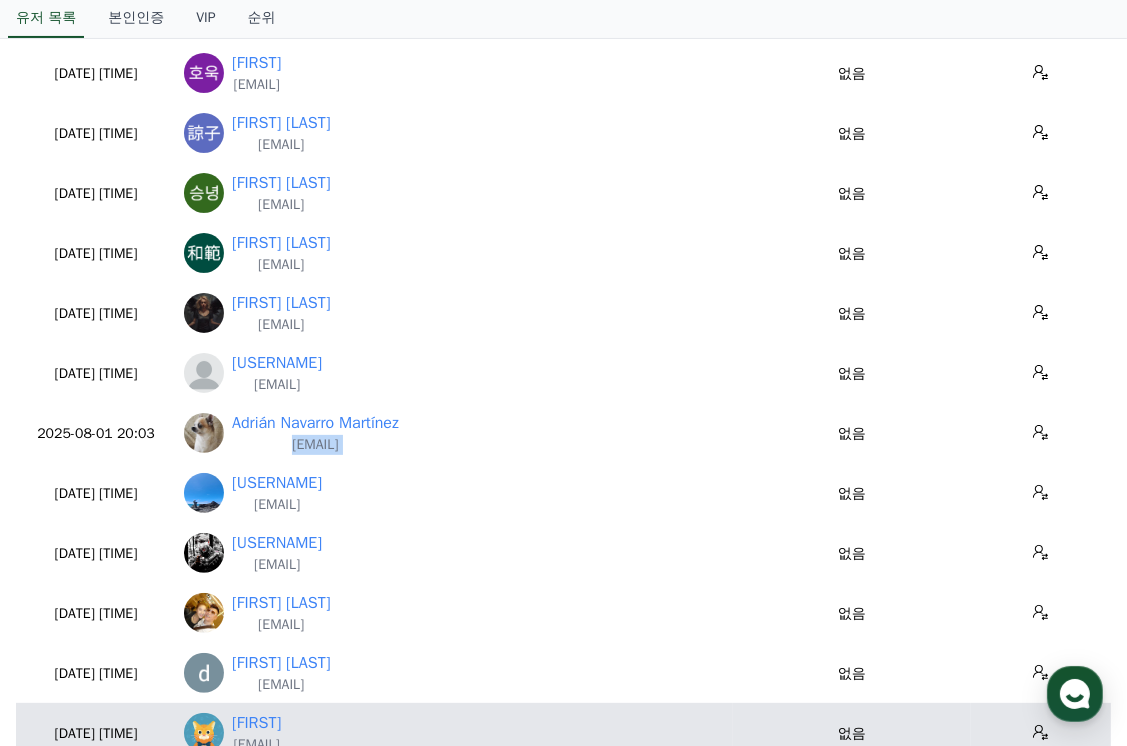 copy on "sktaimooreditz@gmail.com" 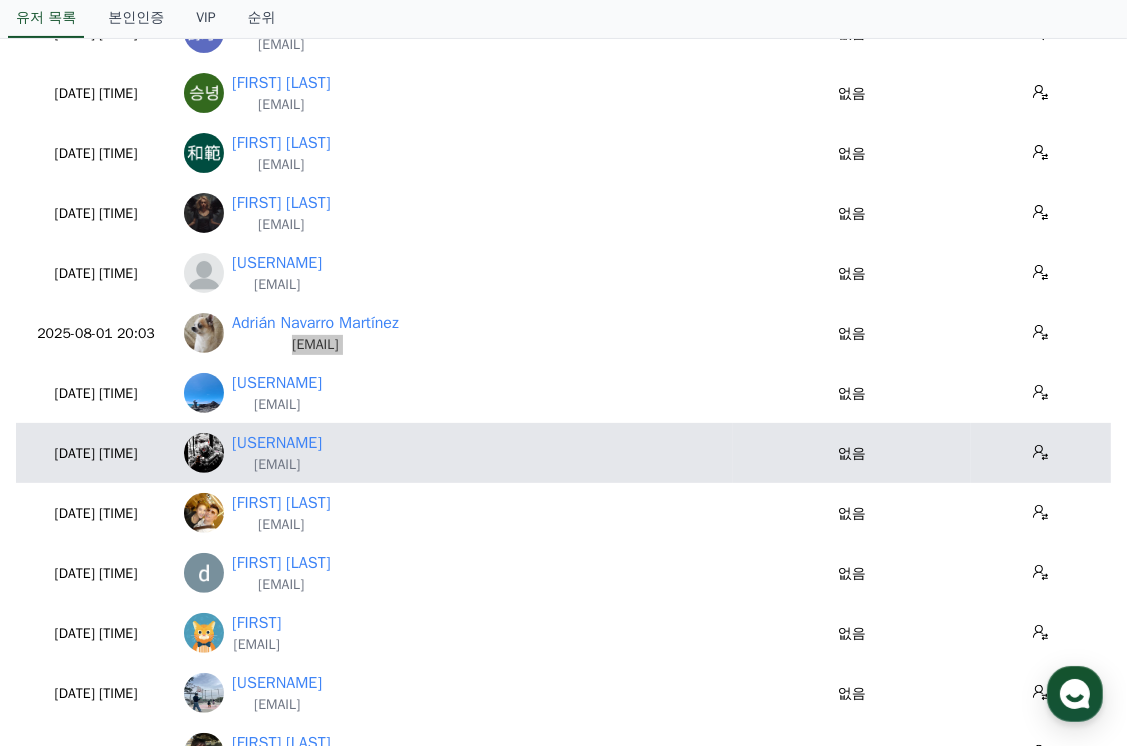 scroll, scrollTop: 376, scrollLeft: 0, axis: vertical 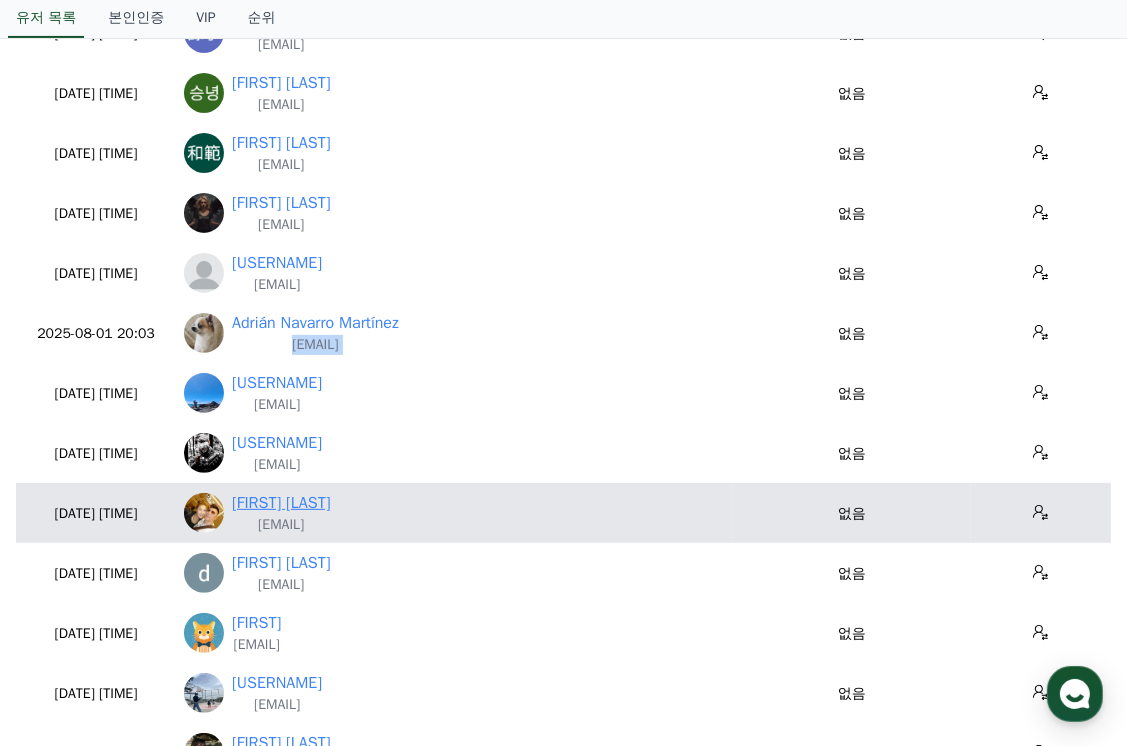 click on "[FIRST] [LAST]" at bounding box center [281, 503] 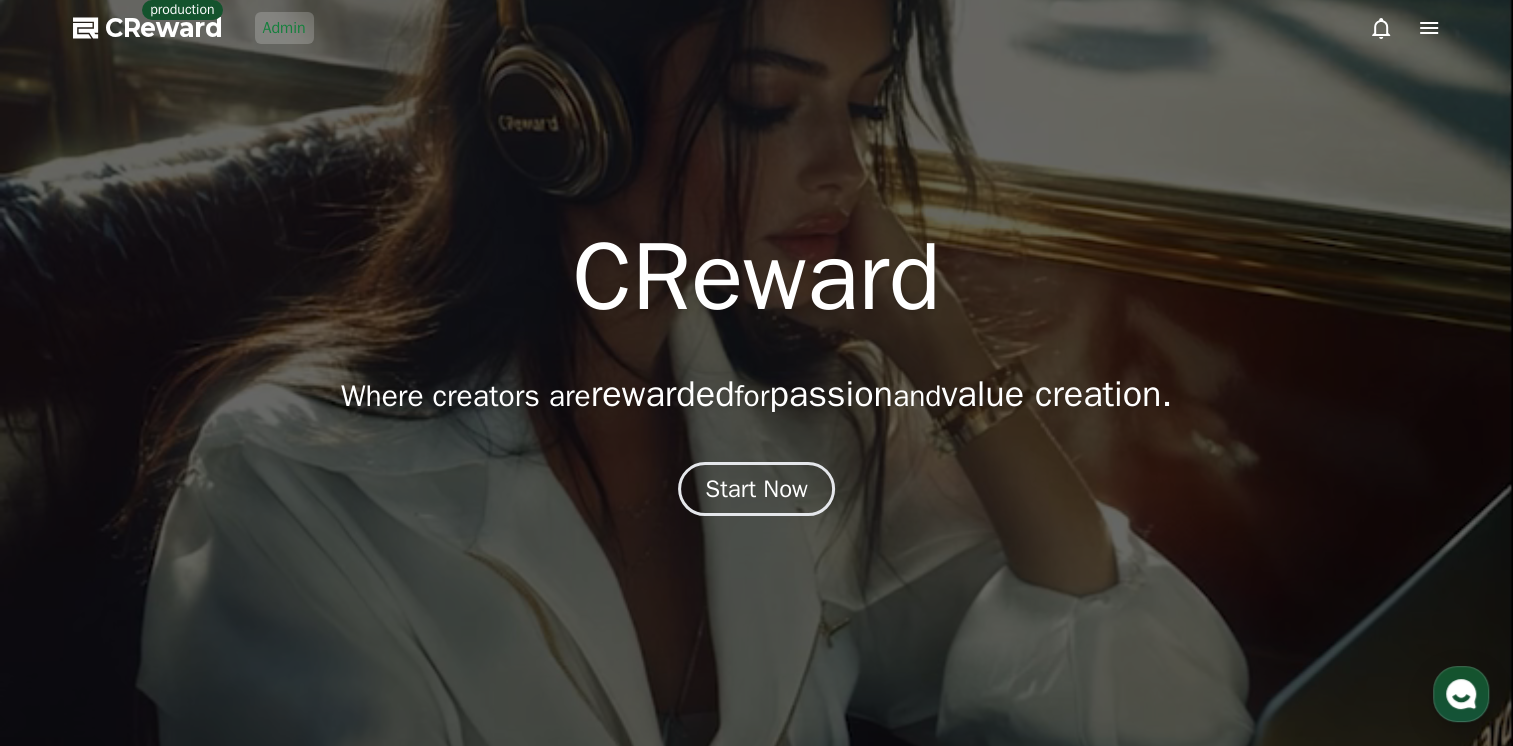 scroll, scrollTop: 0, scrollLeft: 0, axis: both 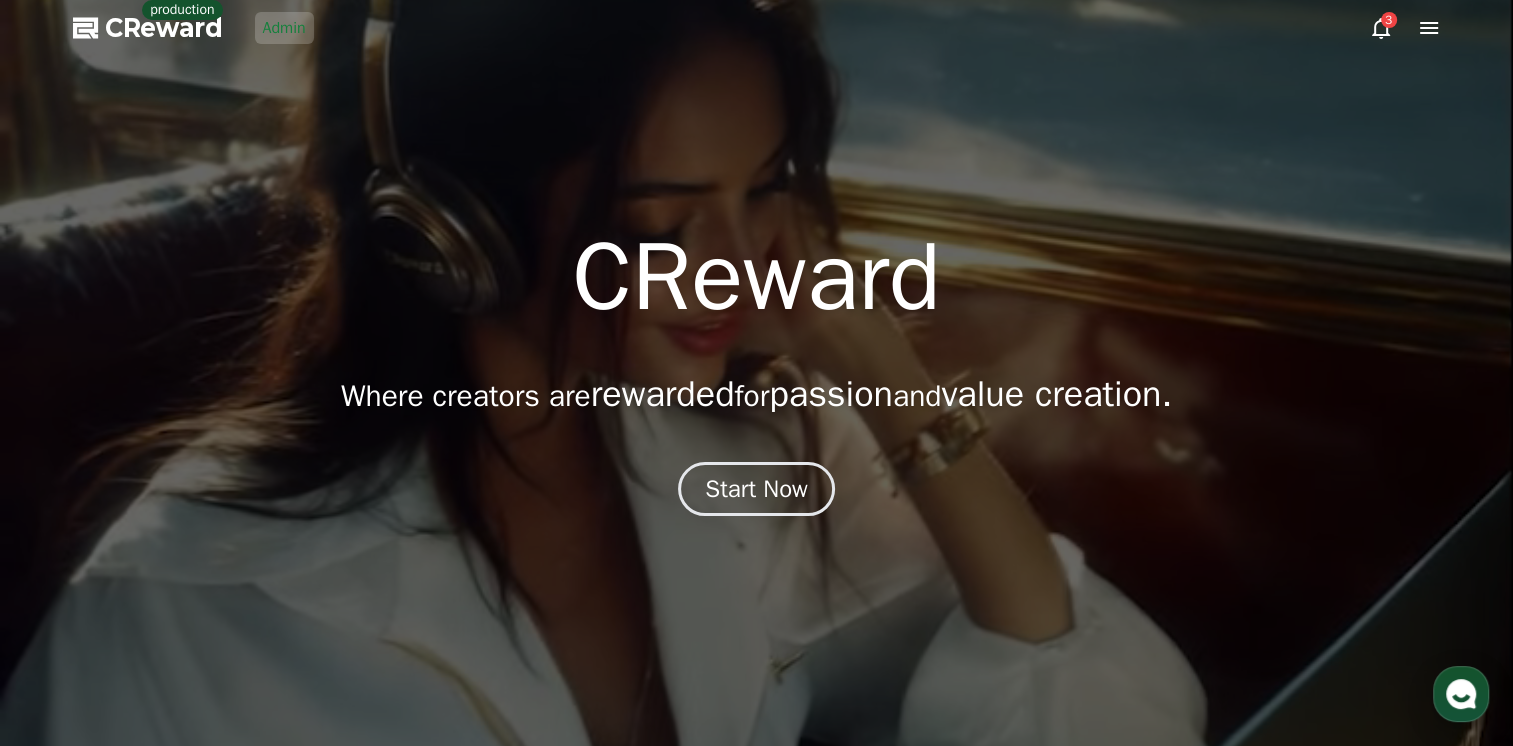 click on "Admin" at bounding box center (284, 28) 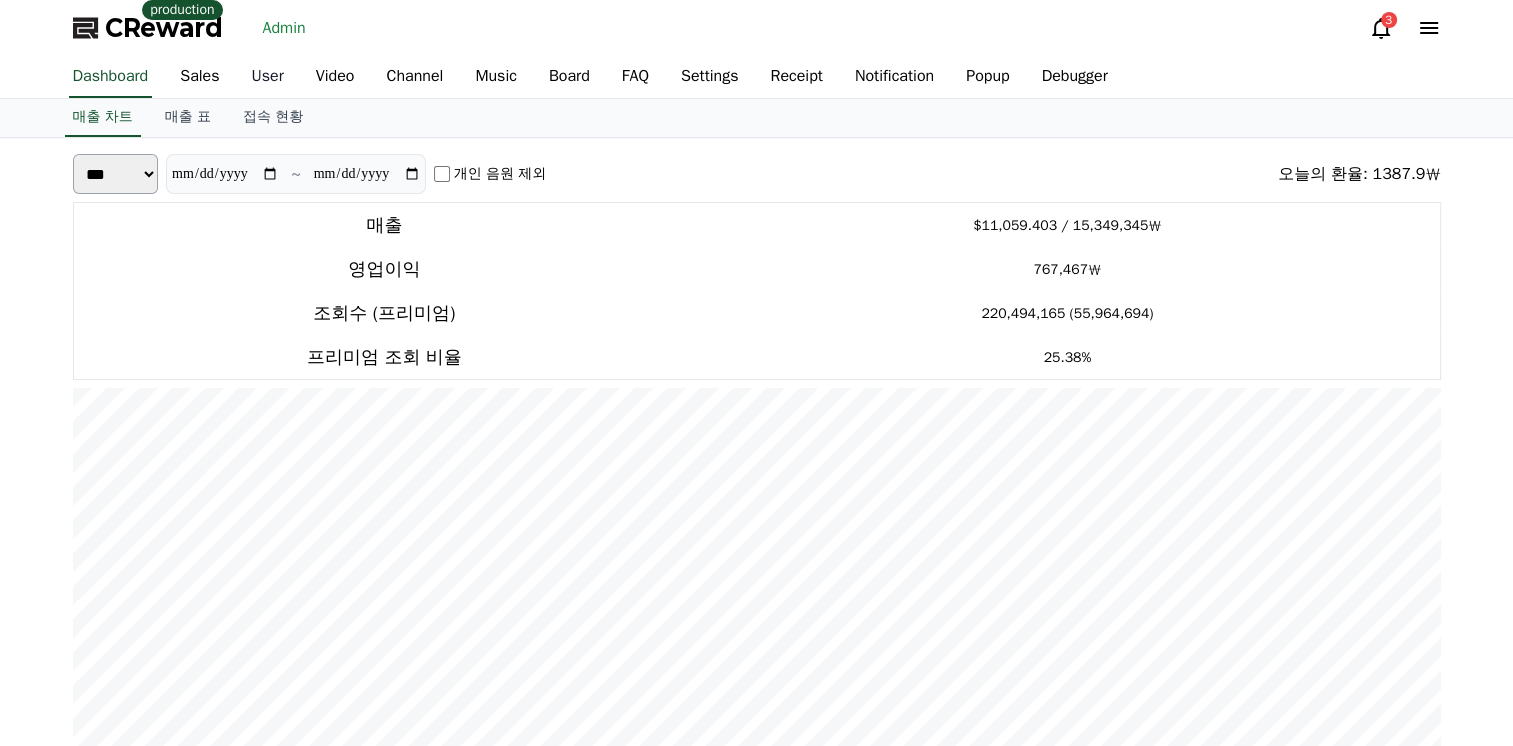 click on "User" at bounding box center (268, 77) 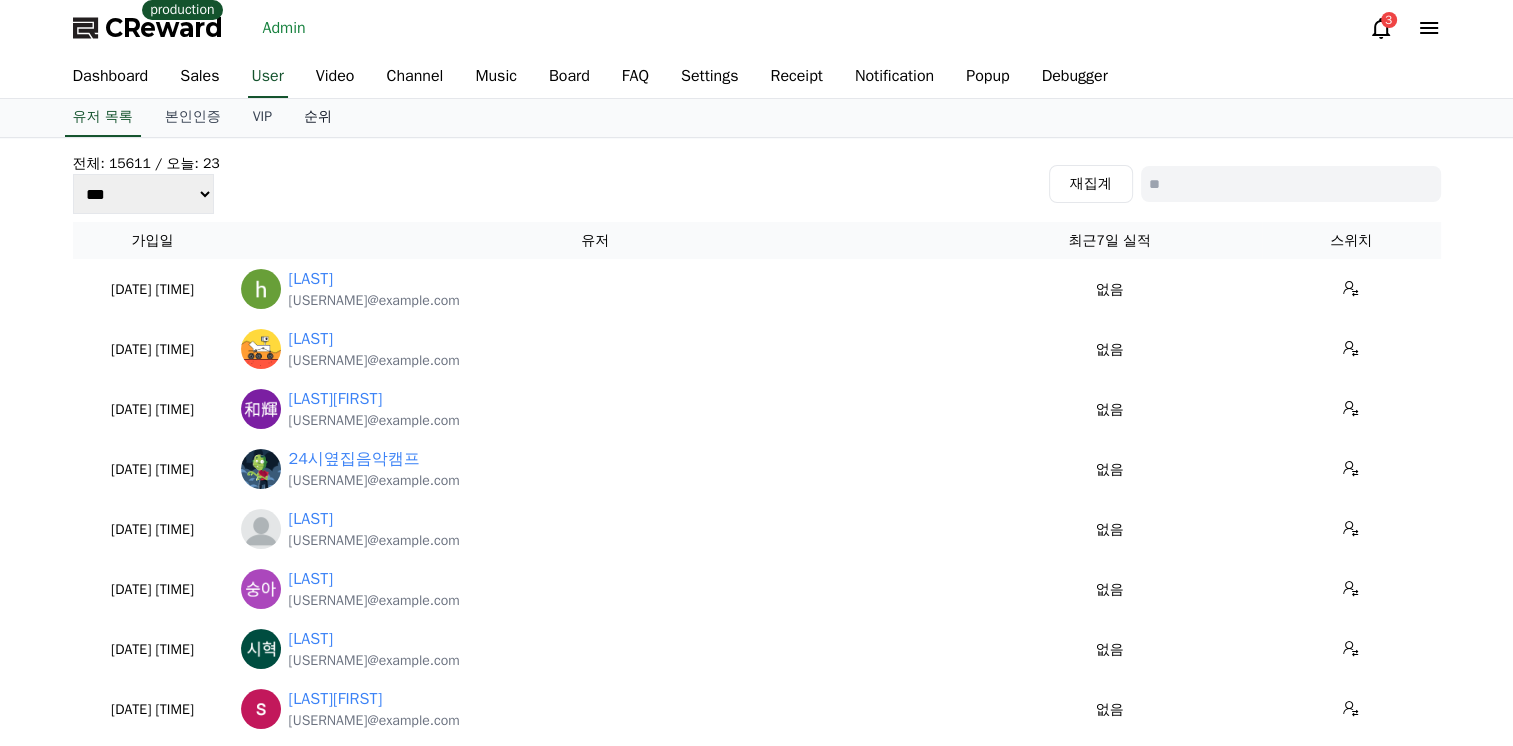 click on "순위" at bounding box center [318, 118] 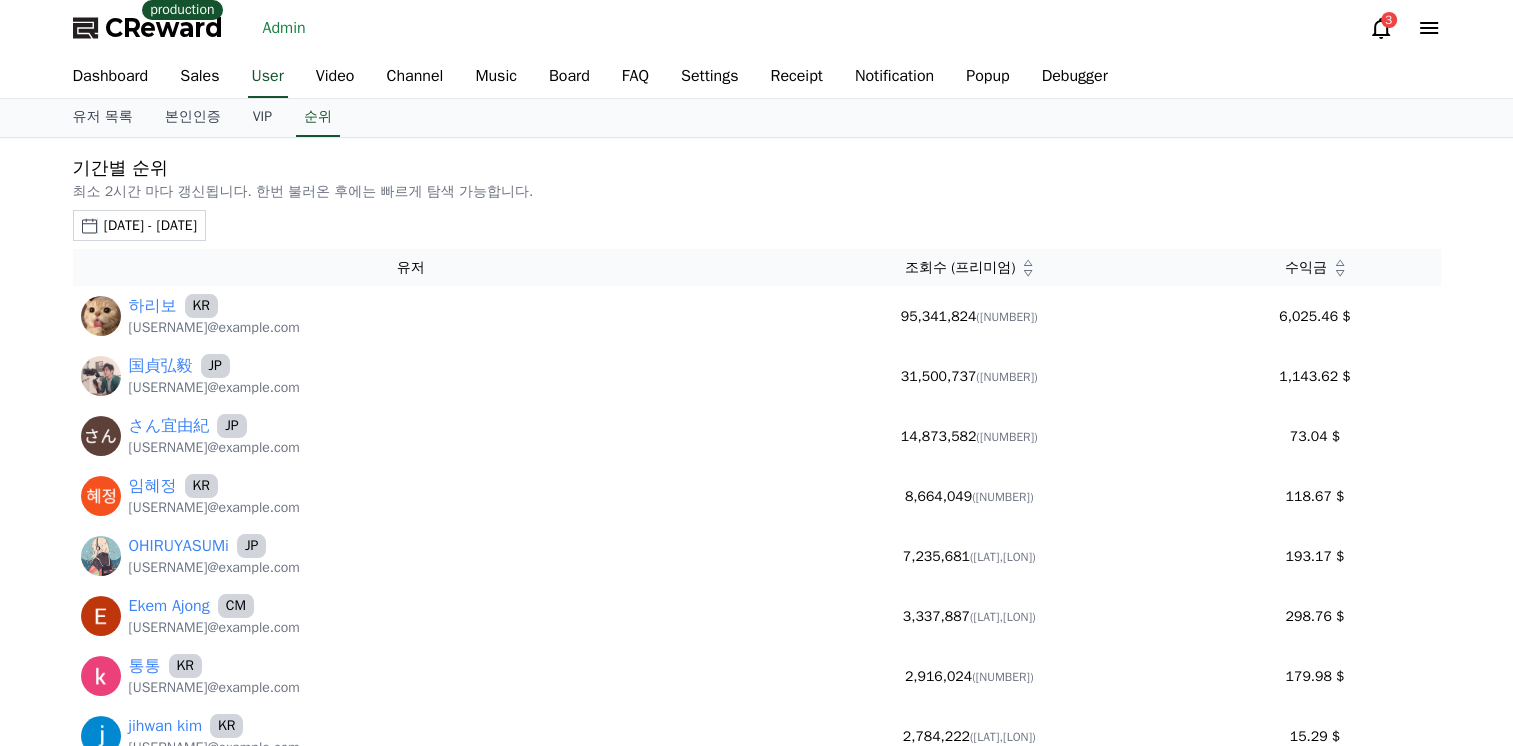 click on "2025-07-03 - 2025-08-03" at bounding box center (150, 225) 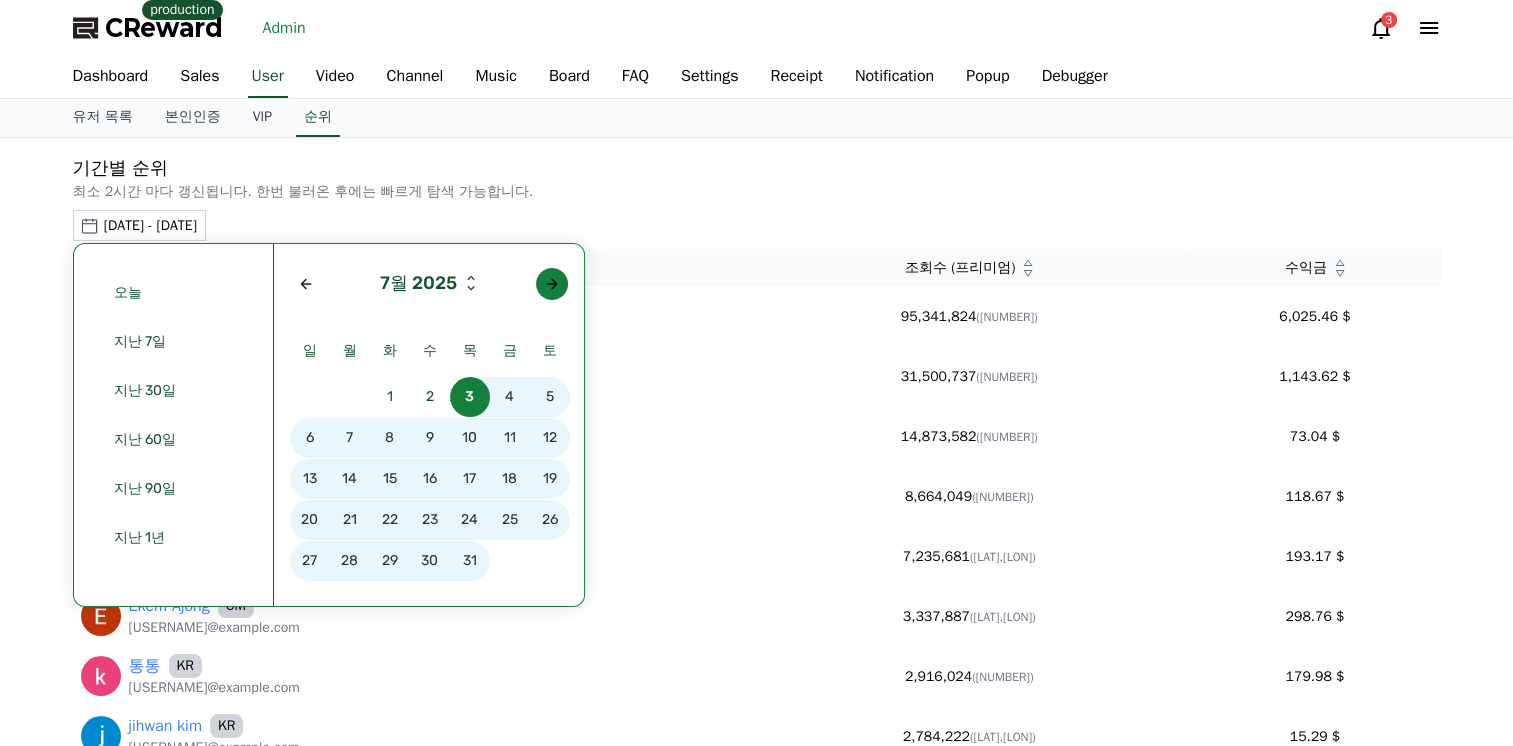click at bounding box center (552, 284) 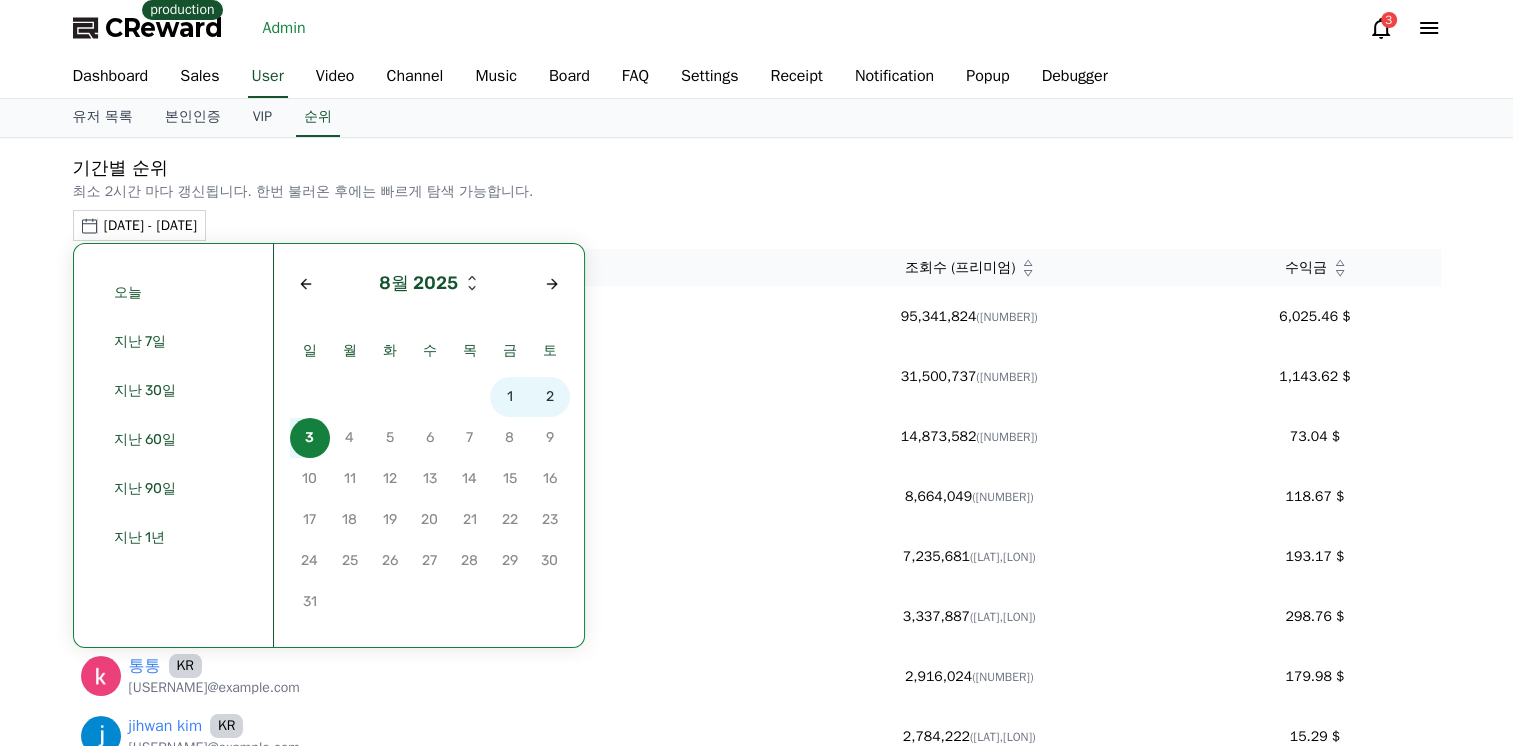 click on "1" at bounding box center [510, 397] 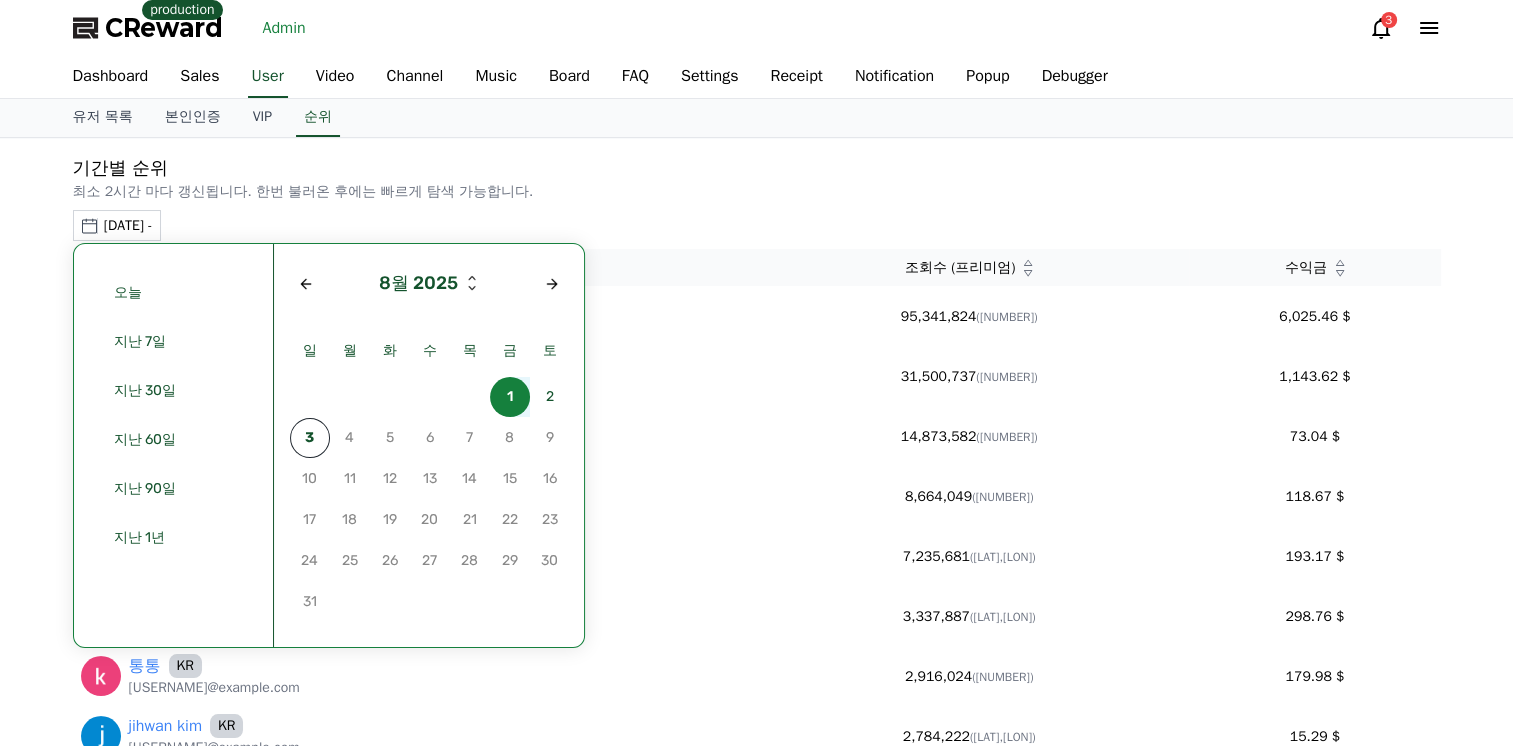 click on "1" at bounding box center [510, 397] 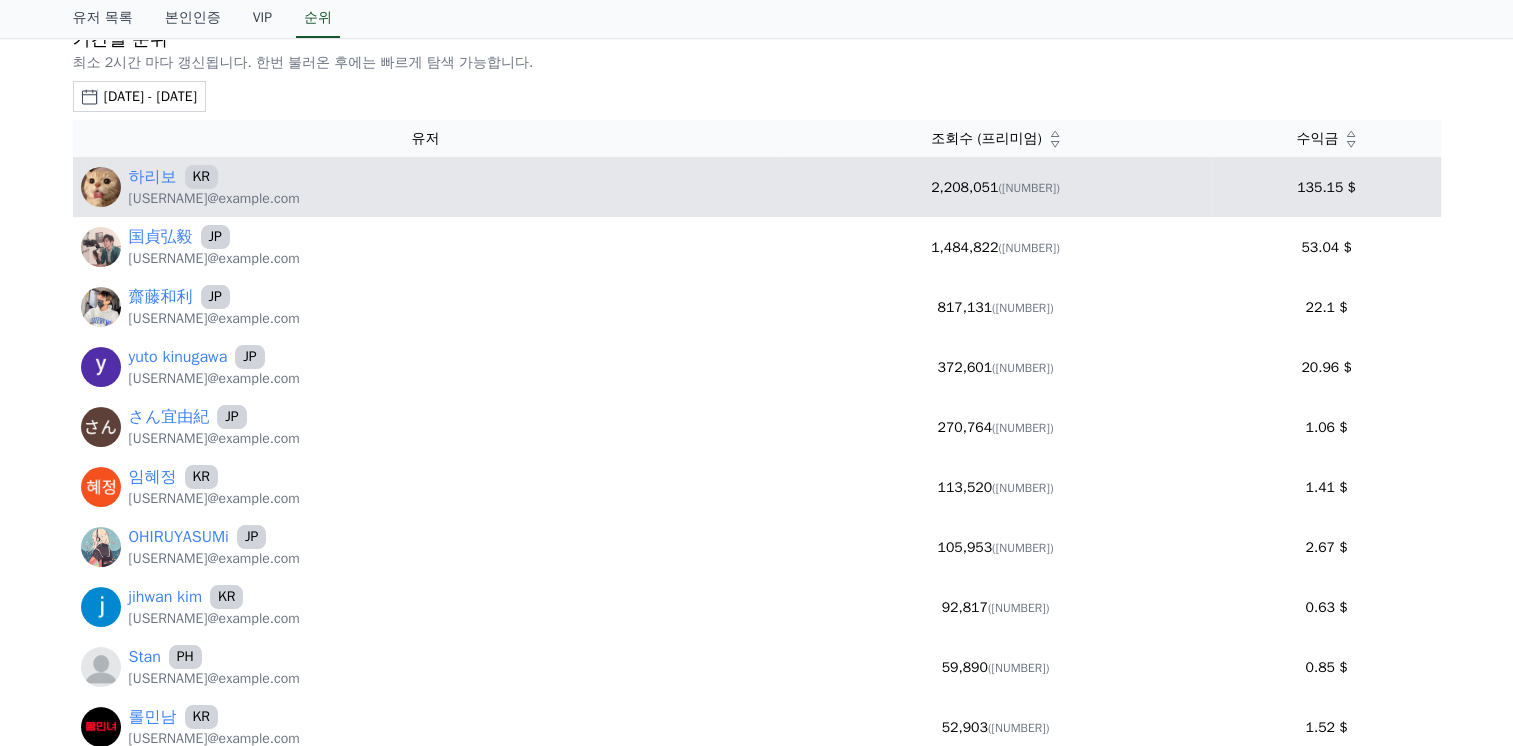 scroll, scrollTop: 300, scrollLeft: 0, axis: vertical 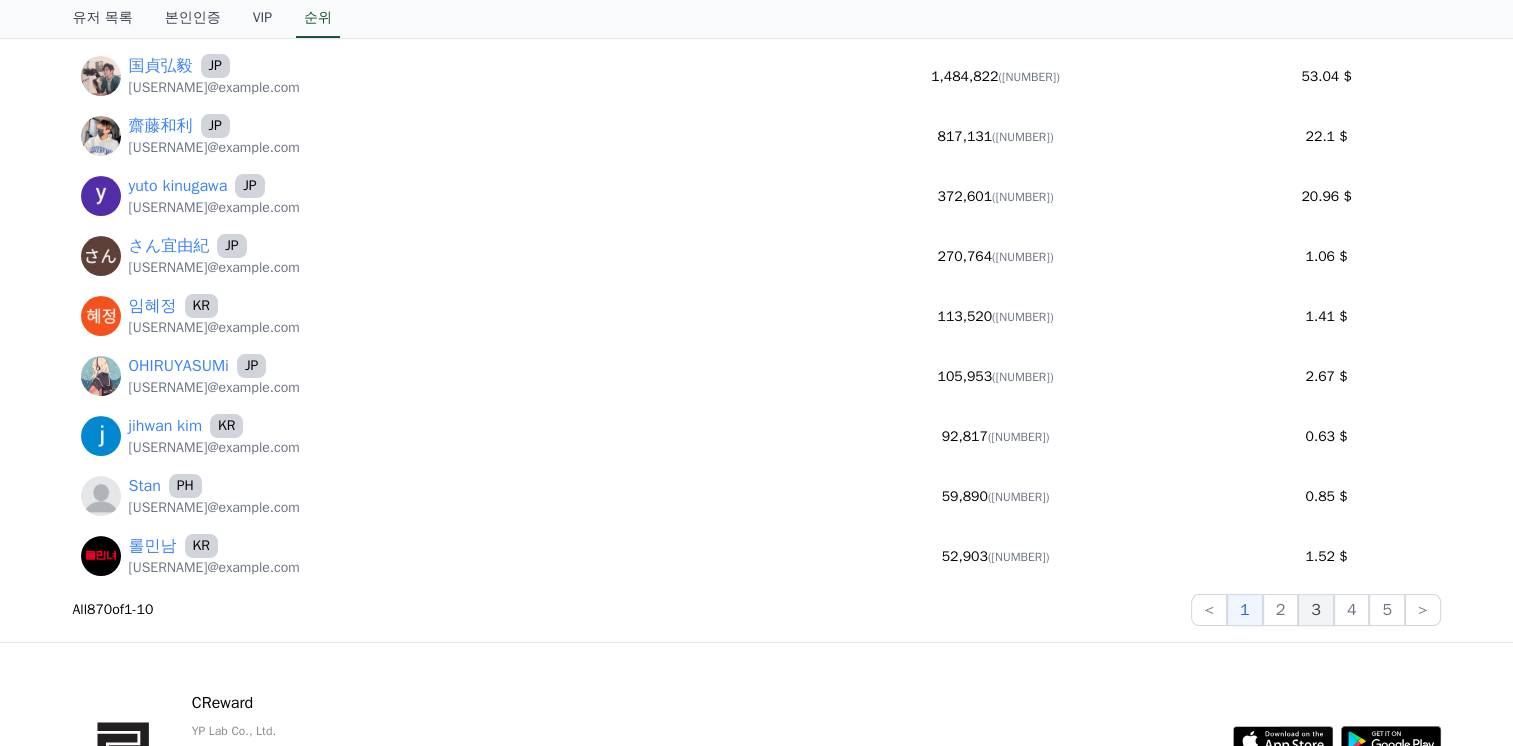 click on "3" 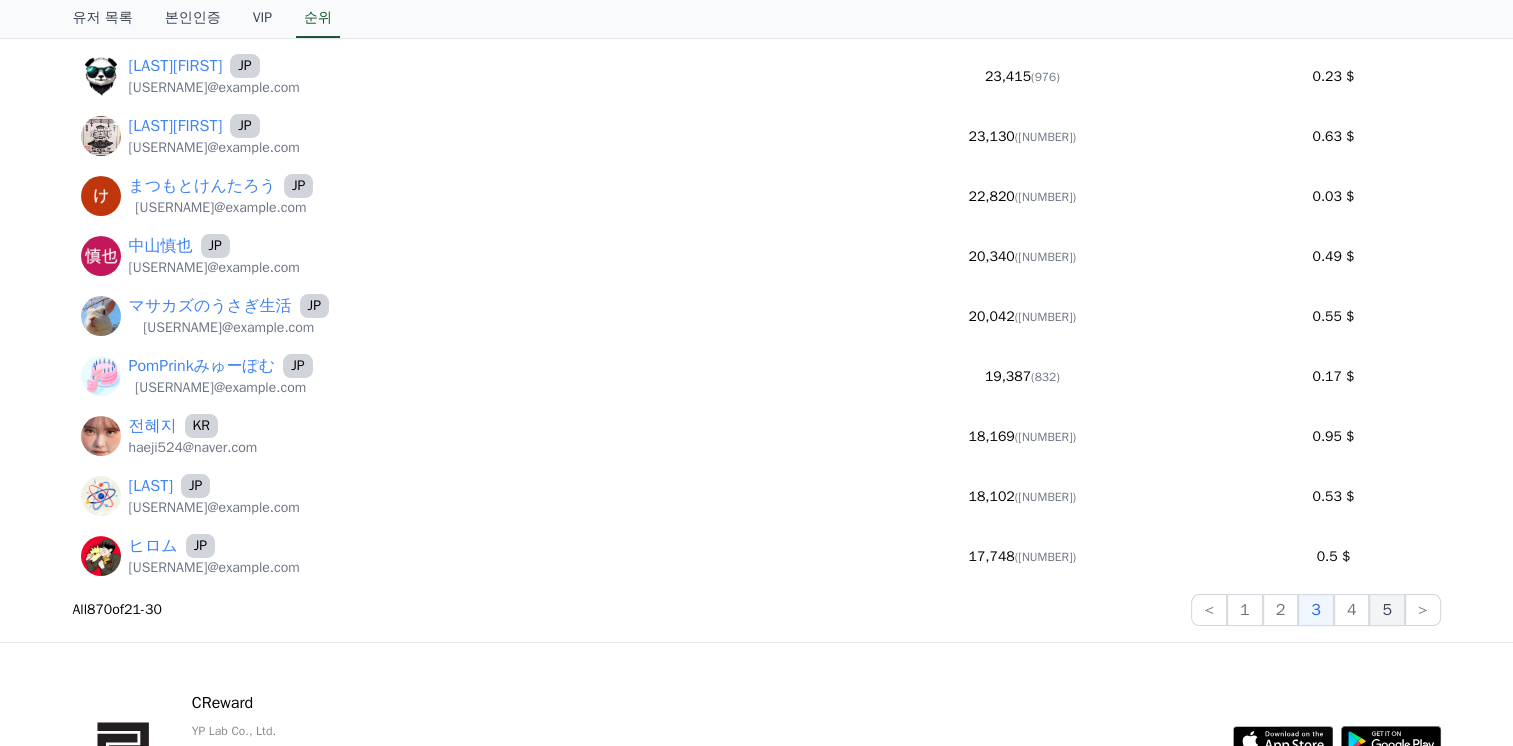 click on "5" 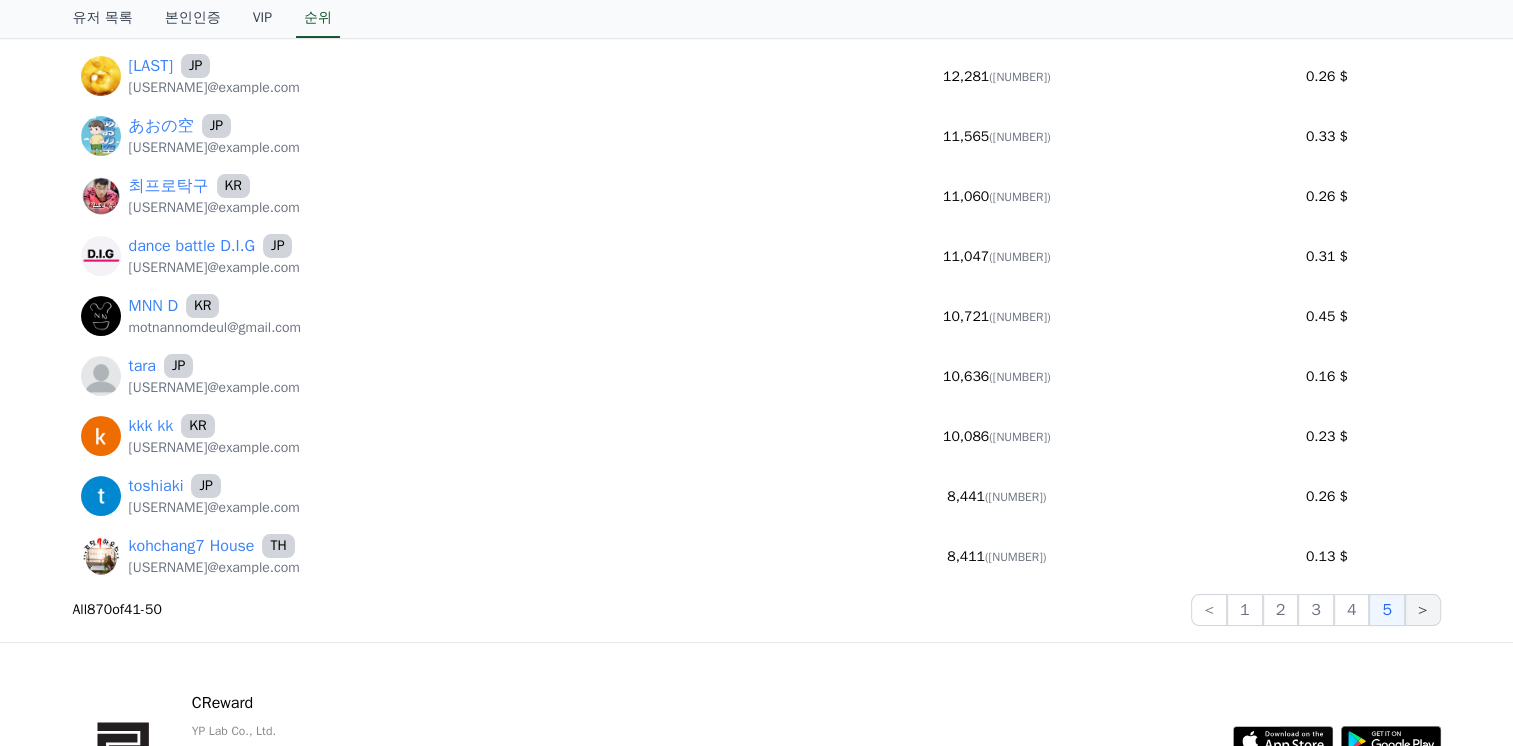 click on ">" 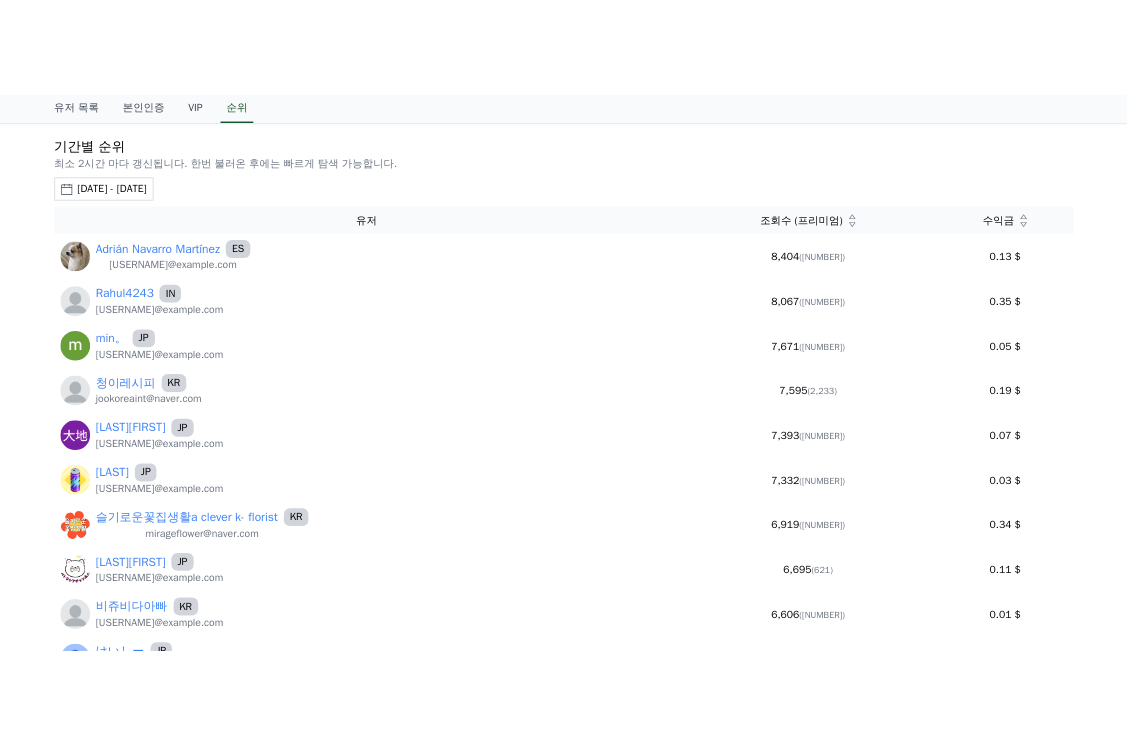 scroll, scrollTop: 0, scrollLeft: 0, axis: both 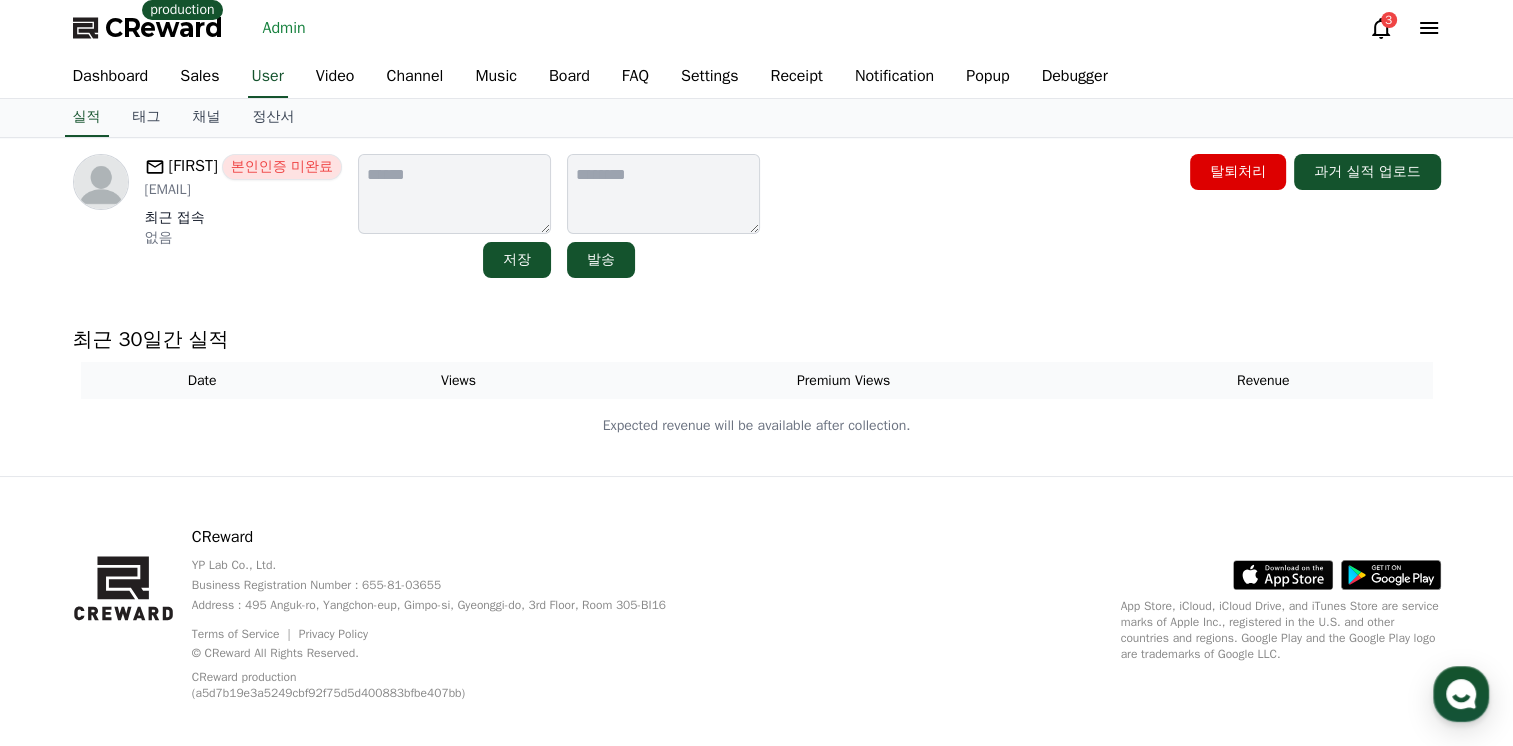 click on "[FIRST]   본인인증 미완료   [EMAIL]   최근 접속   없음       저장         발송     탈퇴처리     과거 실적 업로드     최근 30일간 실적   Date Views Premium Views Revenue Expected revenue will be available after collection." at bounding box center (757, 307) 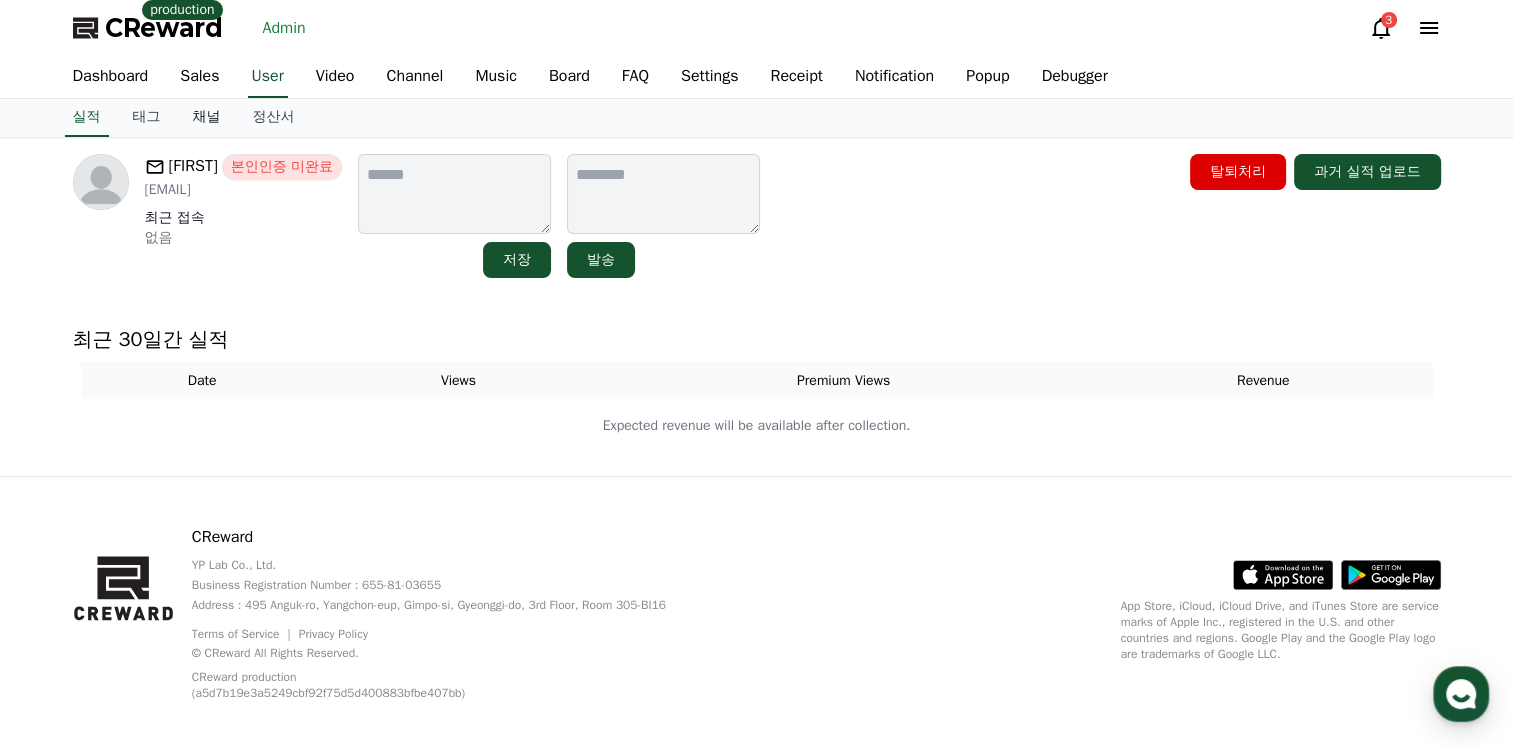click on "채널" at bounding box center (207, 118) 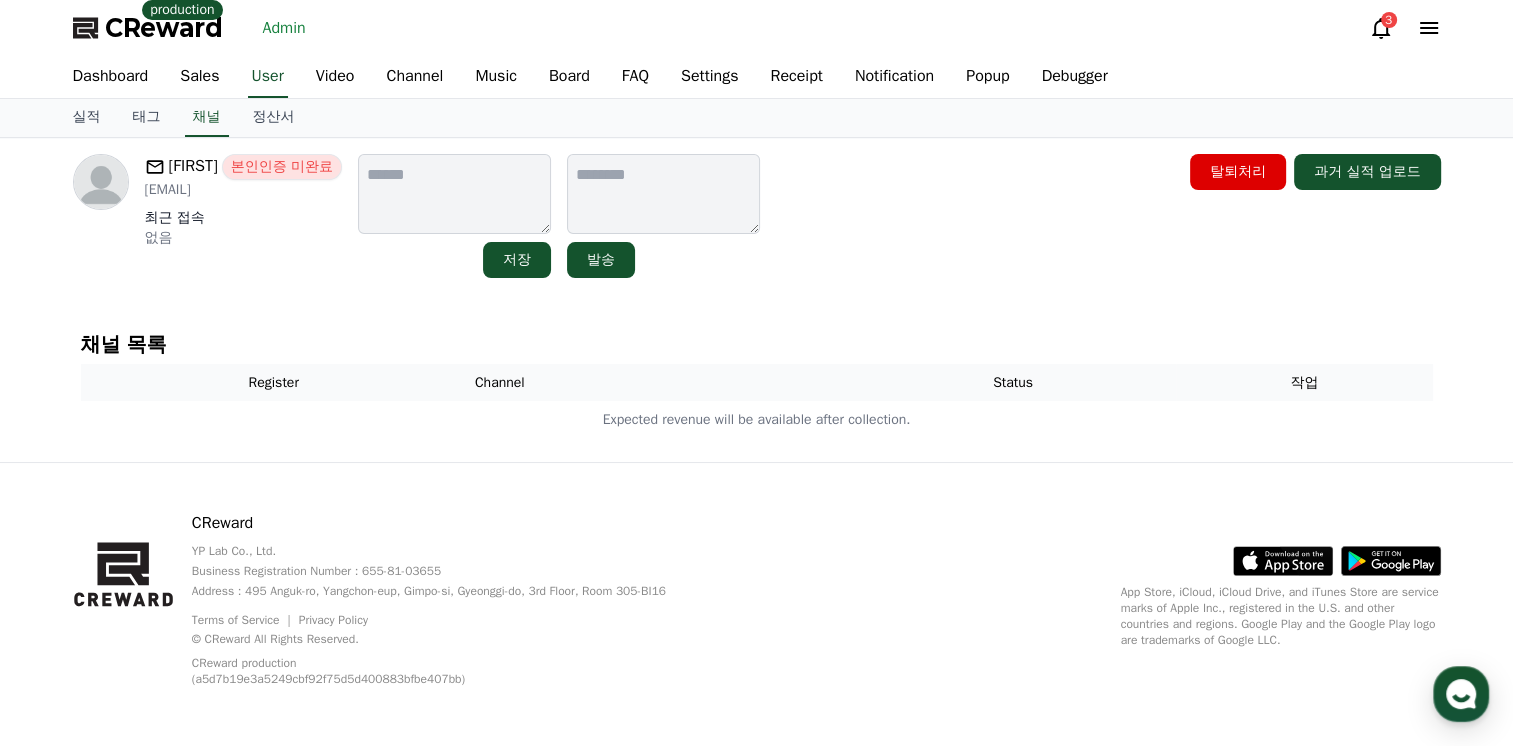 drag, startPoint x: 339, startPoint y: 183, endPoint x: 141, endPoint y: 185, distance: 198.0101 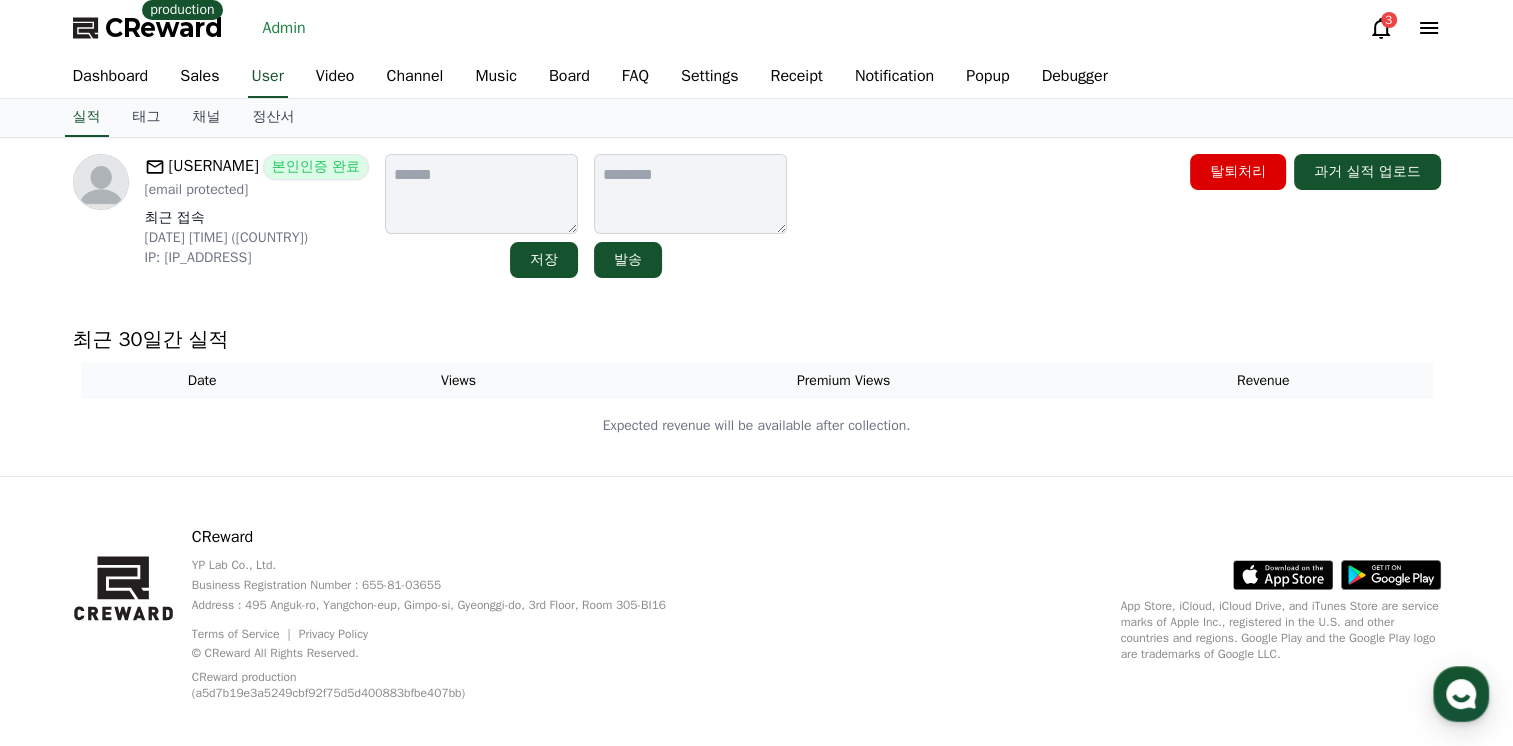 scroll, scrollTop: 0, scrollLeft: 0, axis: both 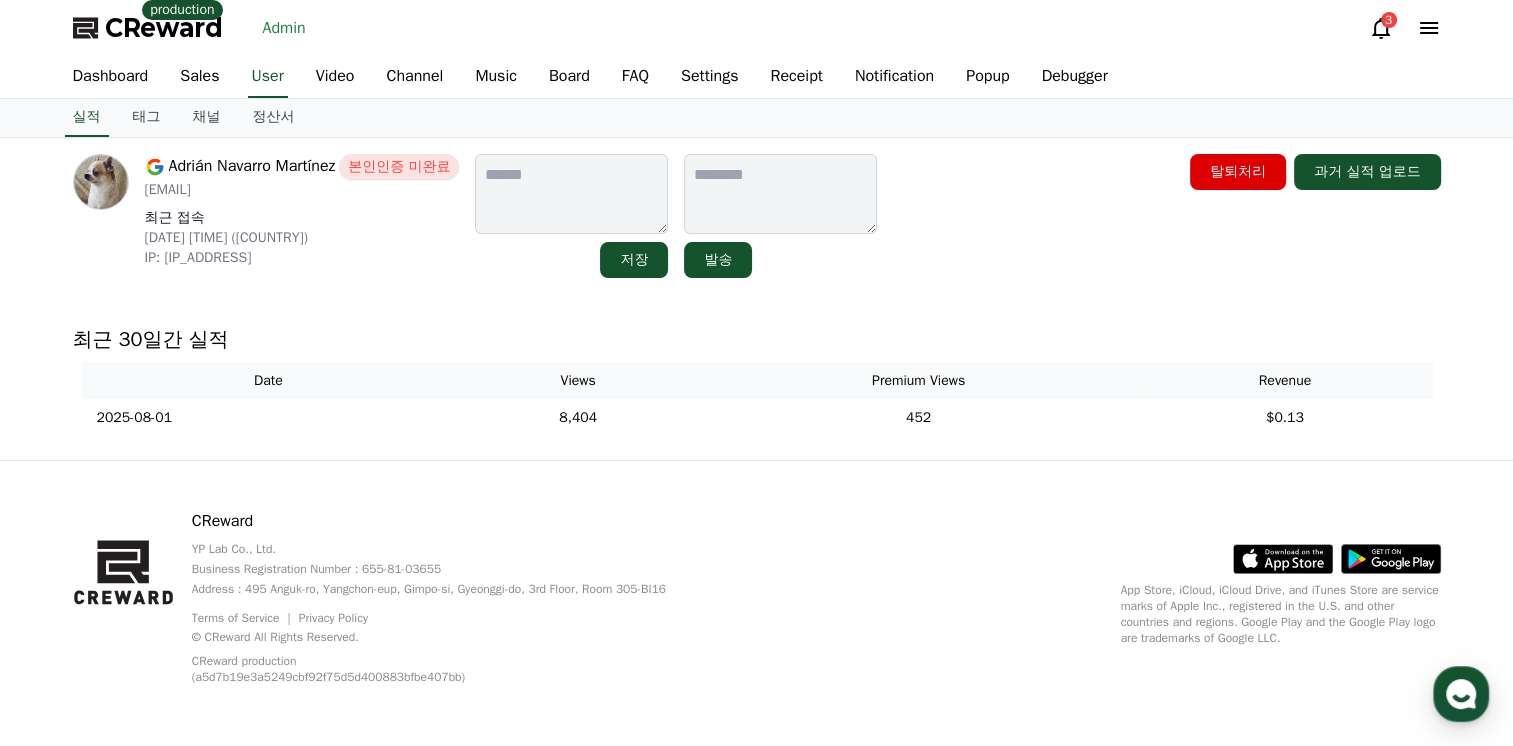 click on "Adrián Navarro Martínez   본인인증 미완료   humorrdinamico@gmail.com   최근 접속   2025-08-01 20:38:46 (ES)   IP: 84.120.219.253       저장         발송     탈퇴처리     과거 실적 업로드" at bounding box center (757, 216) 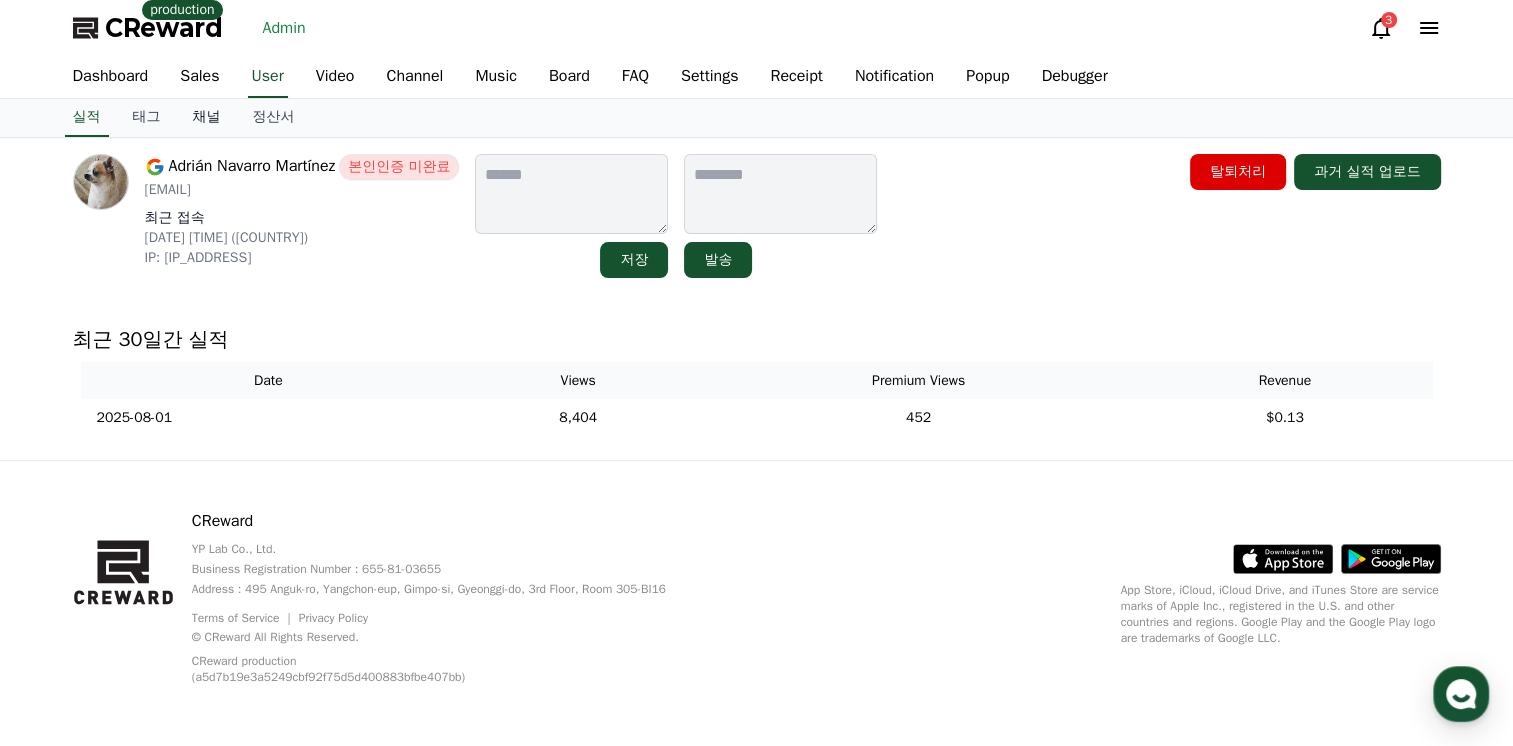 click on "채널" at bounding box center [207, 118] 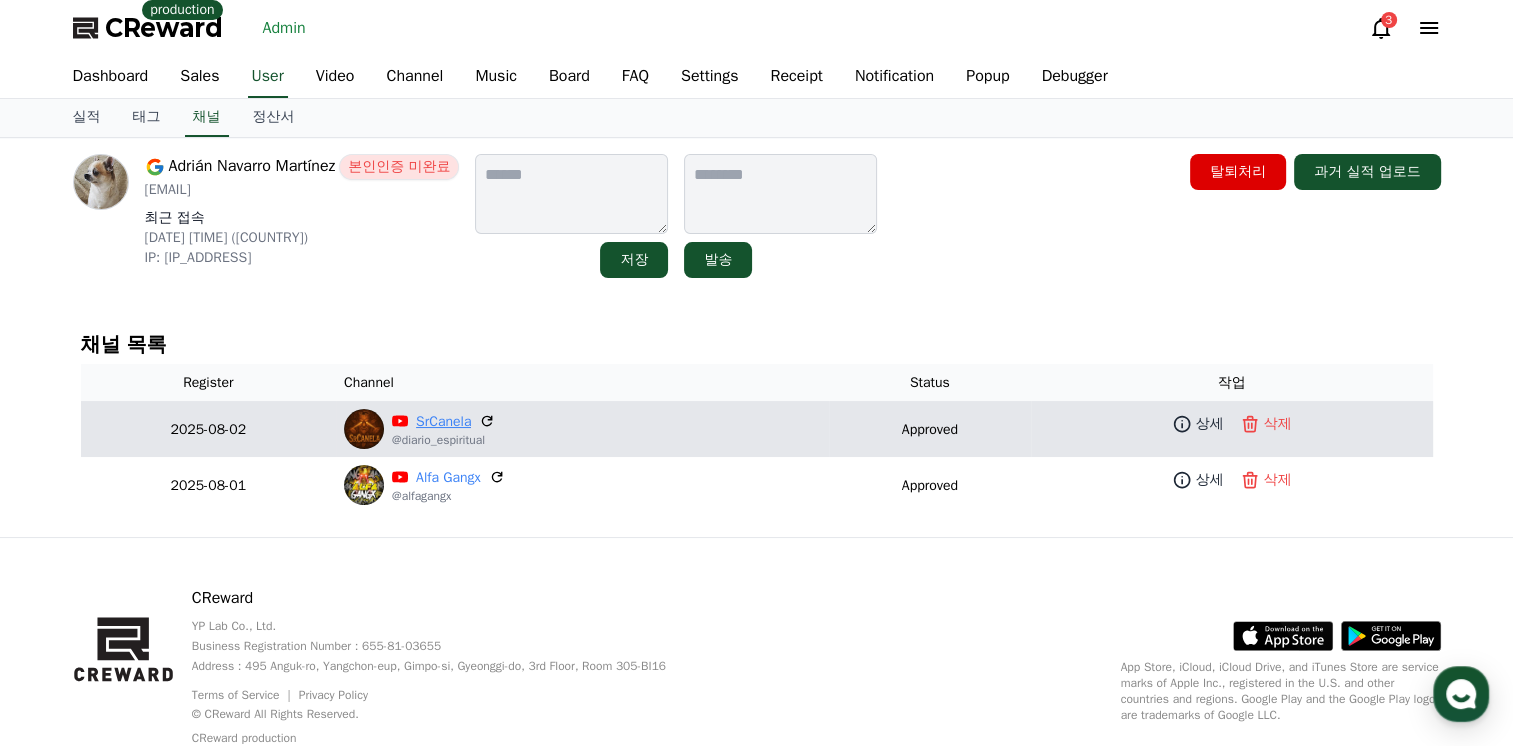 click on "SrCanela" at bounding box center [443, 421] 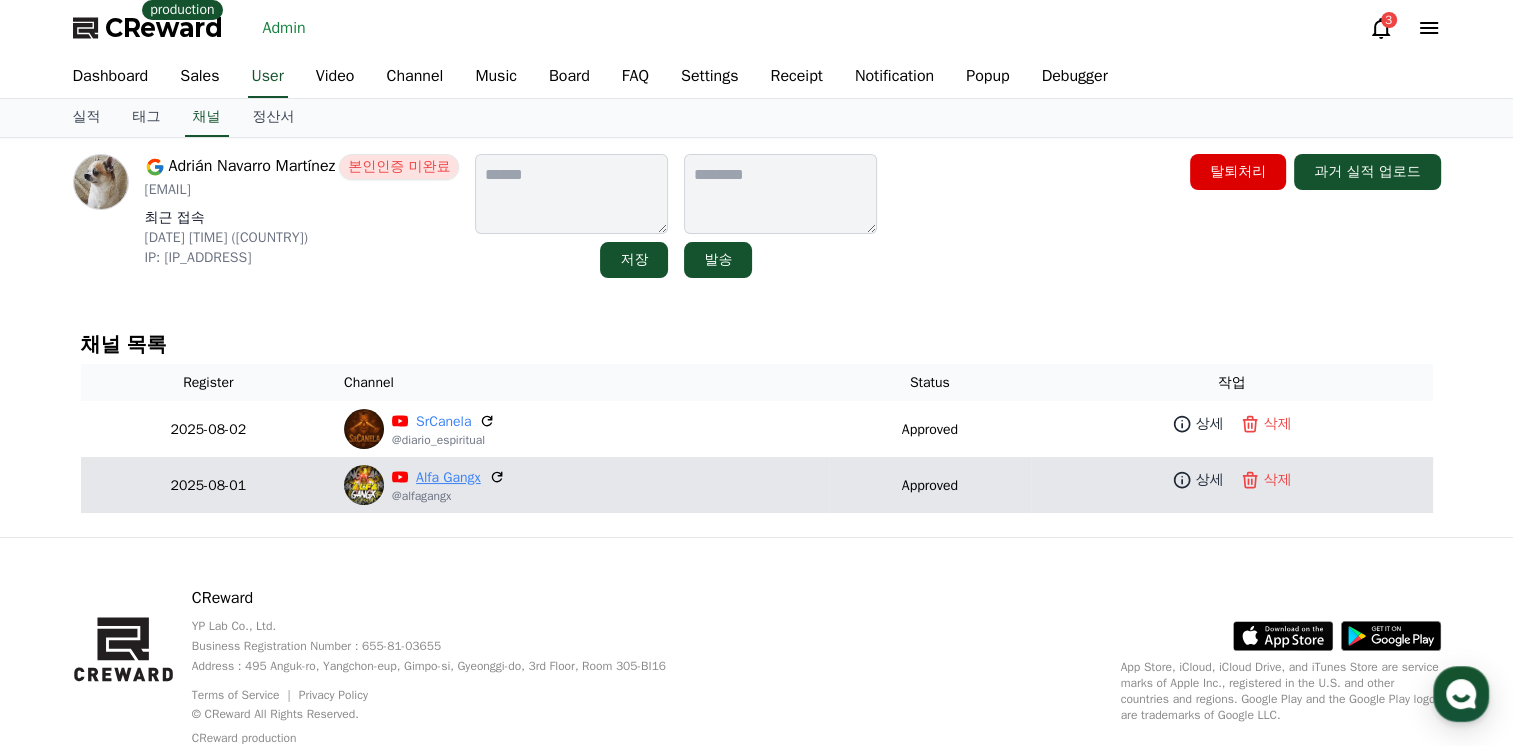 click on "Alfa Gangx" at bounding box center (448, 477) 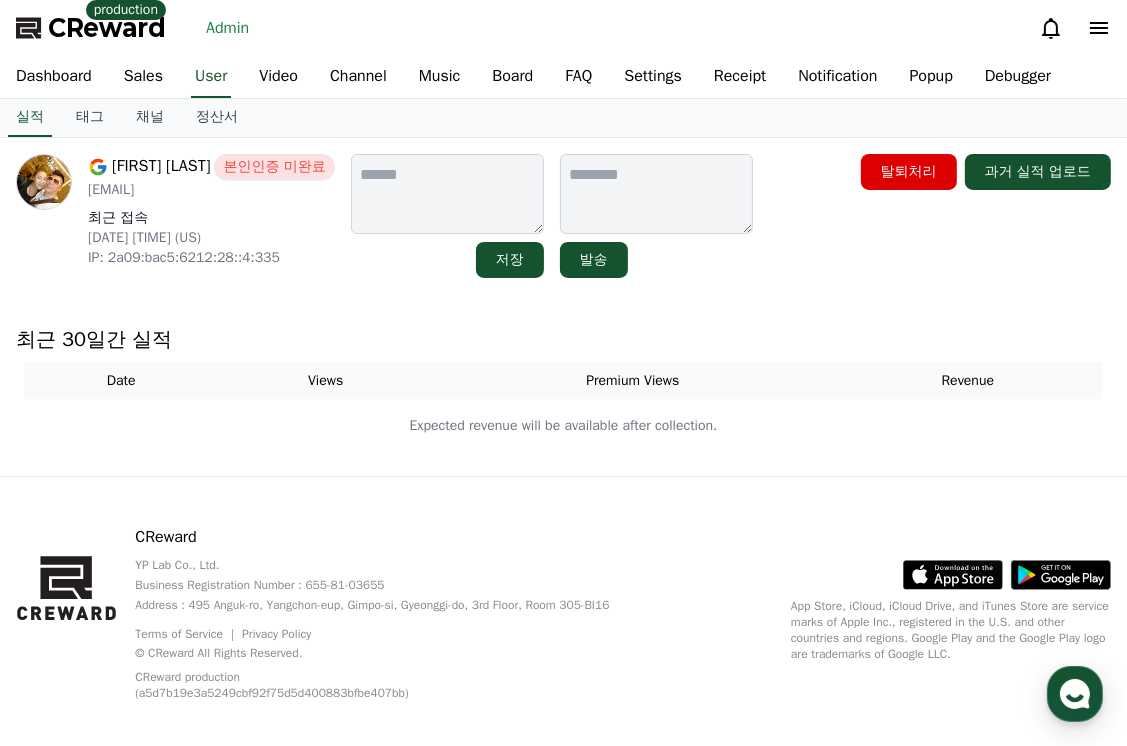 scroll, scrollTop: 0, scrollLeft: 0, axis: both 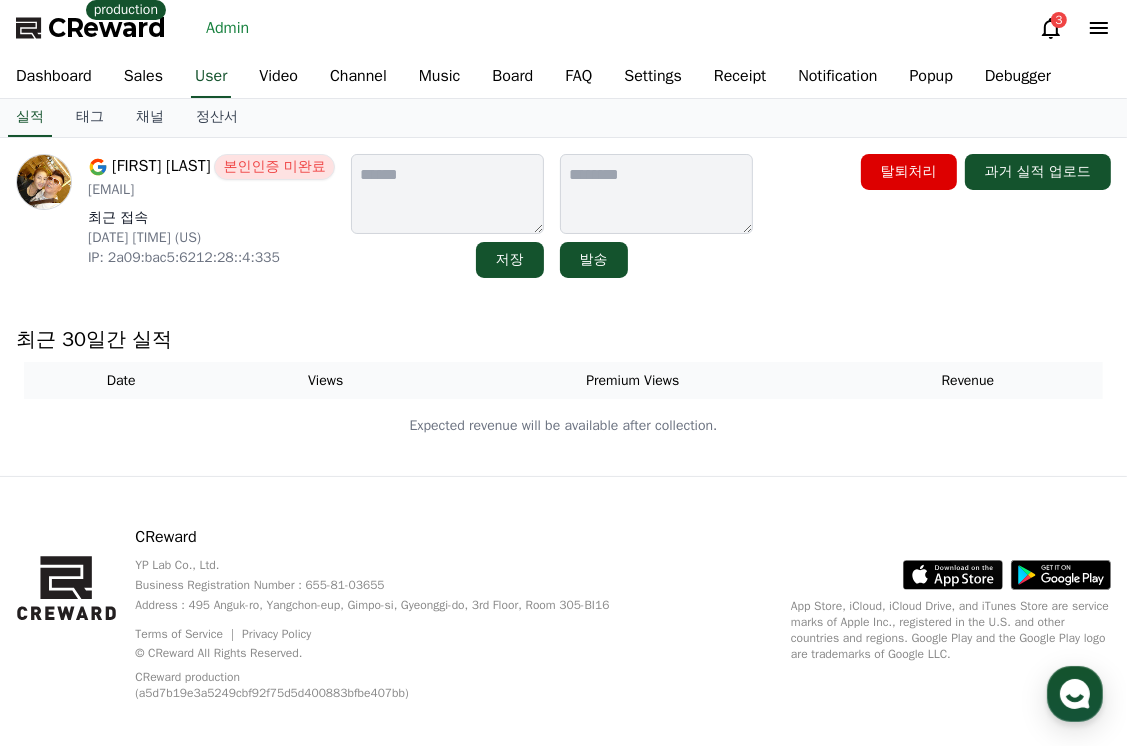 drag, startPoint x: 331, startPoint y: 304, endPoint x: 316, endPoint y: 289, distance: 21.213203 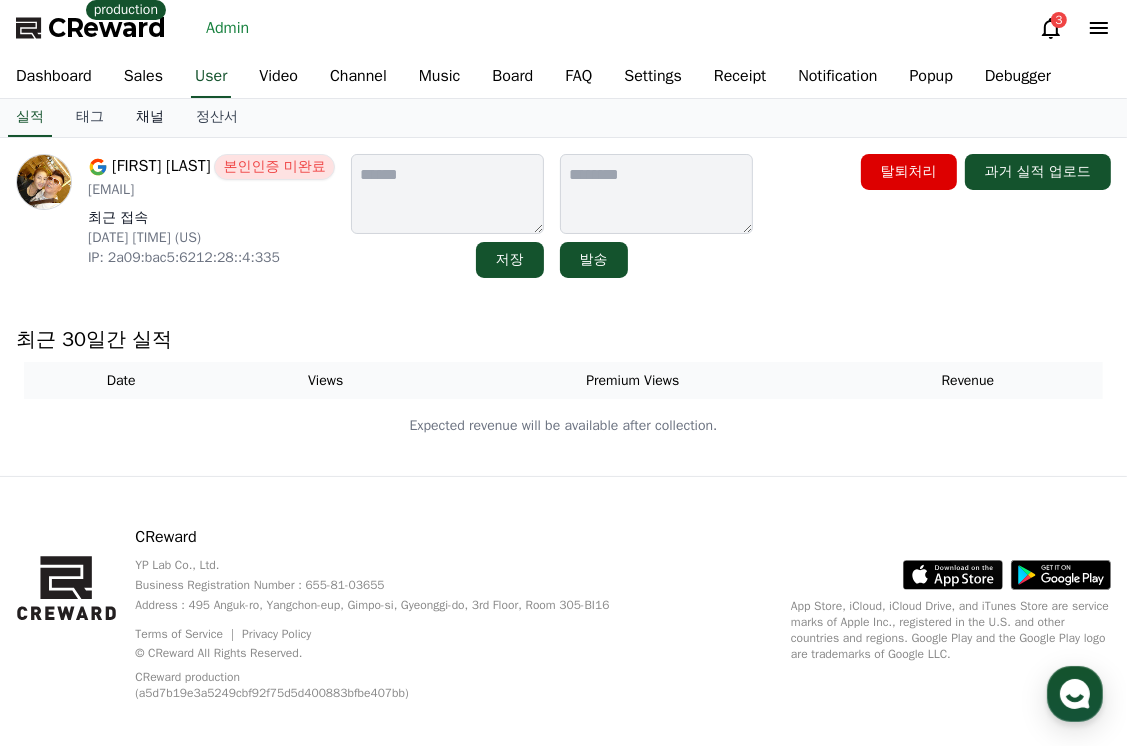 click on "채널" at bounding box center (150, 118) 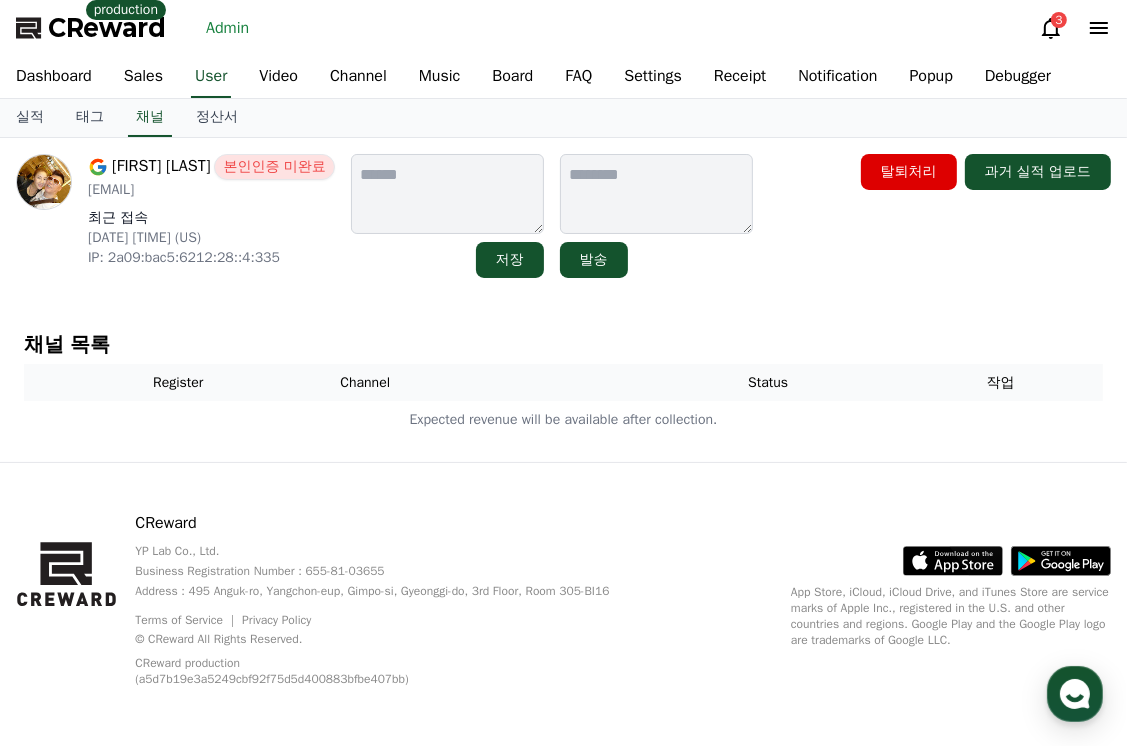 click on "[FIRST] [LAST]   본인인증 미완료   [EMAIL]   최근 접속   [DATE] [TIME] ([COUNTRY])   IP: [IP_ADDRESS]       저장         발송     탈퇴처리     과거 실적 업로드   채널 목록   Register   Channel   Status   작업   Expected revenue will be available after collection." at bounding box center (563, 300) 